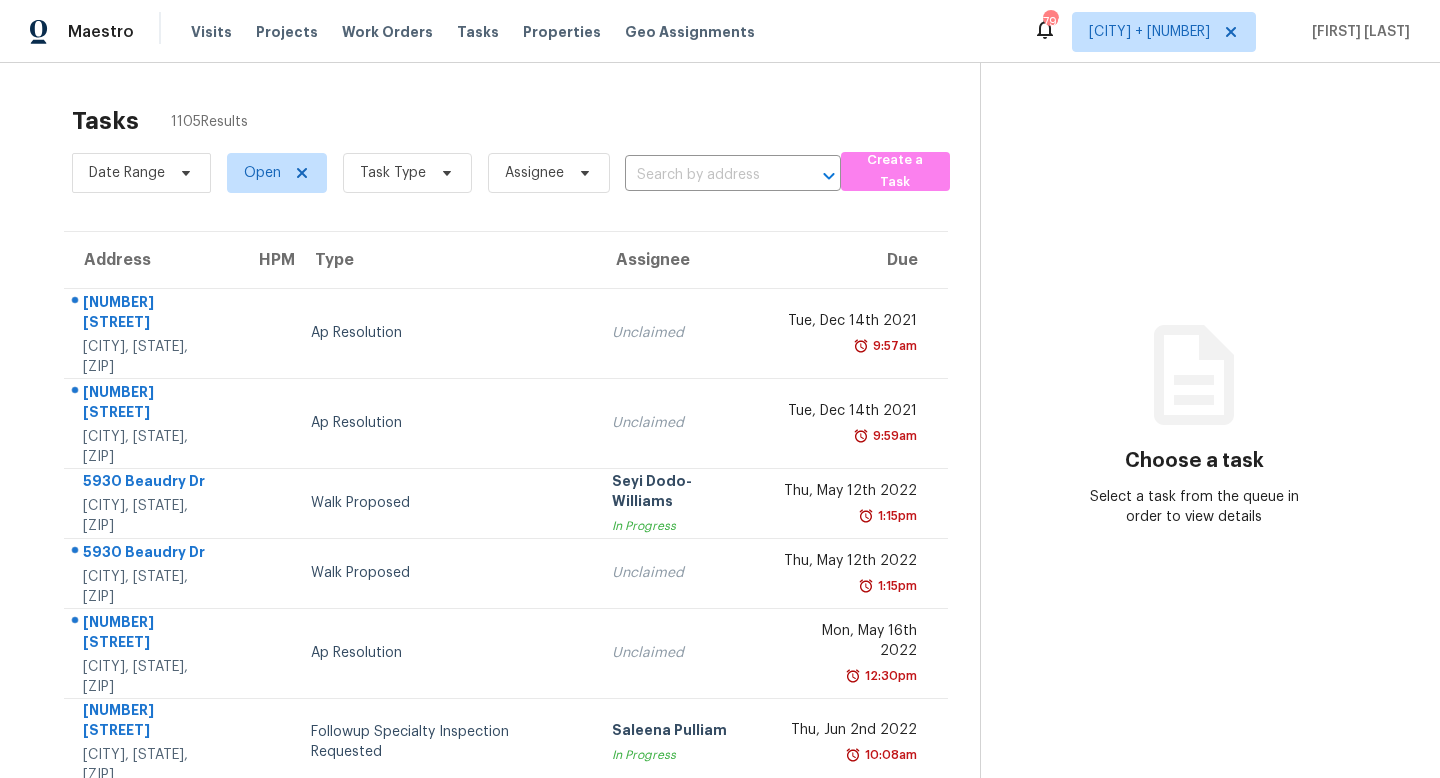 scroll, scrollTop: 0, scrollLeft: 0, axis: both 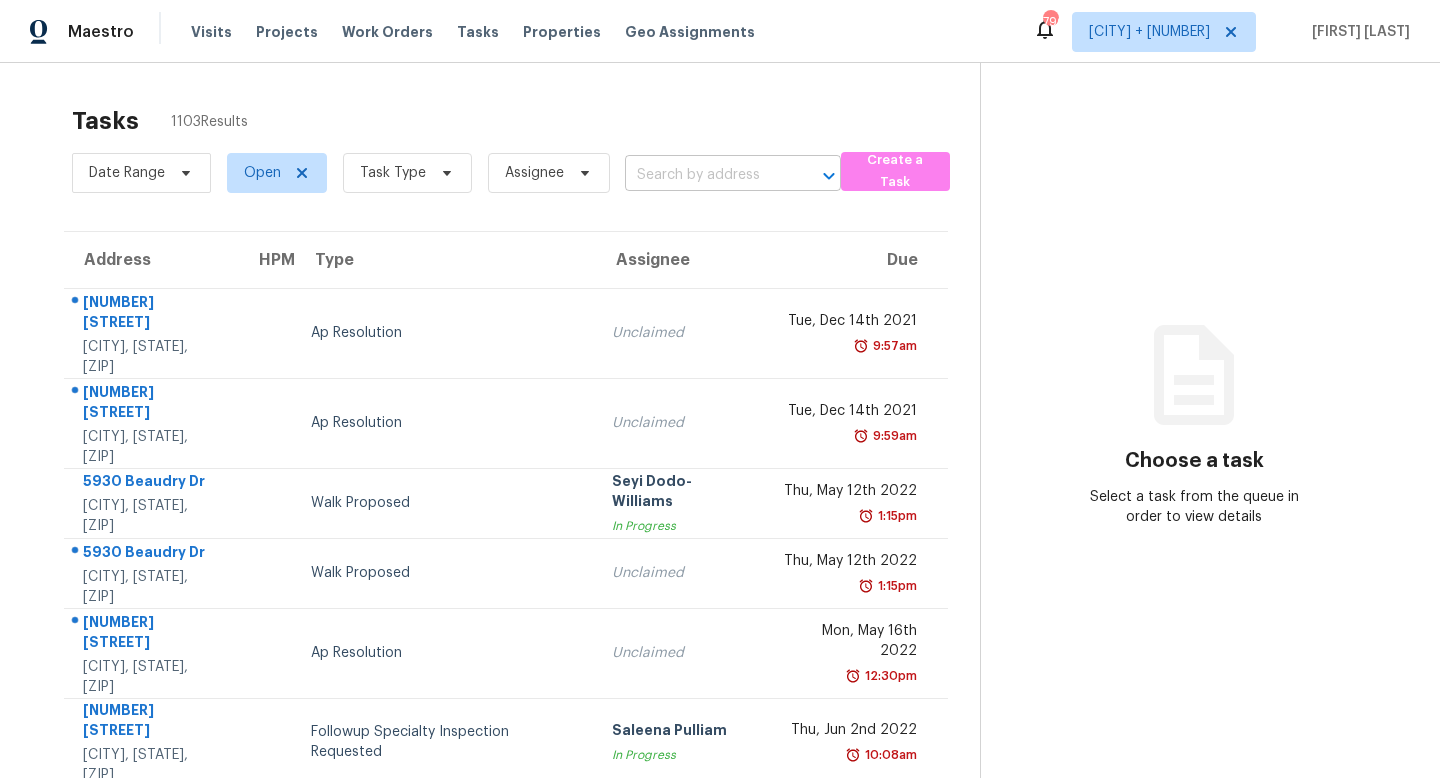 click at bounding box center (705, 175) 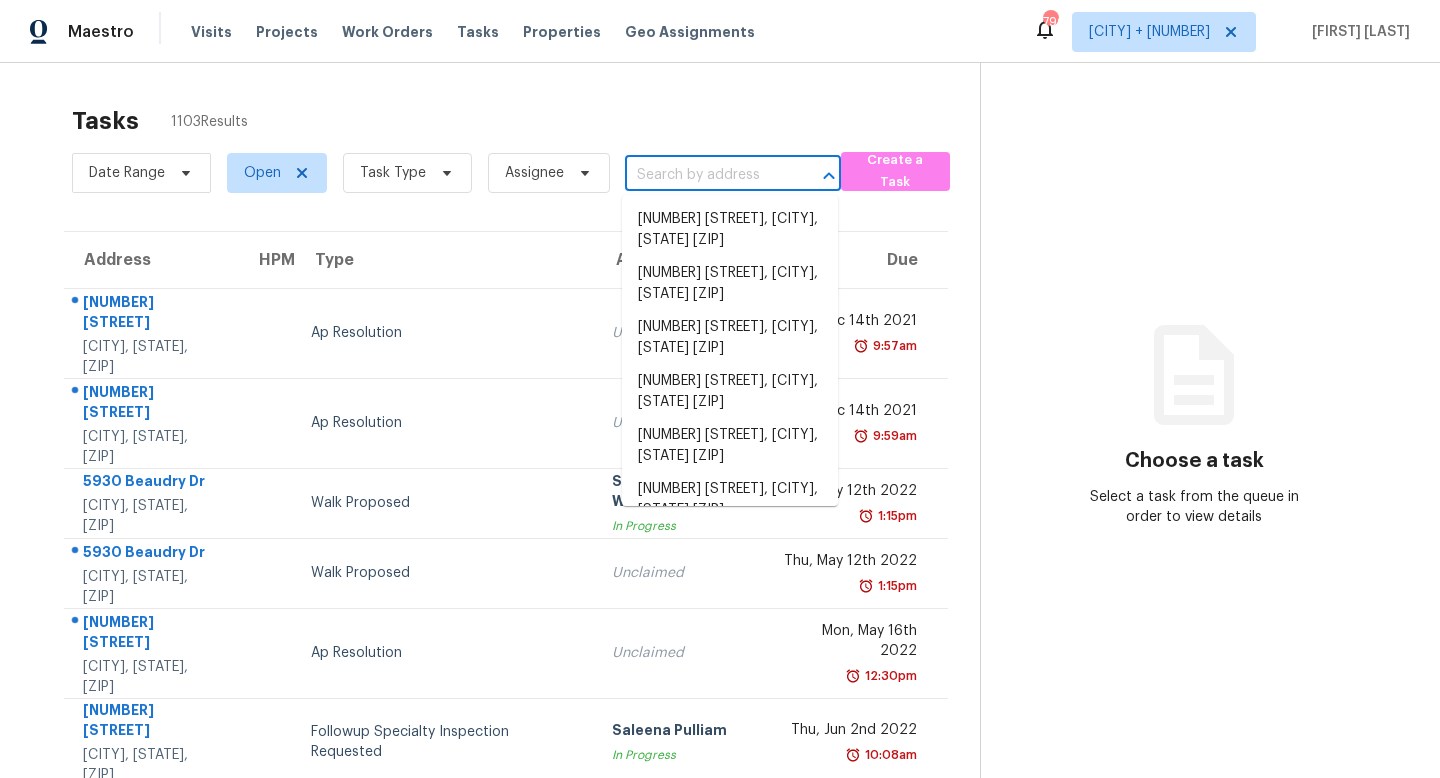 paste on "[NUMBER] [STREET], [CITY], [STATE], [ZIP]" 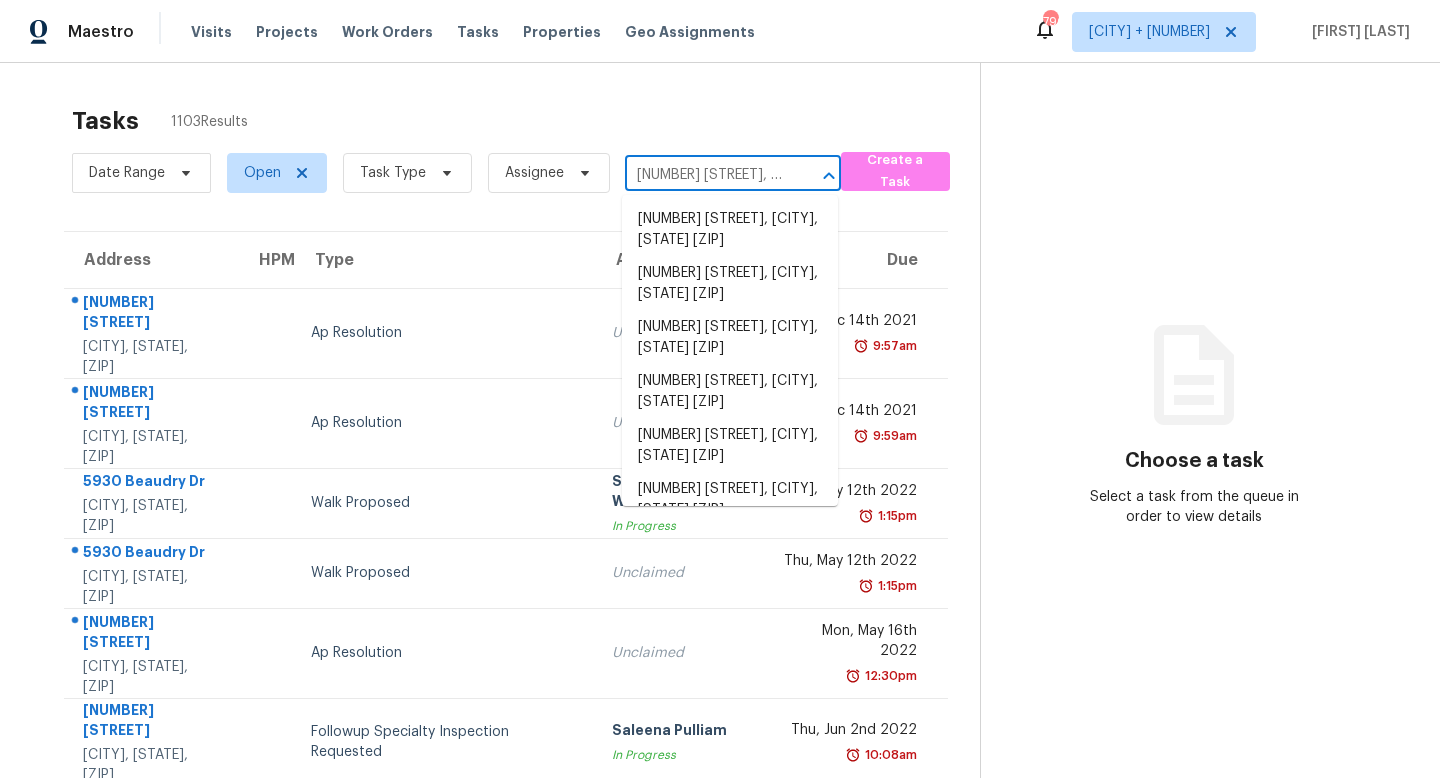 scroll, scrollTop: 0, scrollLeft: 134, axis: horizontal 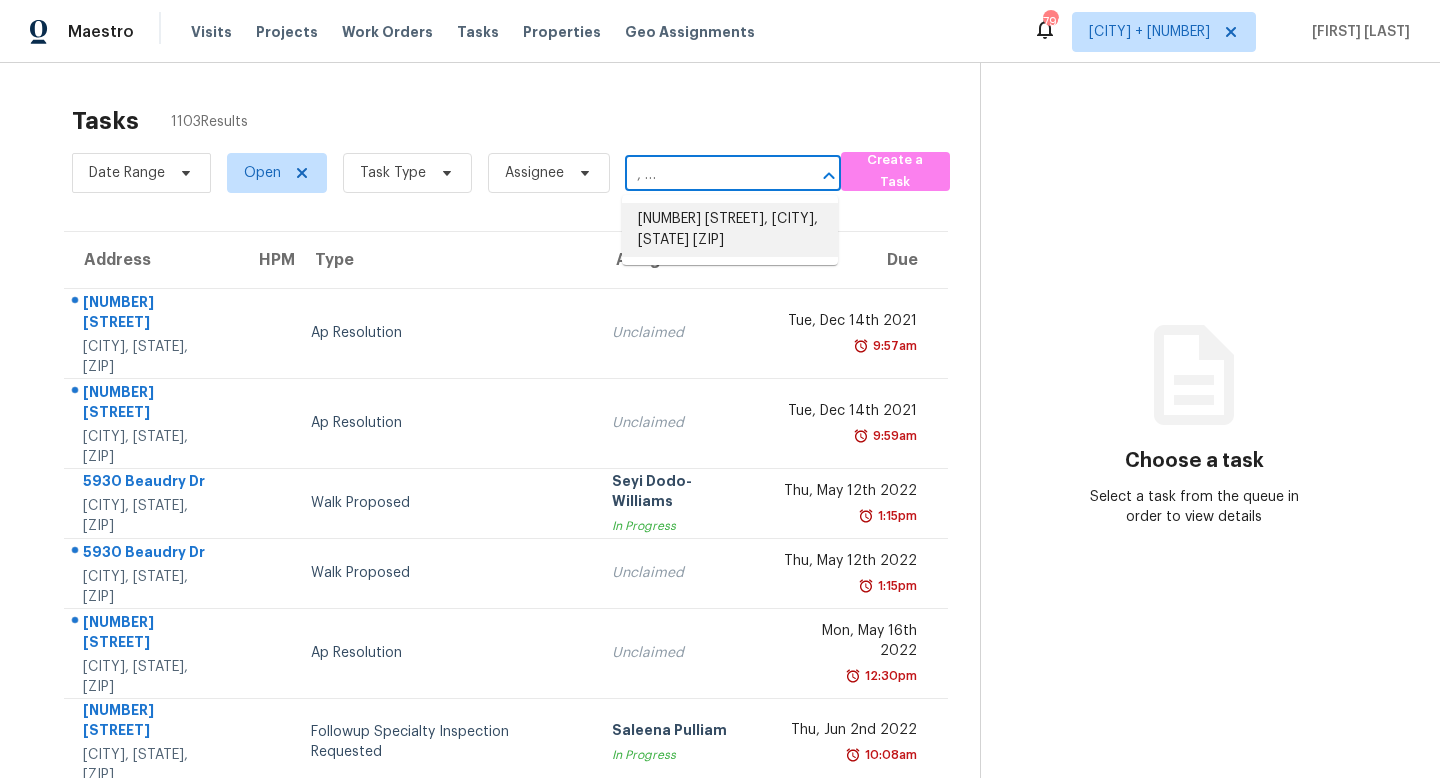 click on "[NUMBER] [STREET], [CITY], [STATE] [ZIP]" at bounding box center (730, 230) 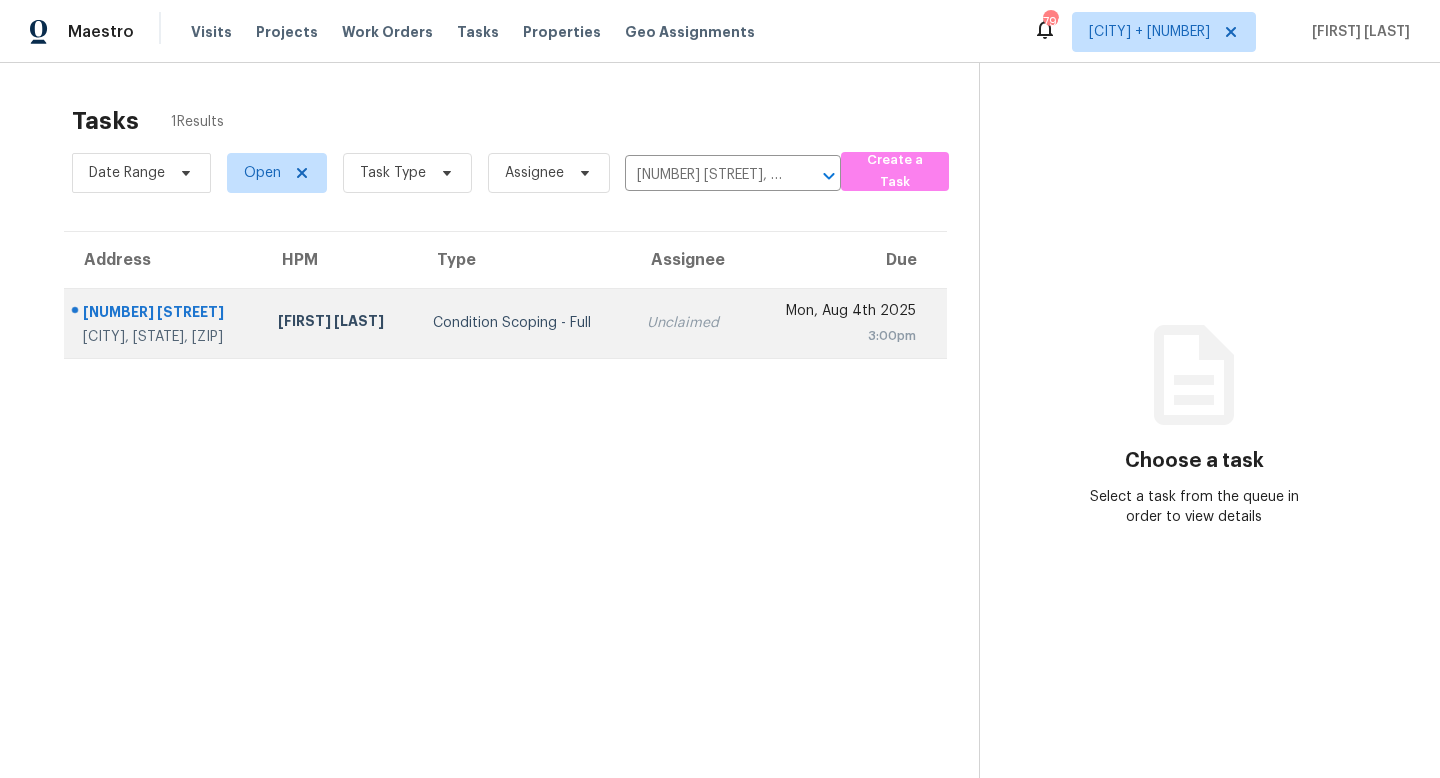 click on "Unclaimed" at bounding box center (689, 323) 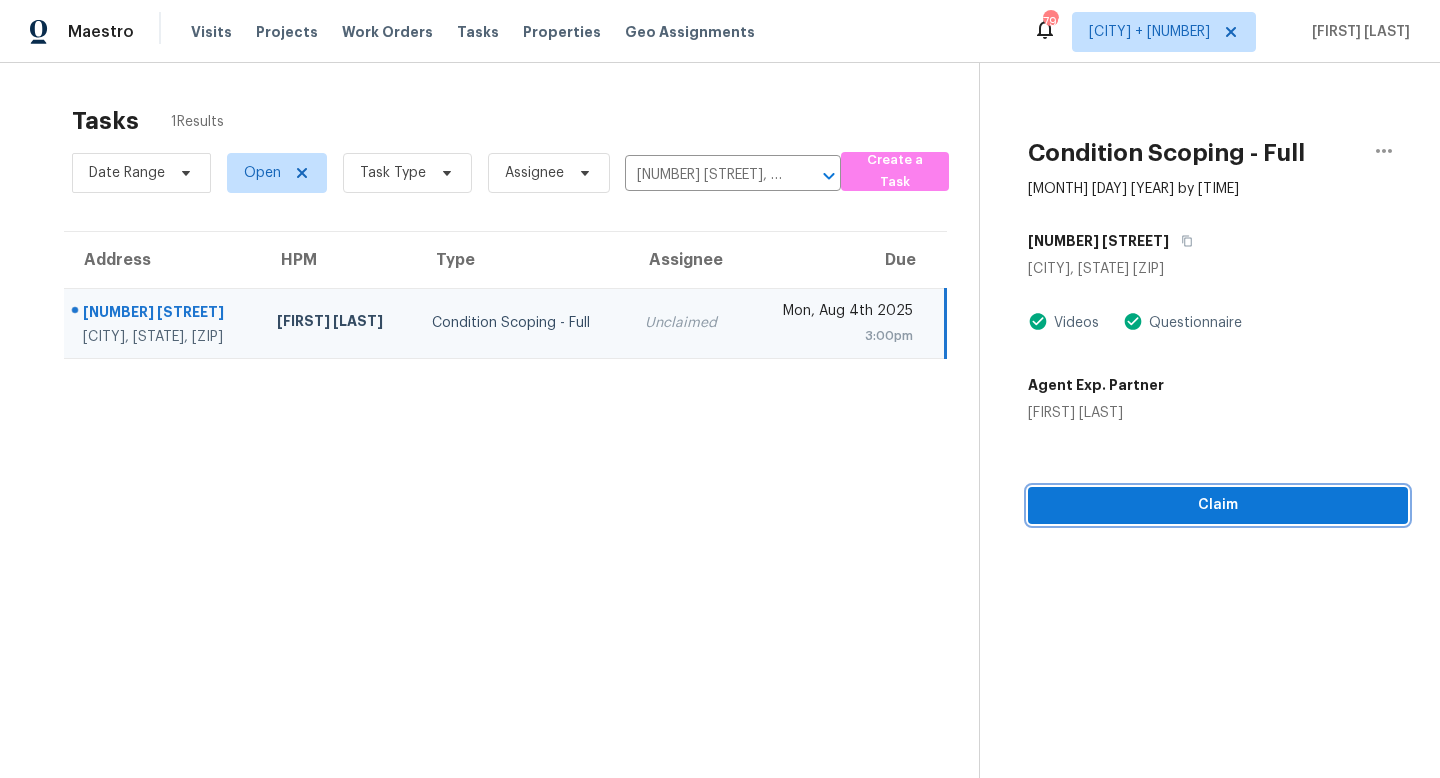 click on "Claim" at bounding box center [1218, 505] 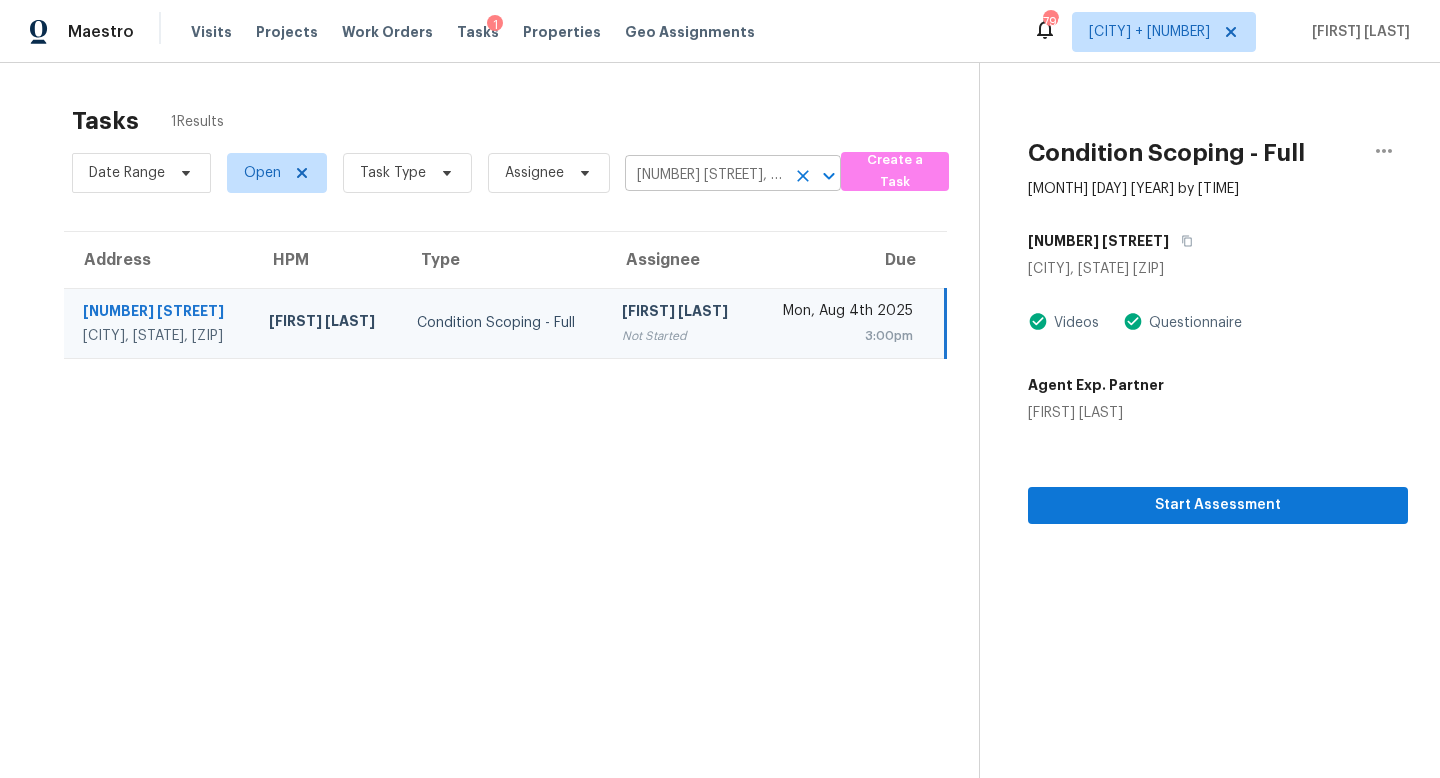 click on "[NUMBER] [STREET], [CITY], [STATE] [ZIP]" at bounding box center (705, 175) 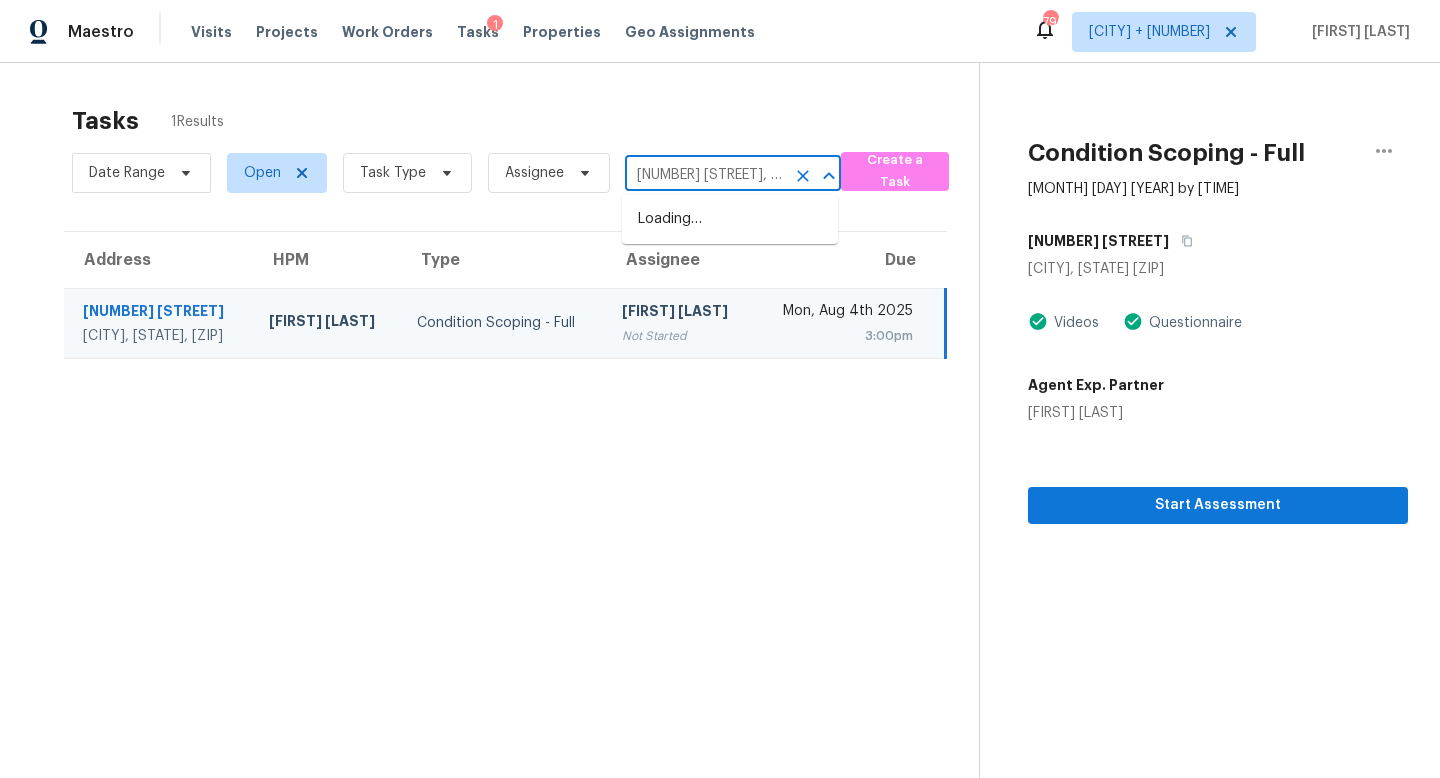 type on "[NUMBER] [STREET], [CITY], [STATE], [ZIP]" 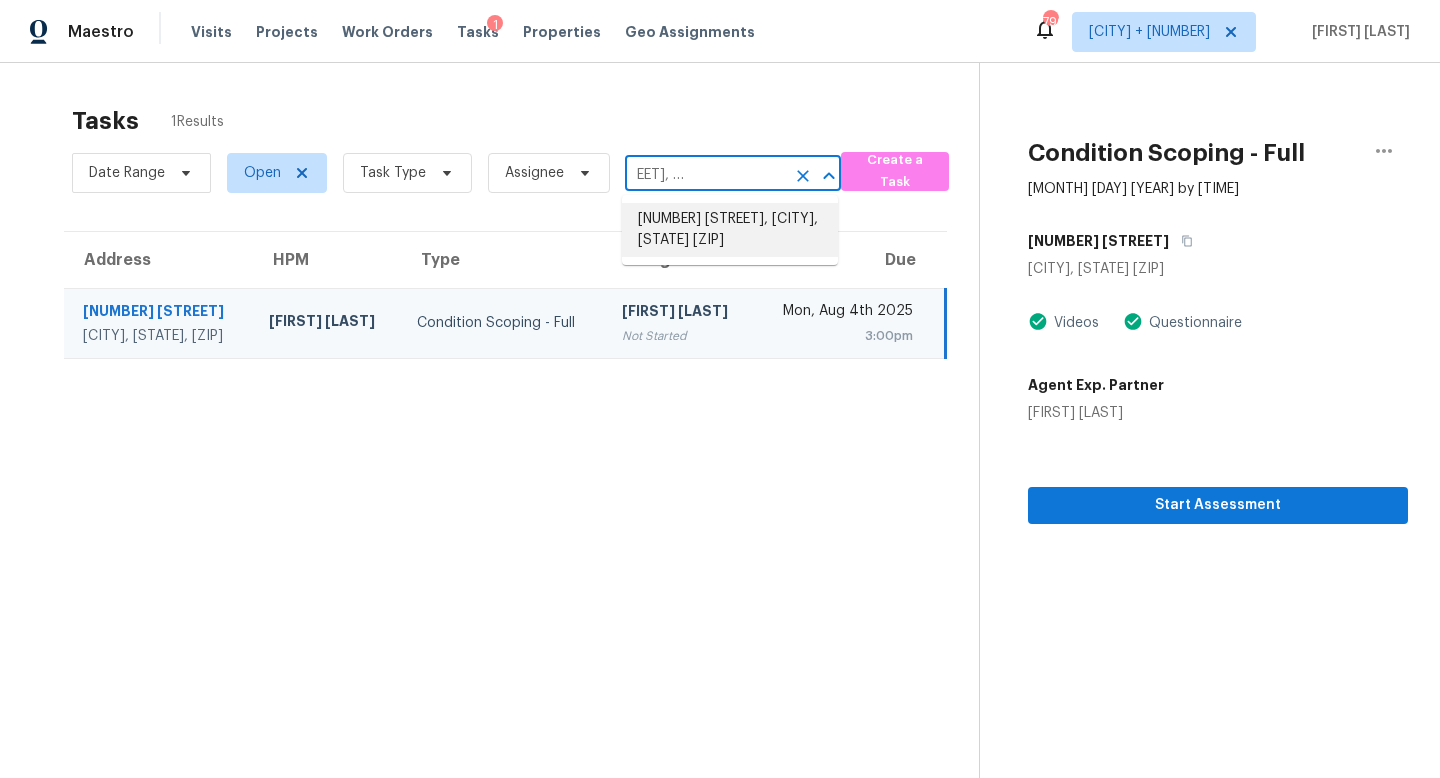 click on "[NUMBER] [STREET], [CITY], [STATE] [ZIP]" at bounding box center [730, 230] 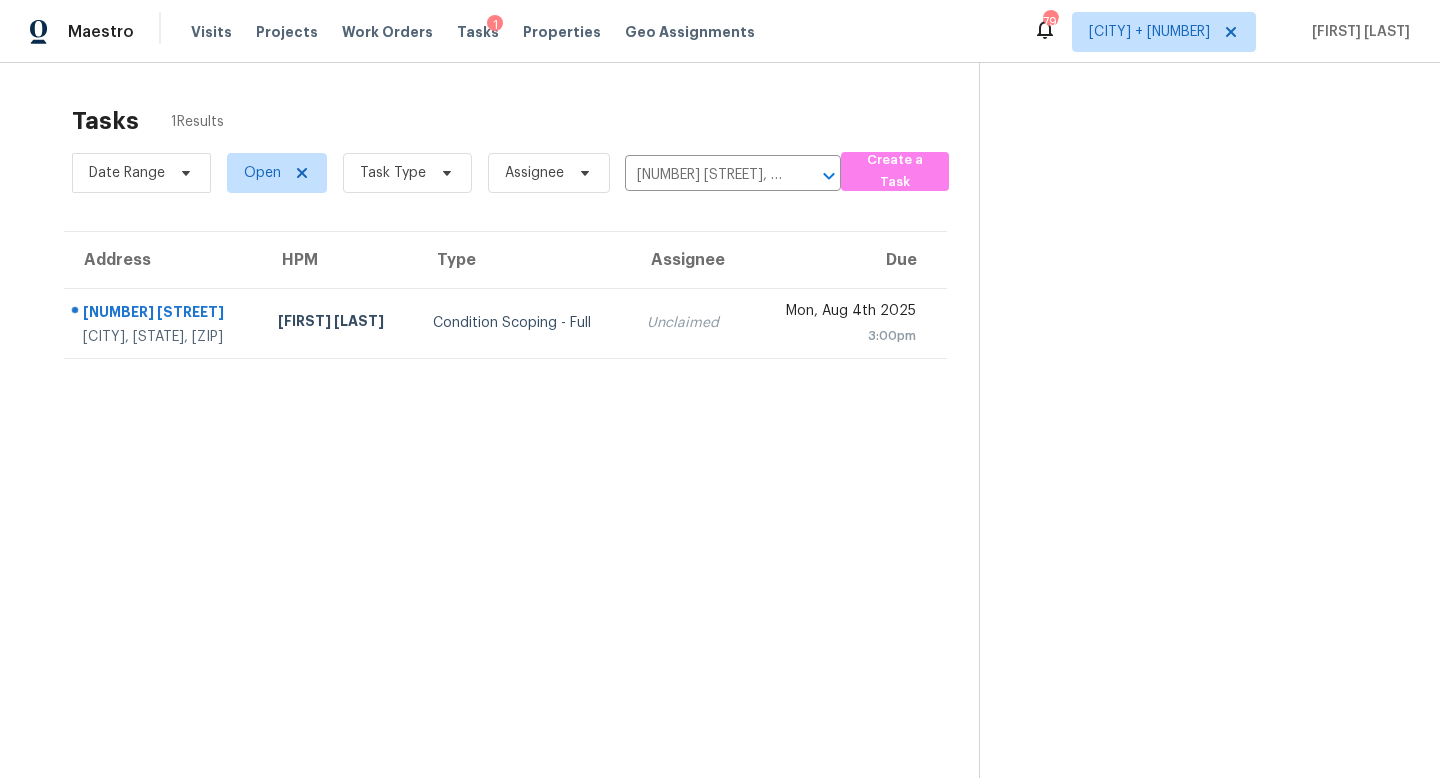 click on "Unclaimed" at bounding box center (689, 323) 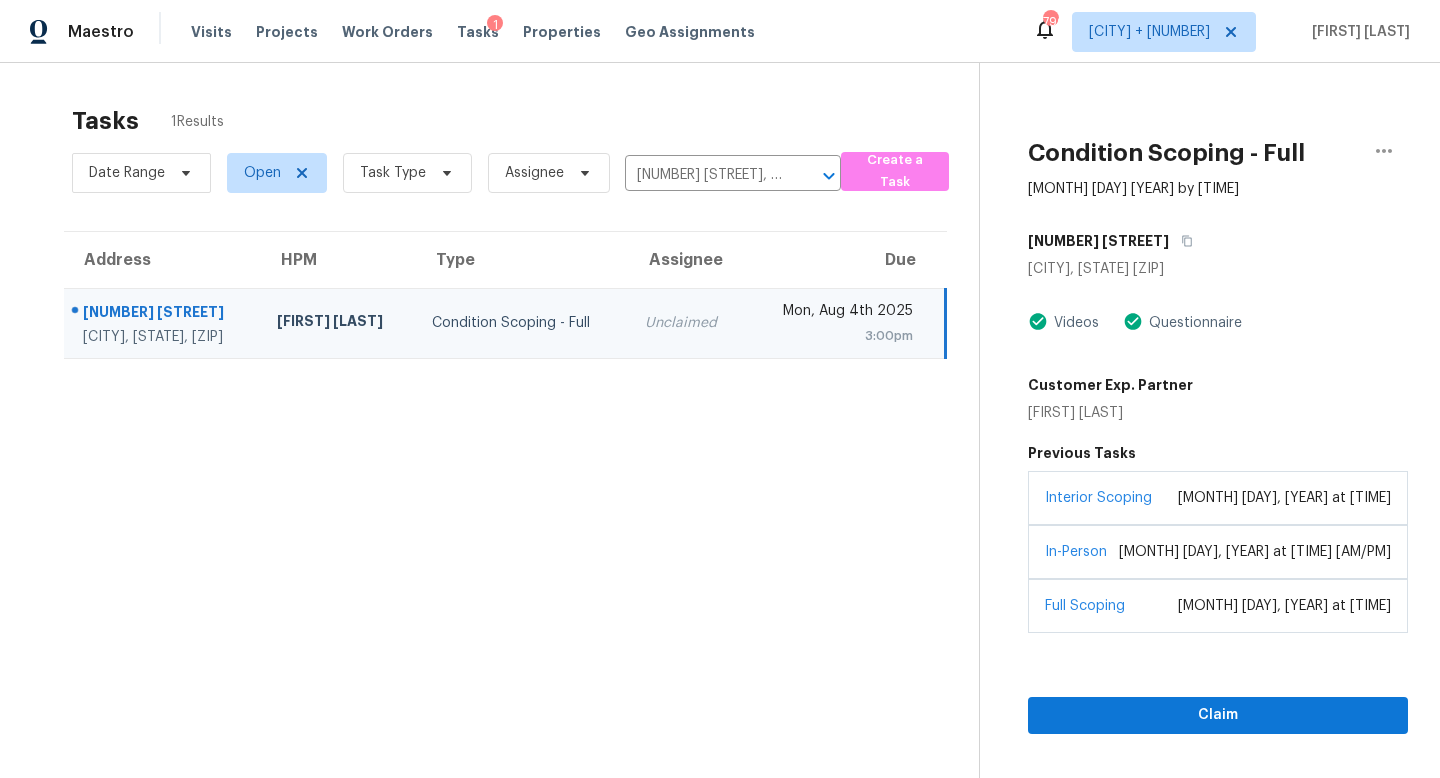 click on "Interior Scoping" at bounding box center [1098, 498] 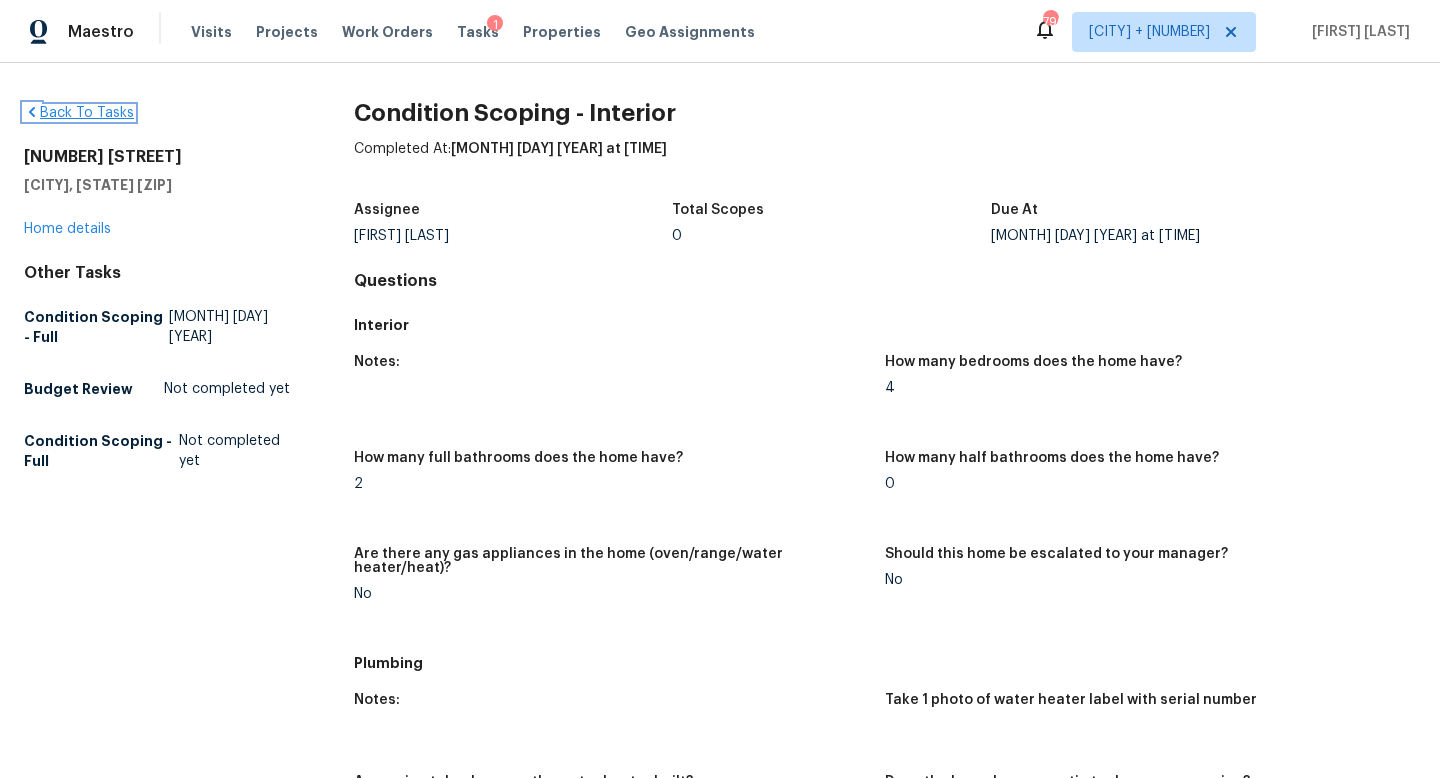 click on "Back To Tasks" at bounding box center (79, 113) 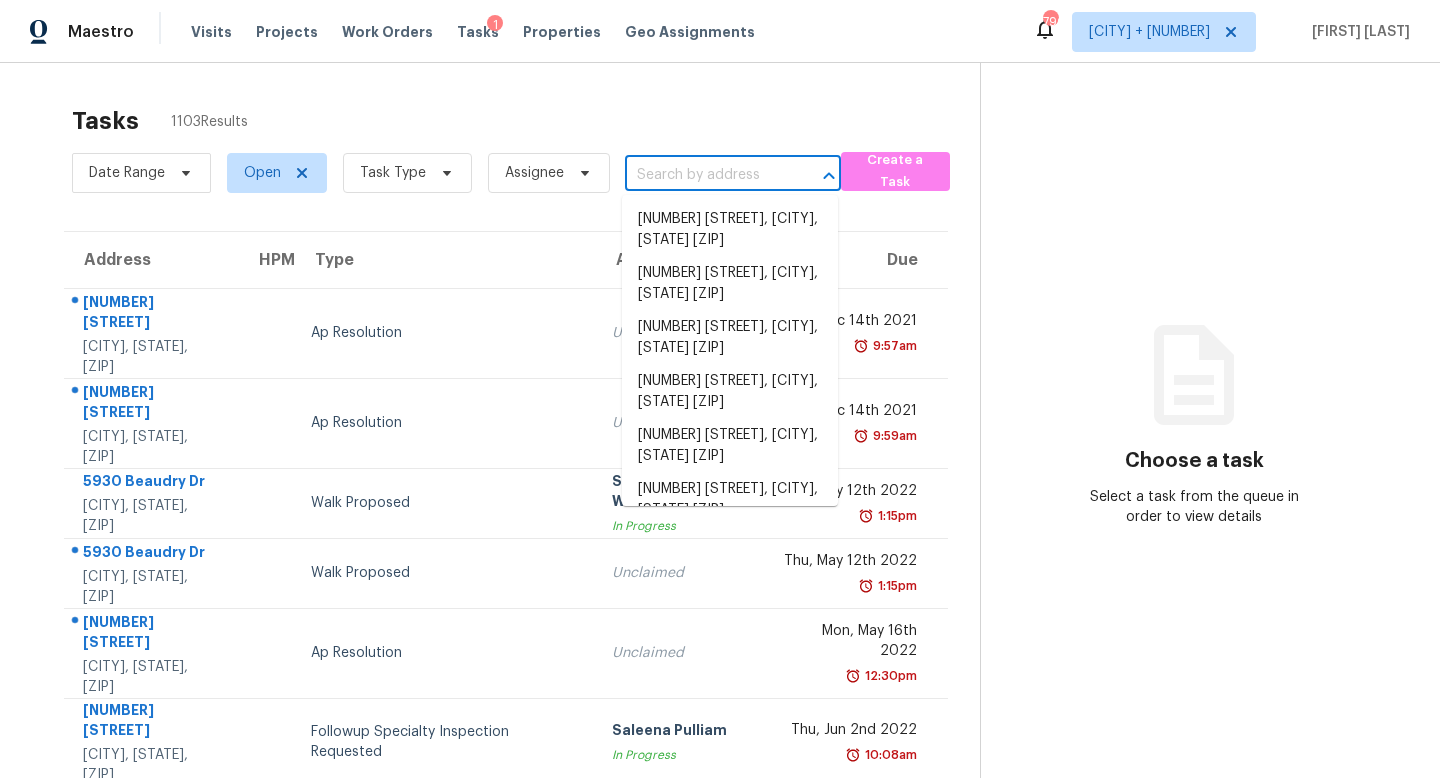 click at bounding box center [705, 175] 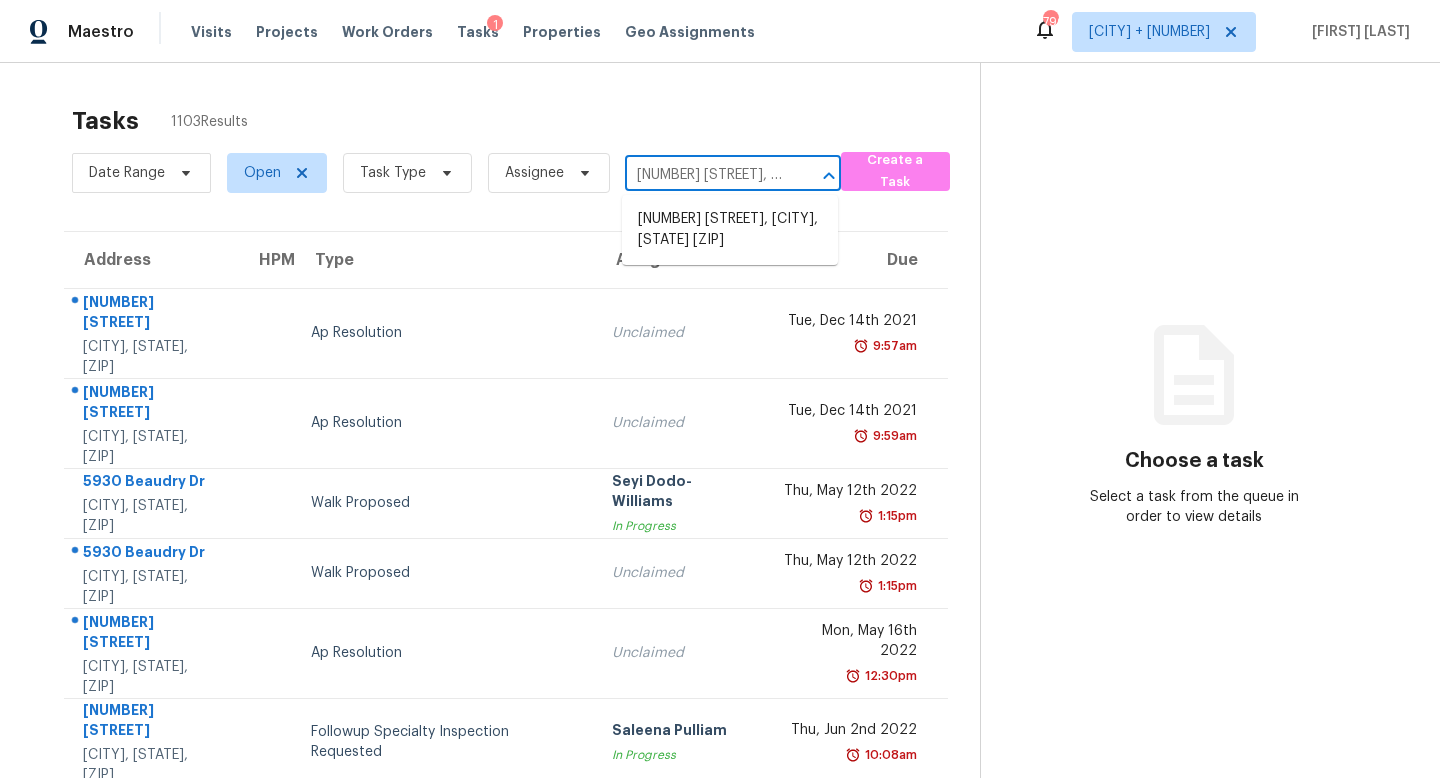 scroll, scrollTop: 0, scrollLeft: 98, axis: horizontal 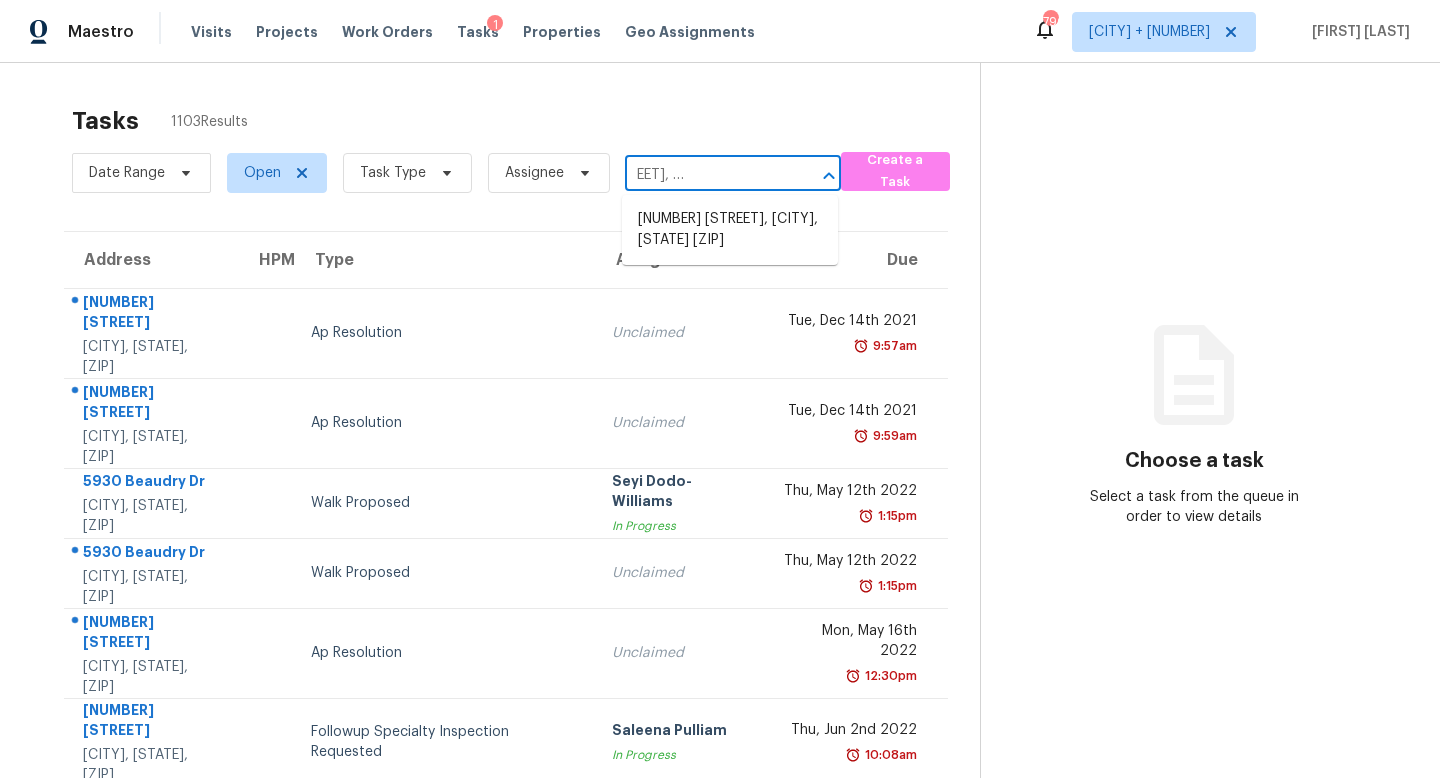 click on "[NUMBER] [STREET], [CITY], [STATE] [ZIP]" at bounding box center [730, 230] 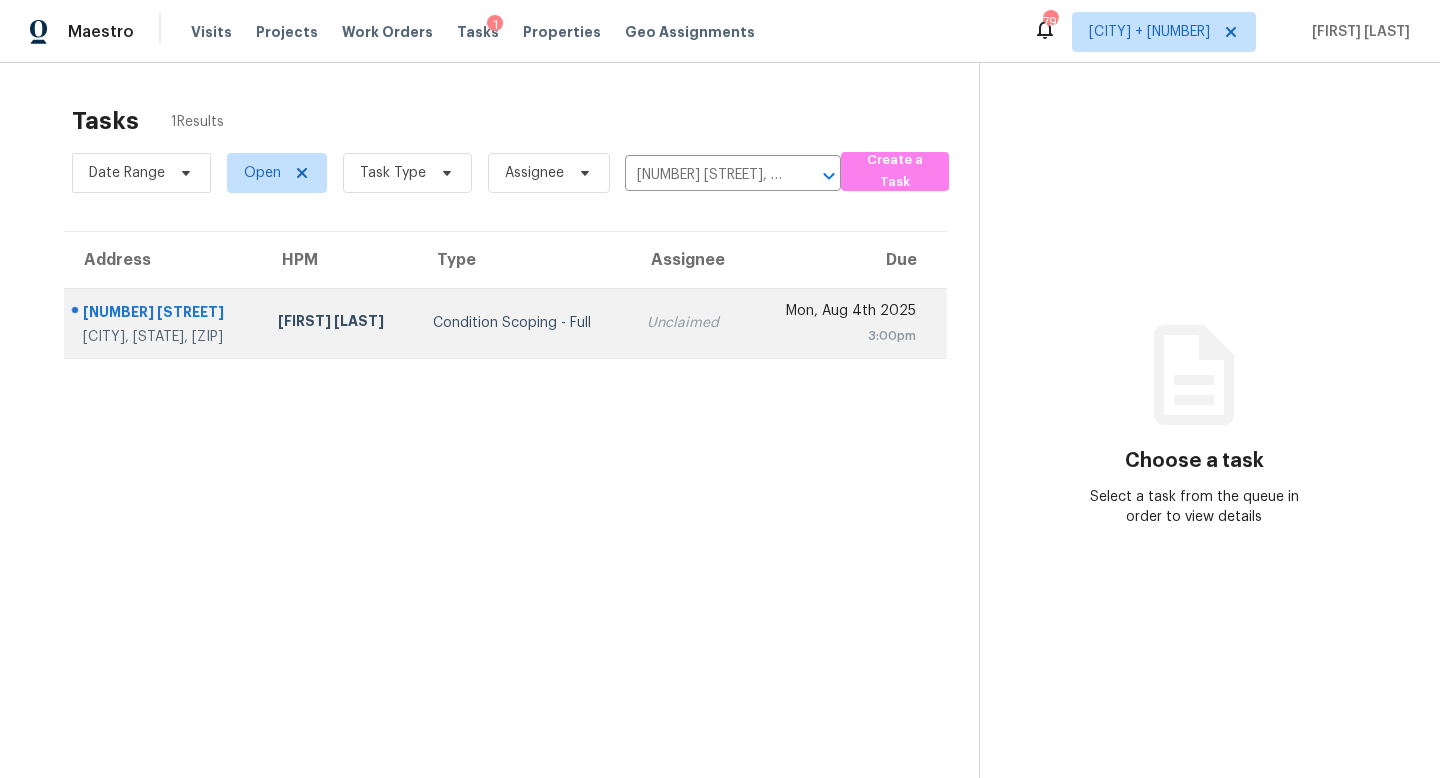 click on "Unclaimed" at bounding box center (689, 323) 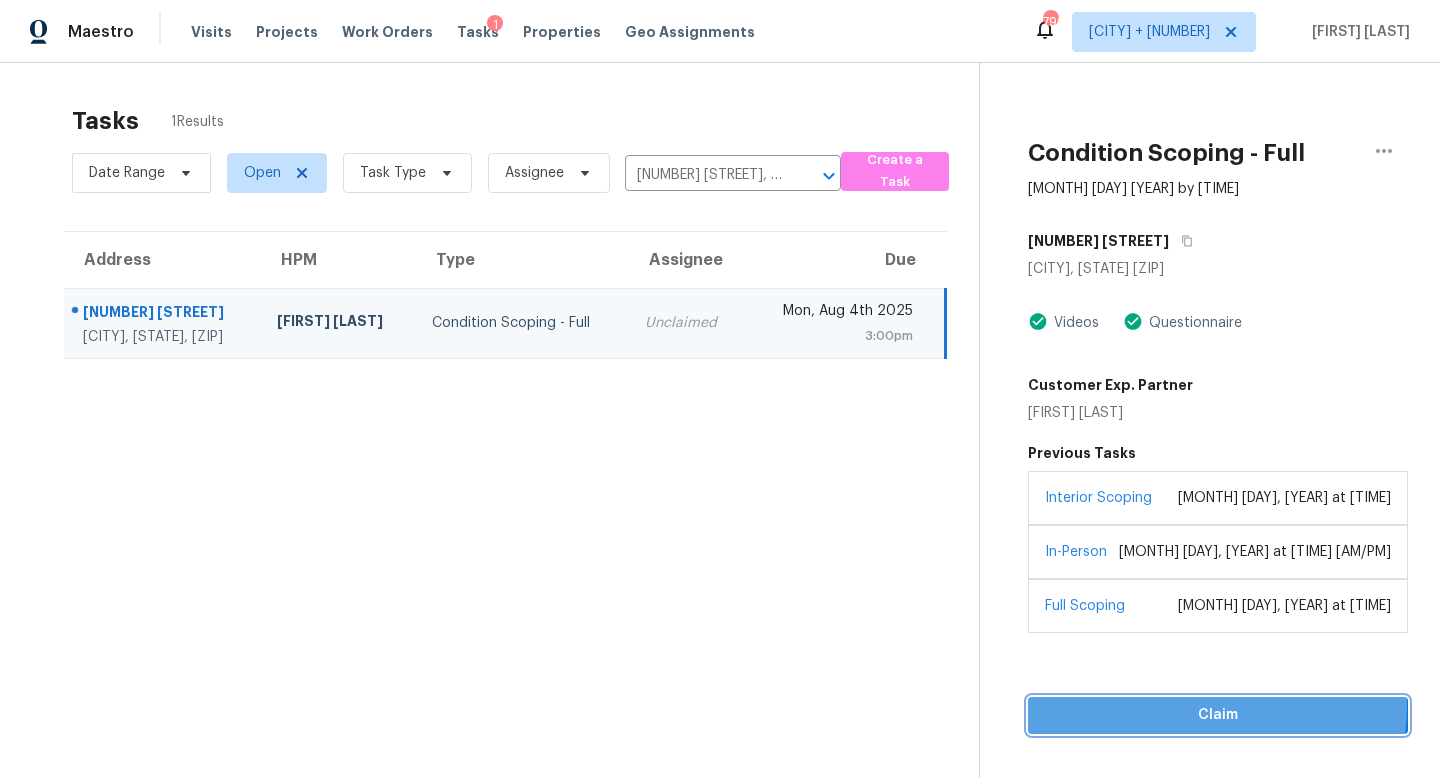 click on "Claim" at bounding box center (1218, 715) 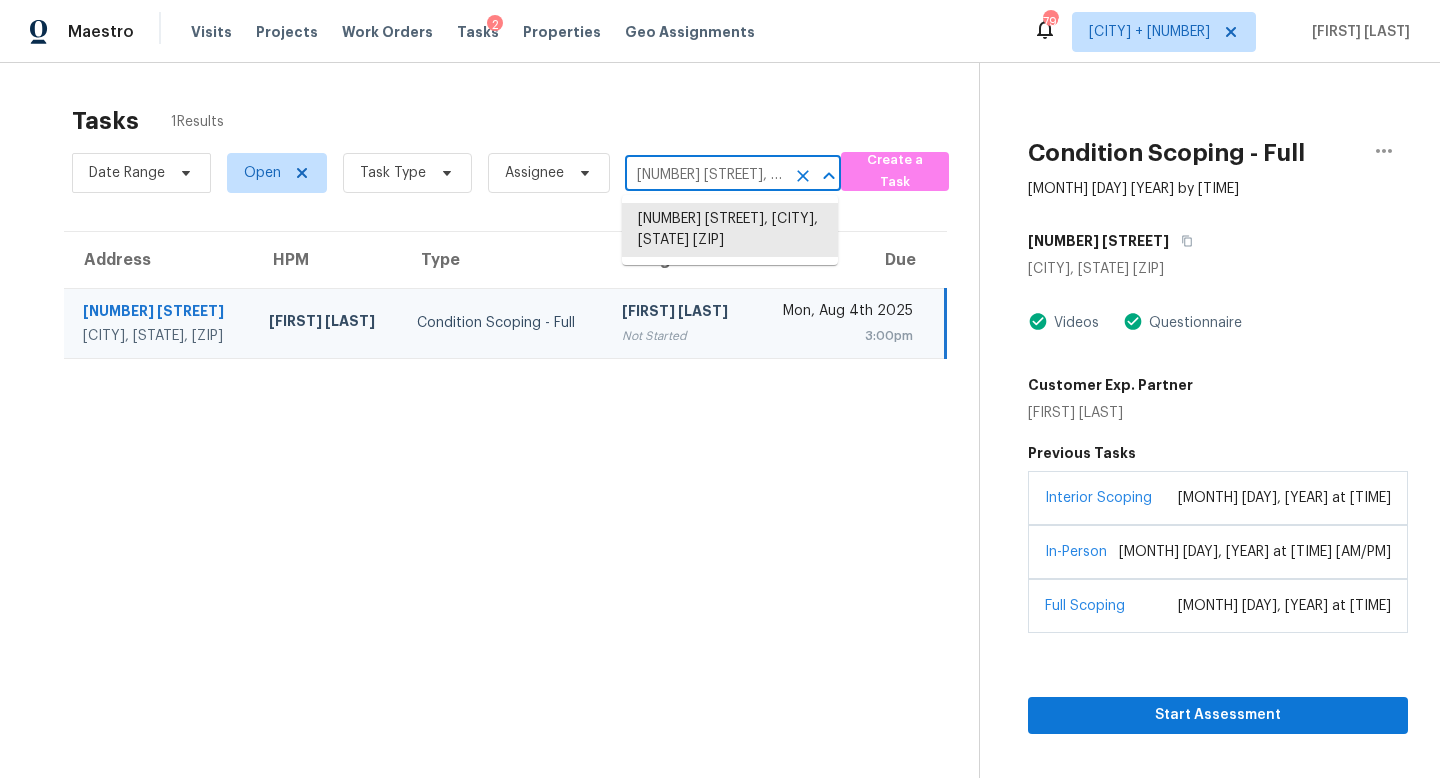 click on "[NUMBER] [STREET], [CITY], [STATE] [ZIP]" at bounding box center (705, 175) 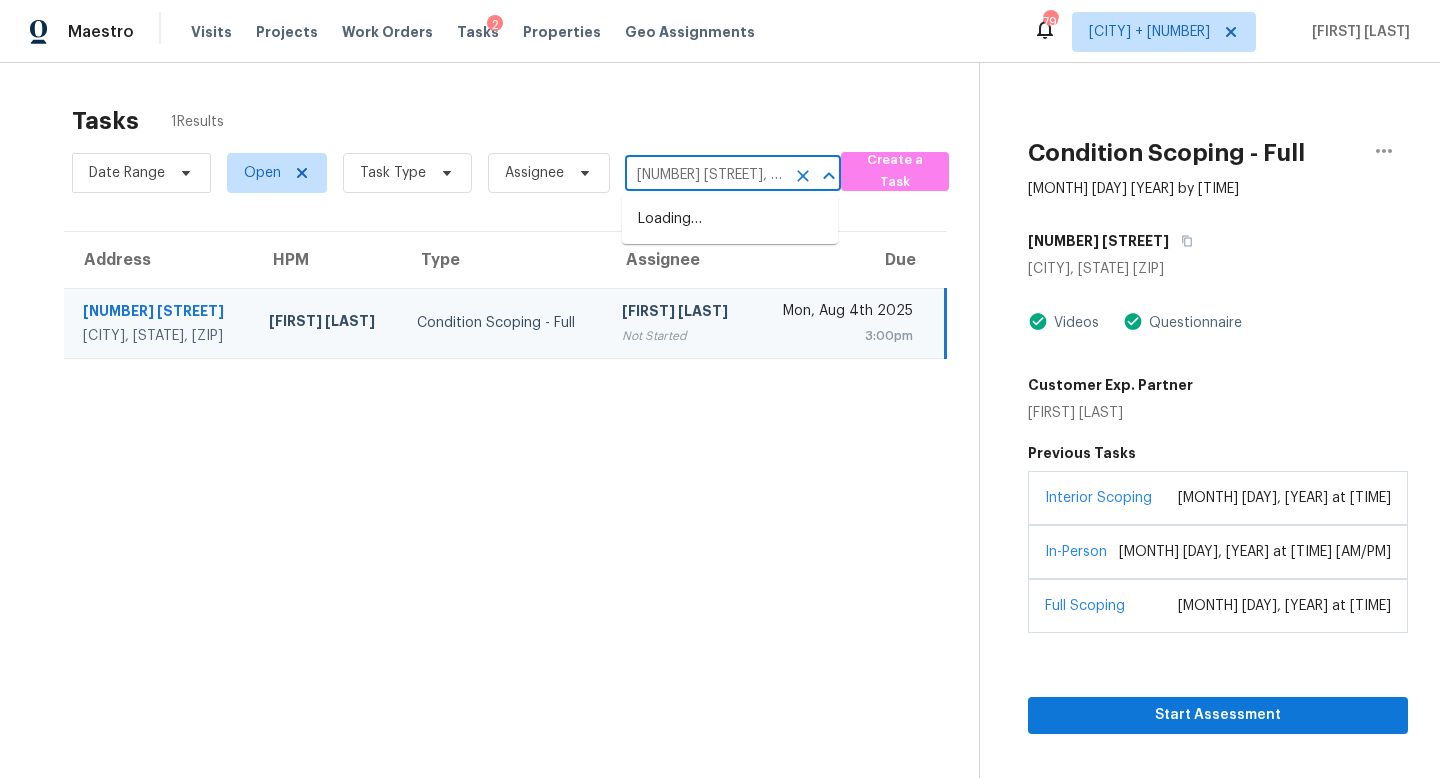 scroll, scrollTop: 0, scrollLeft: 108, axis: horizontal 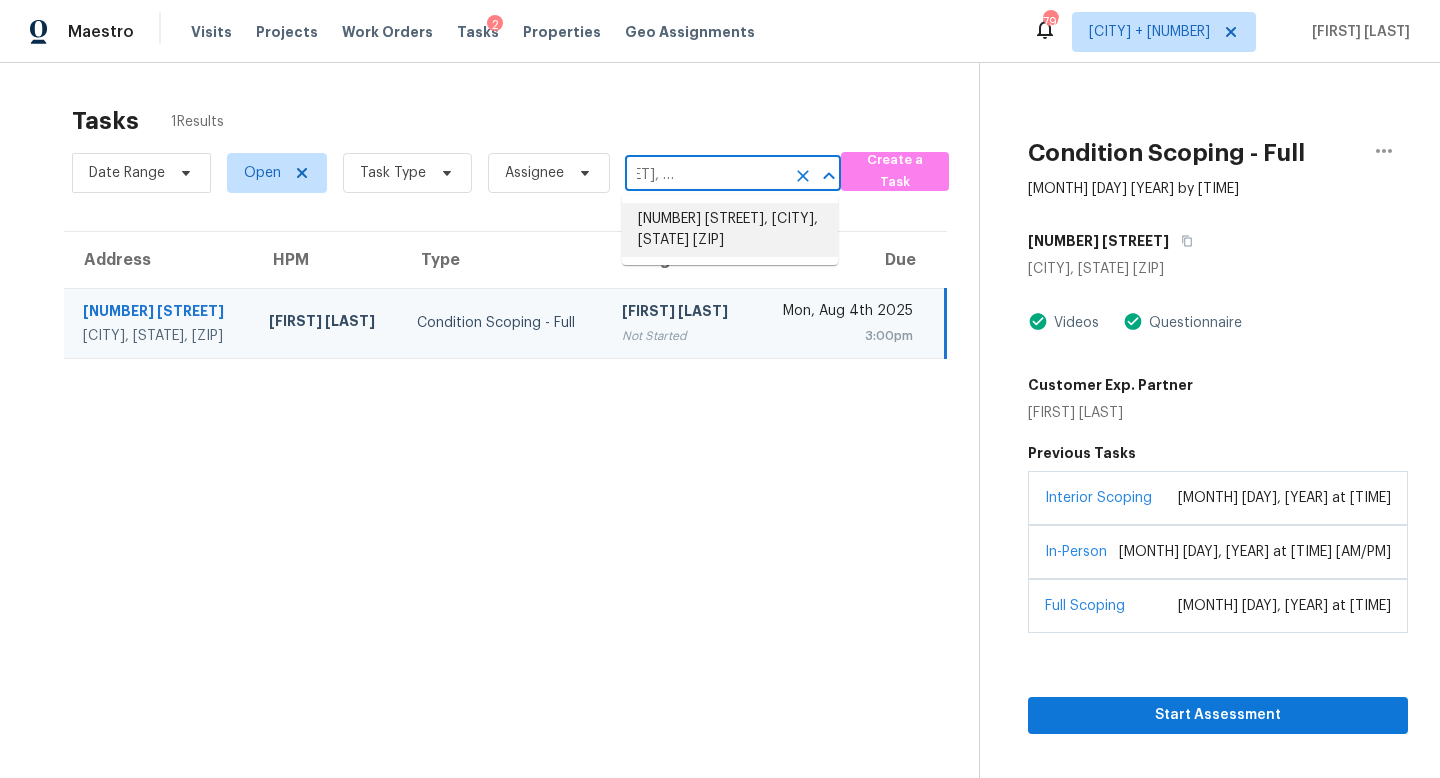 click on "[NUMBER] [STREET], [CITY], [STATE] [ZIP]" at bounding box center [730, 230] 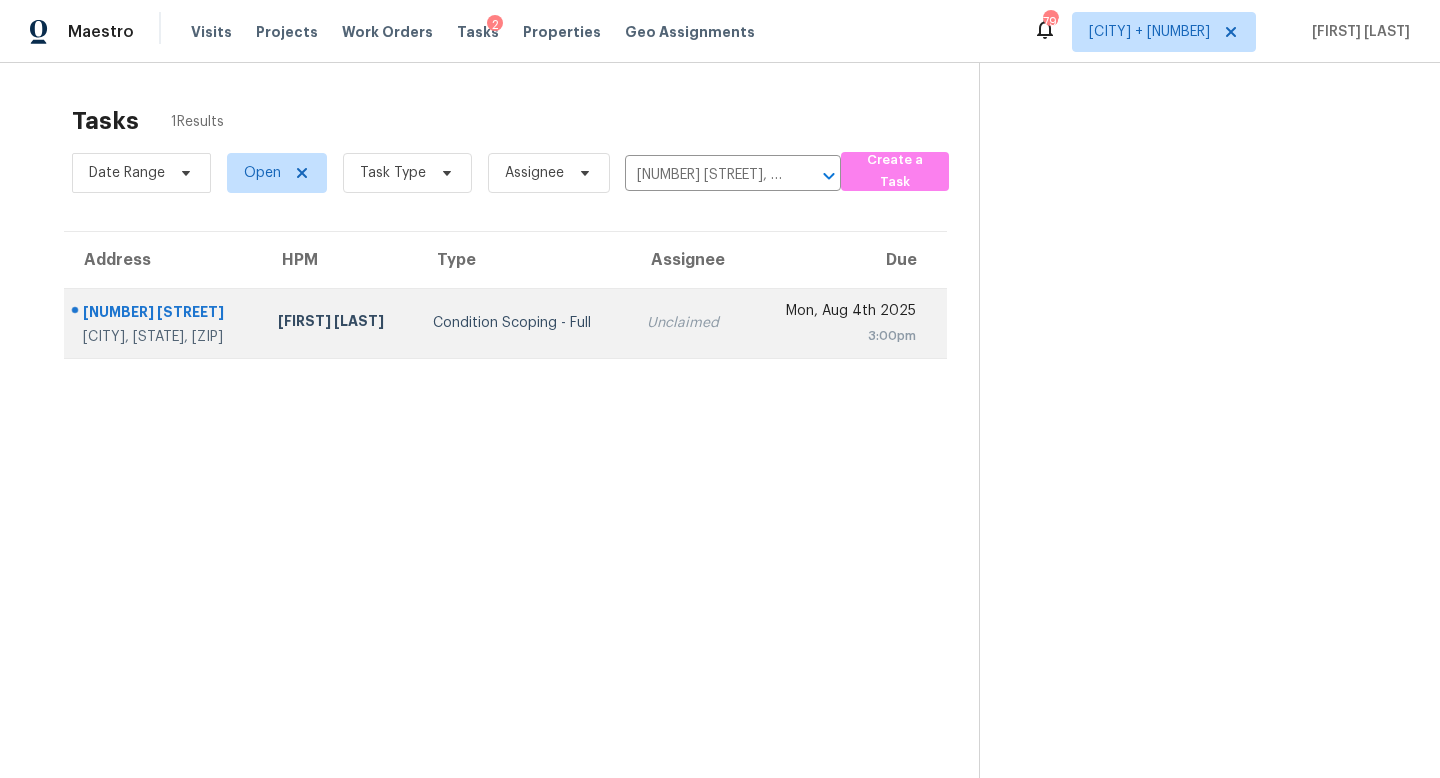 click on "Unclaimed" at bounding box center [689, 323] 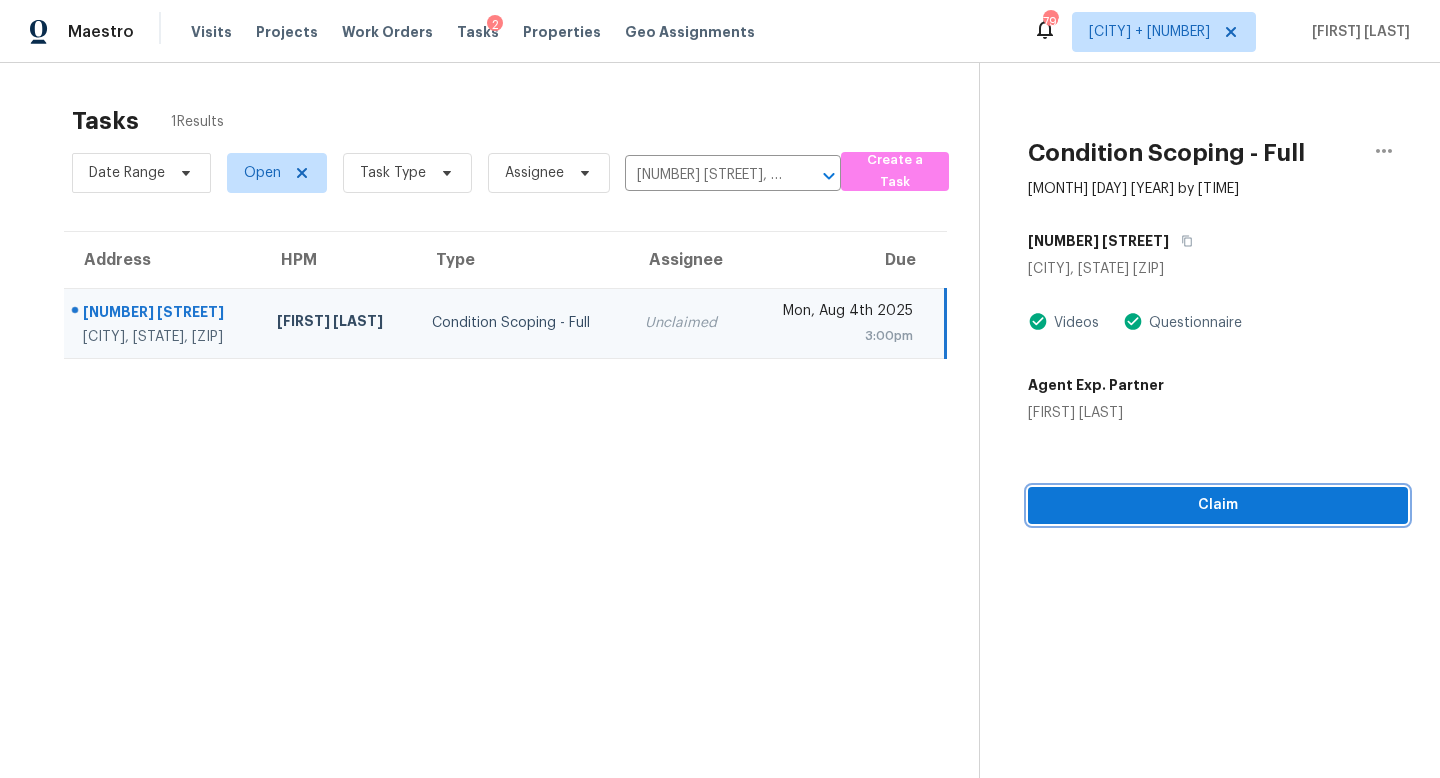 click on "Claim" at bounding box center (1218, 505) 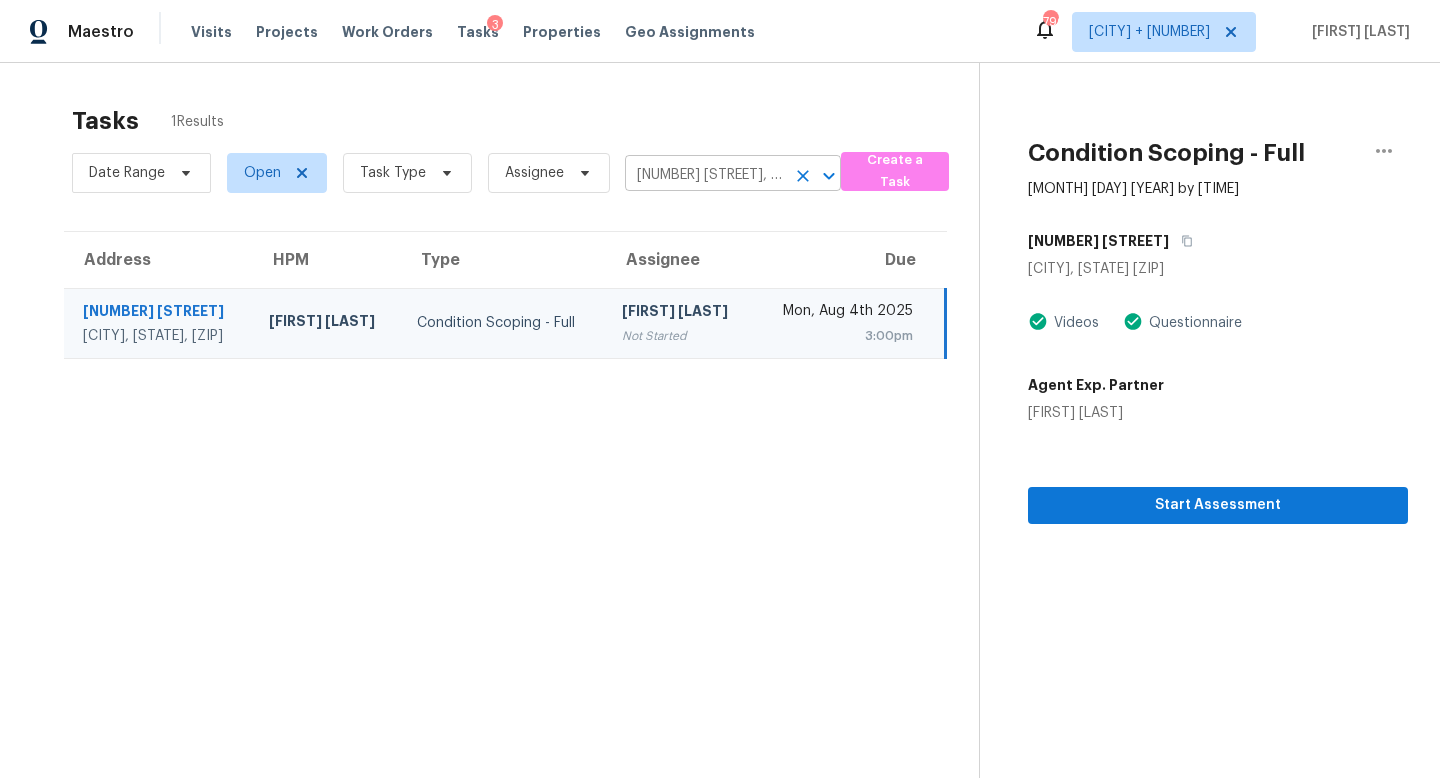 click on "[NUMBER] [STREET], [CITY], [STATE] [ZIP]" at bounding box center (705, 175) 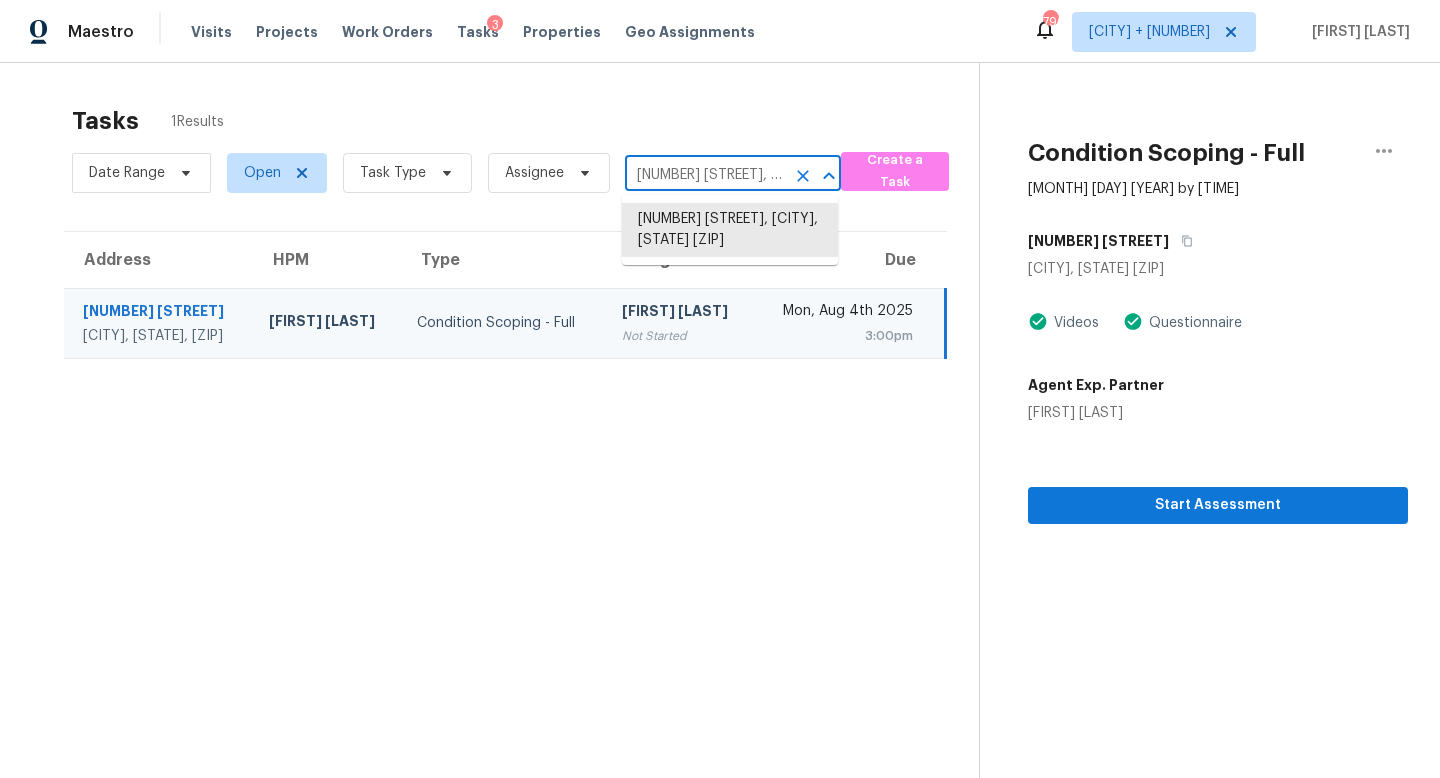 paste on "[NUMBER] [STREET], [CITY], [STATE], [ZIP]" 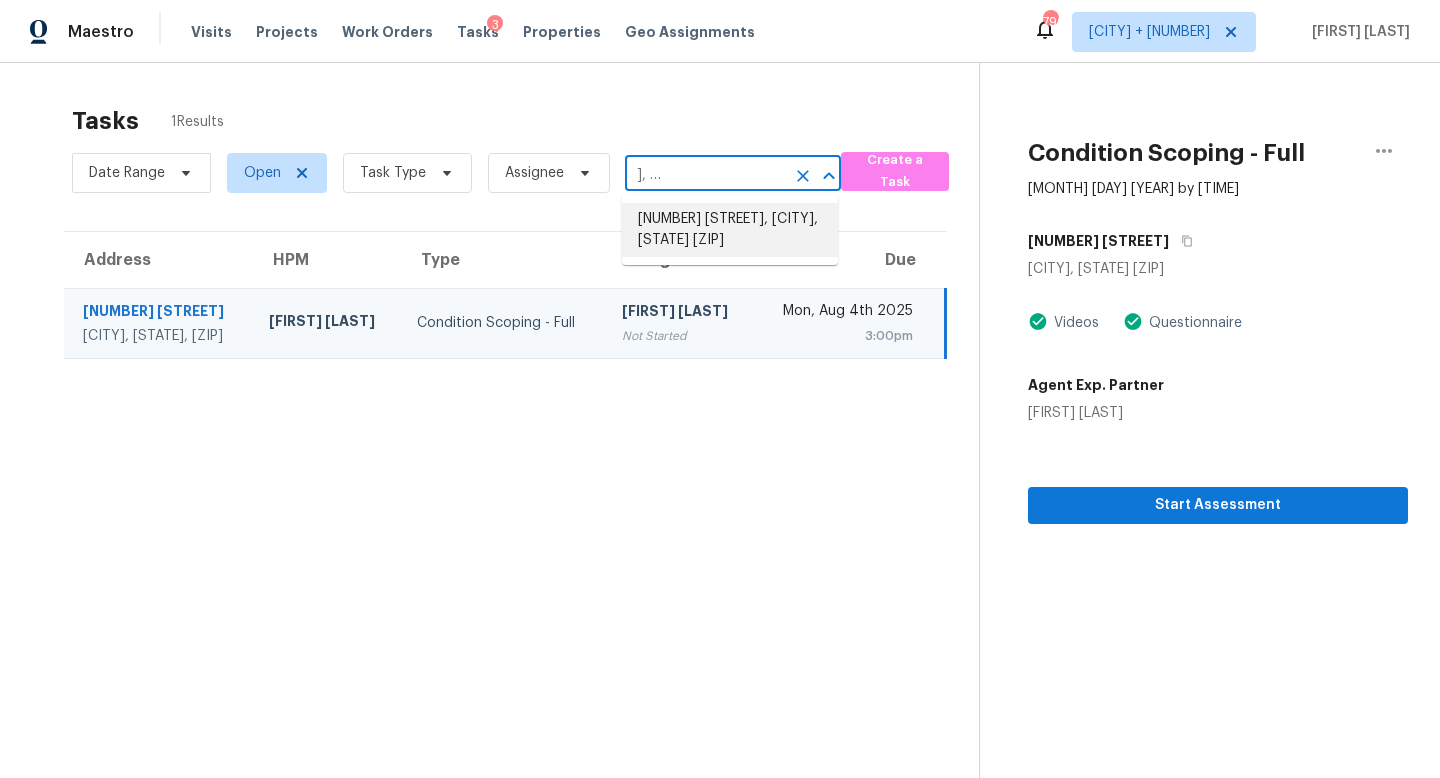 click on "[NUMBER] [STREET], [CITY], [STATE] [ZIP]" at bounding box center [730, 230] 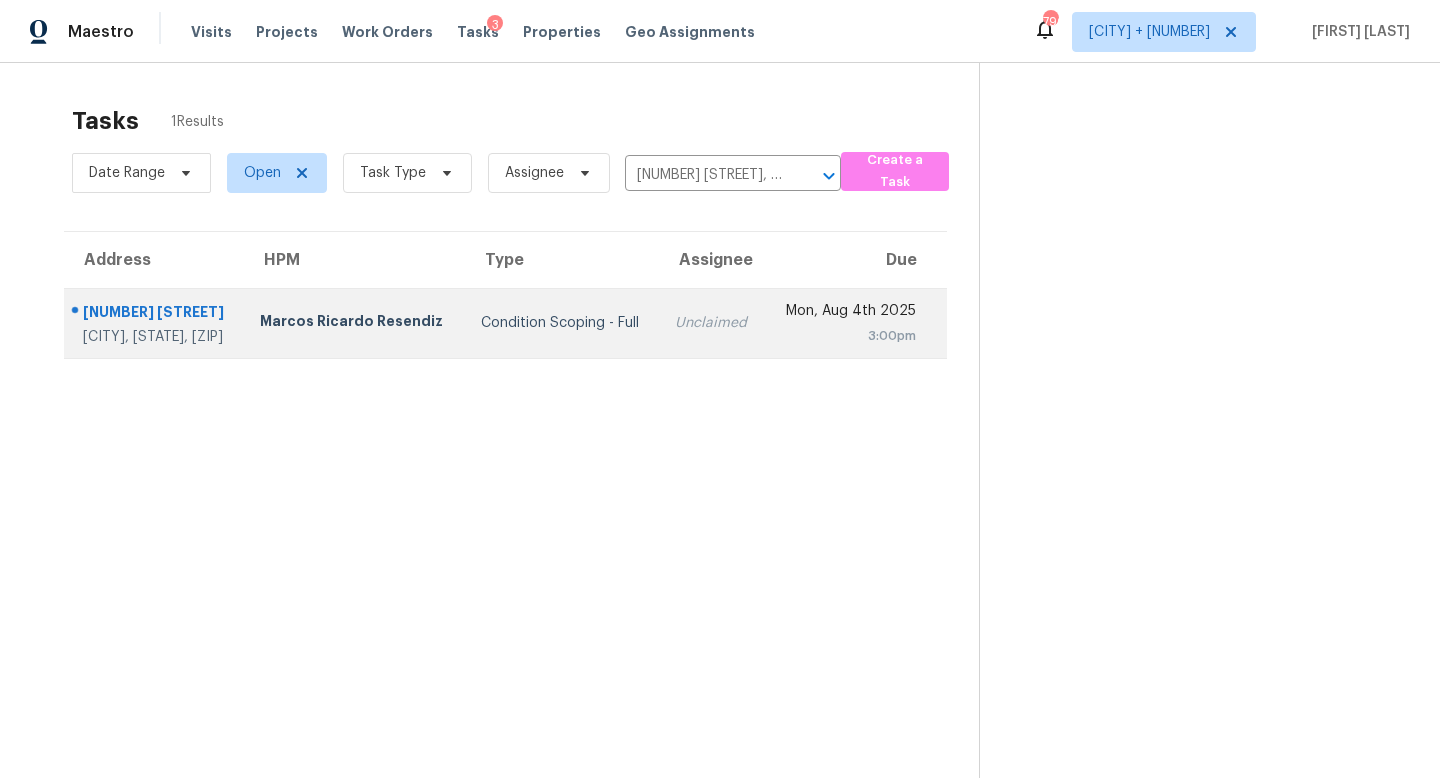 click on "Unclaimed" at bounding box center [712, 323] 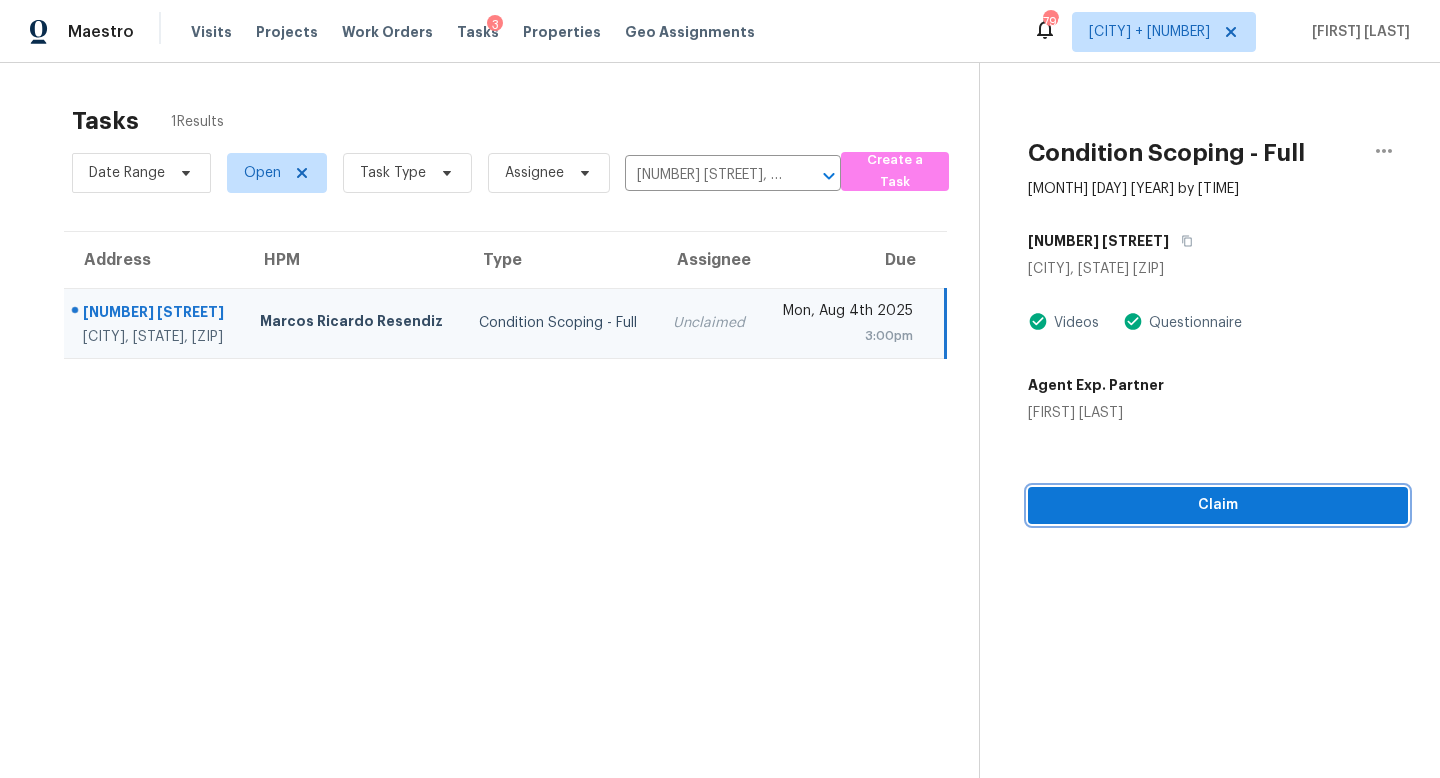 click on "Claim" at bounding box center (1218, 505) 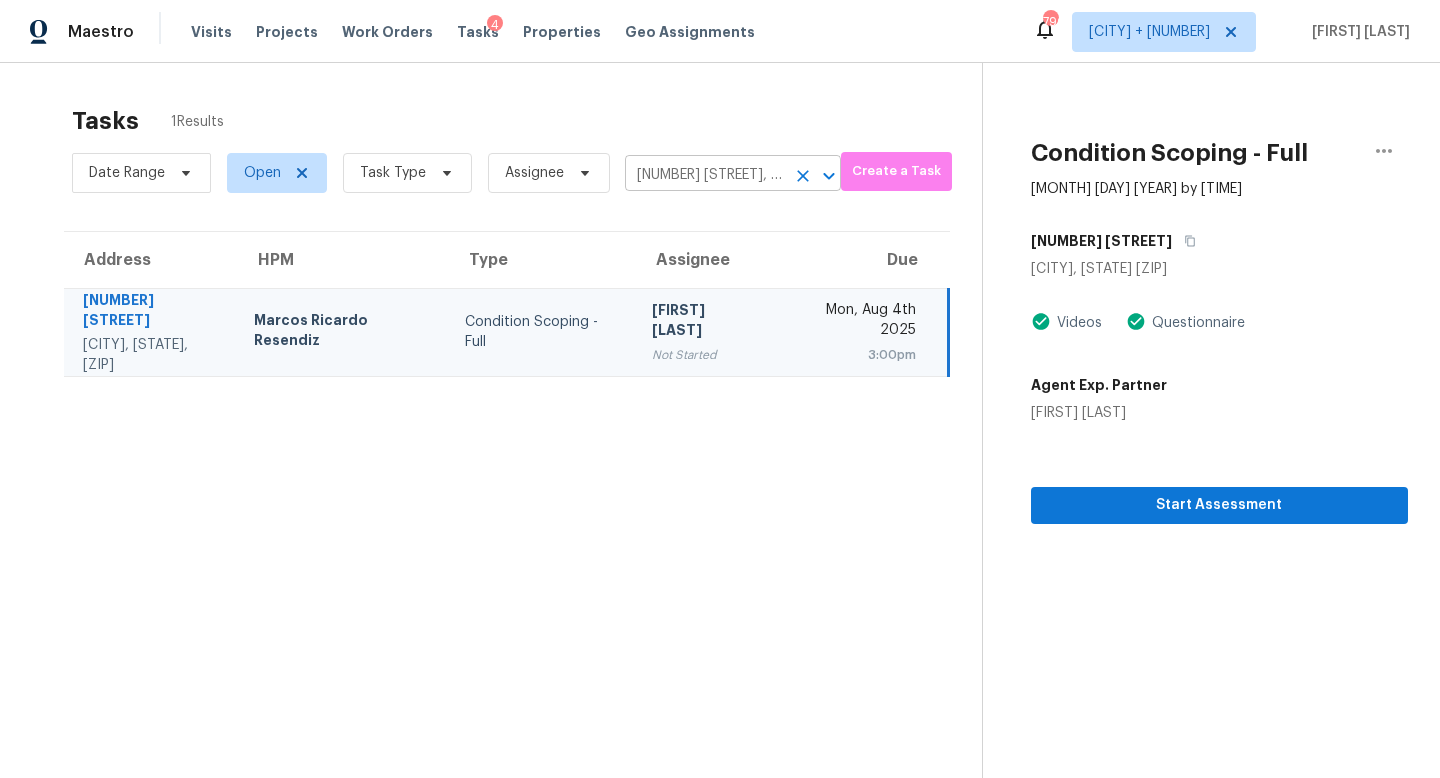 click on "[NUMBER] [STREET], [CITY], [STATE] [ZIP]" at bounding box center (705, 175) 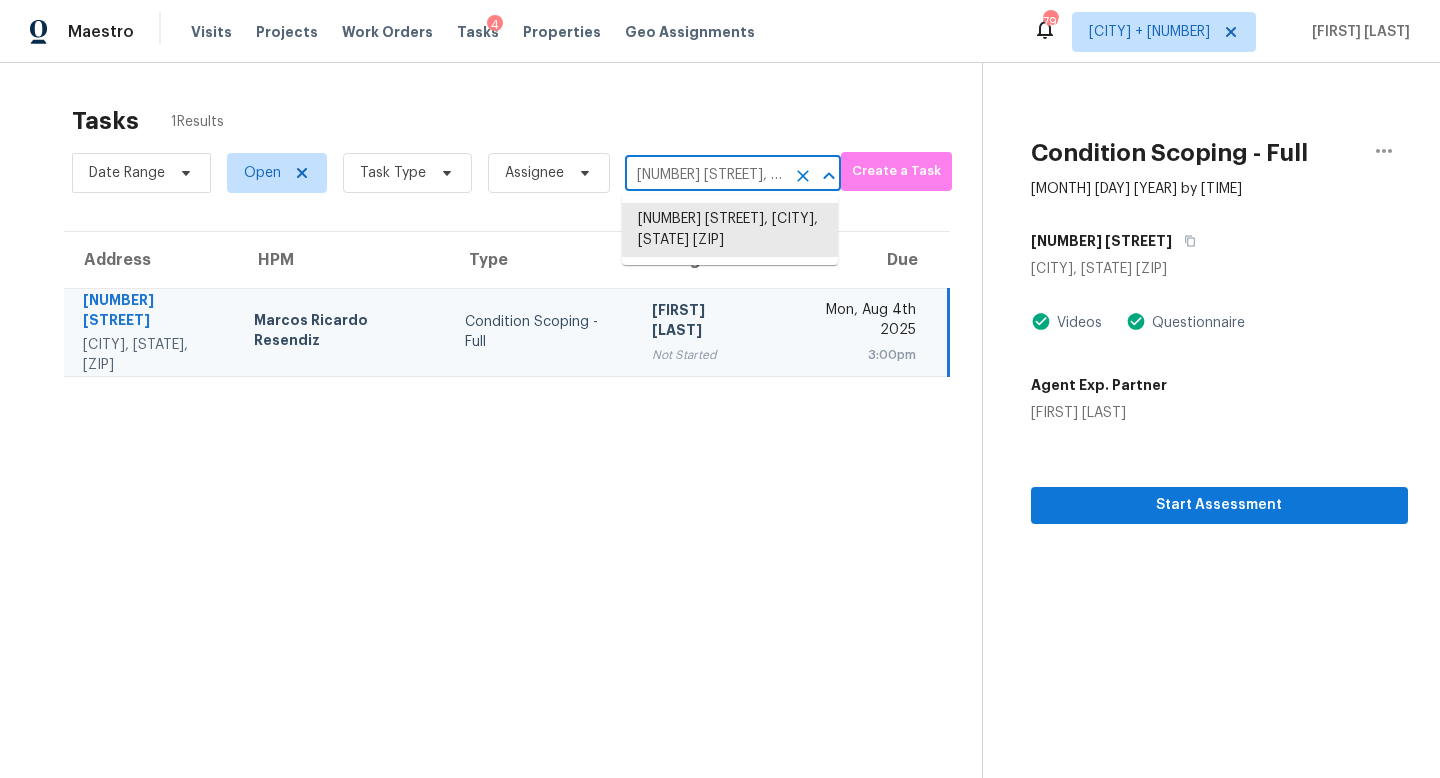 paste on "[NUMBER] [STREET], [CITY], [STATE], [ZIP]" 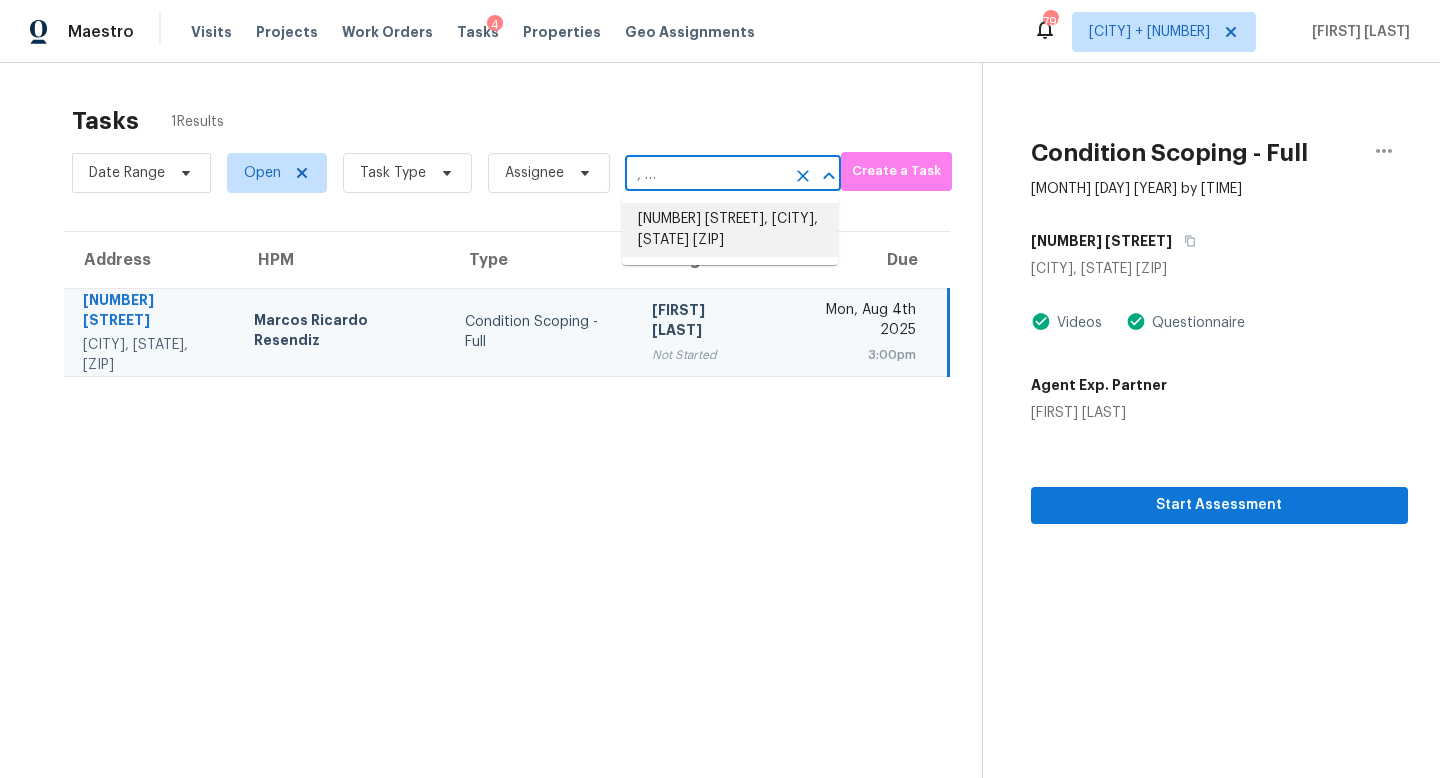 click on "[NUMBER] [STREET], [CITY], [STATE] [ZIP]" at bounding box center [730, 230] 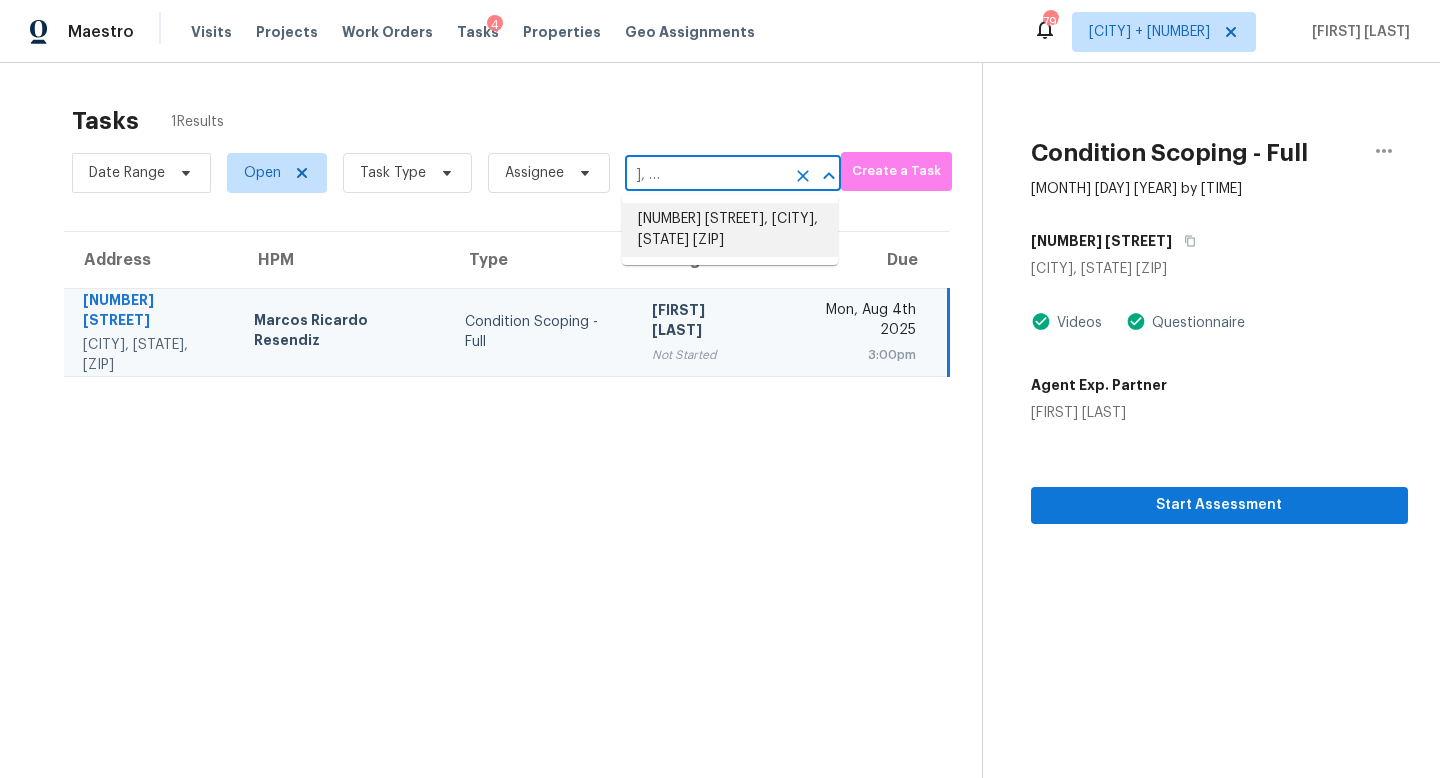 scroll, scrollTop: 0, scrollLeft: 0, axis: both 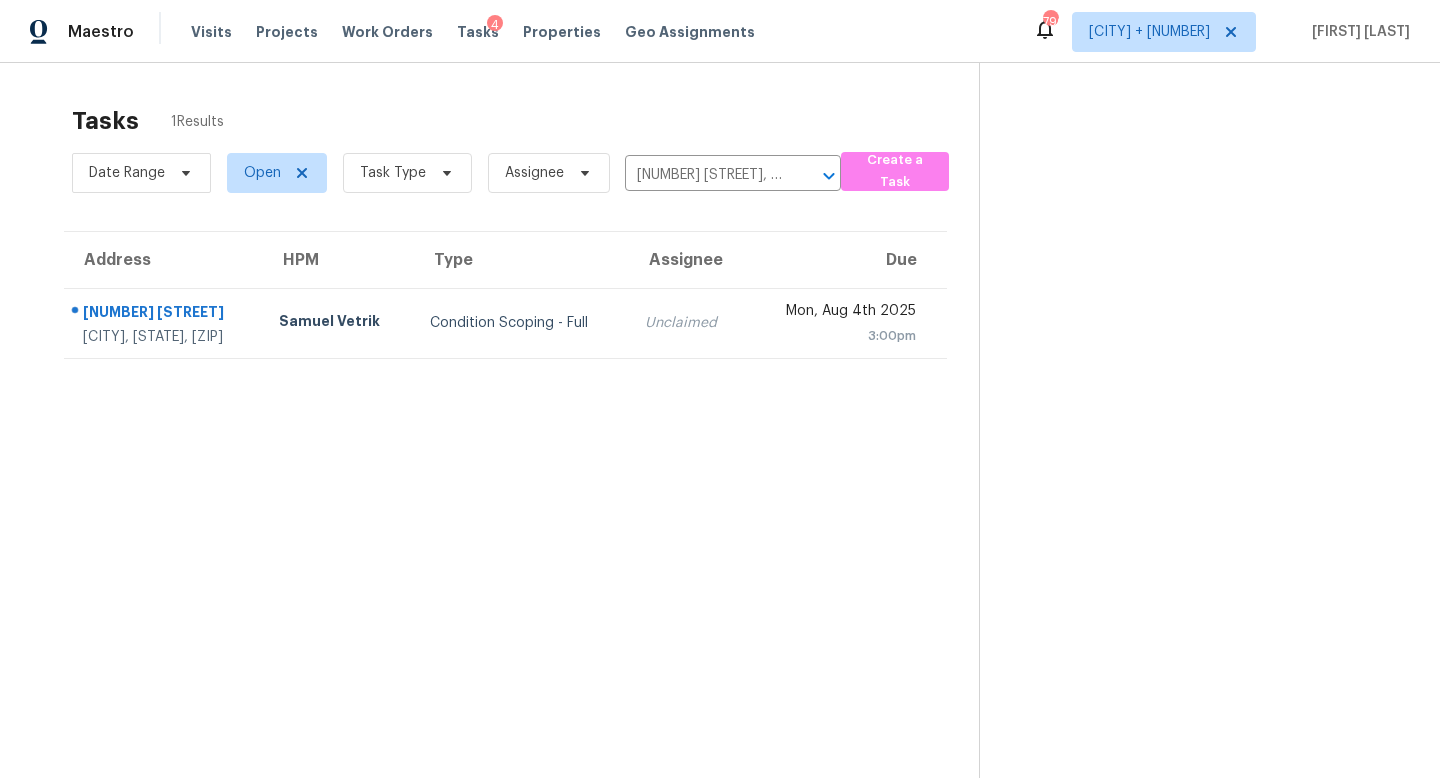 click on "Unclaimed" at bounding box center [688, 323] 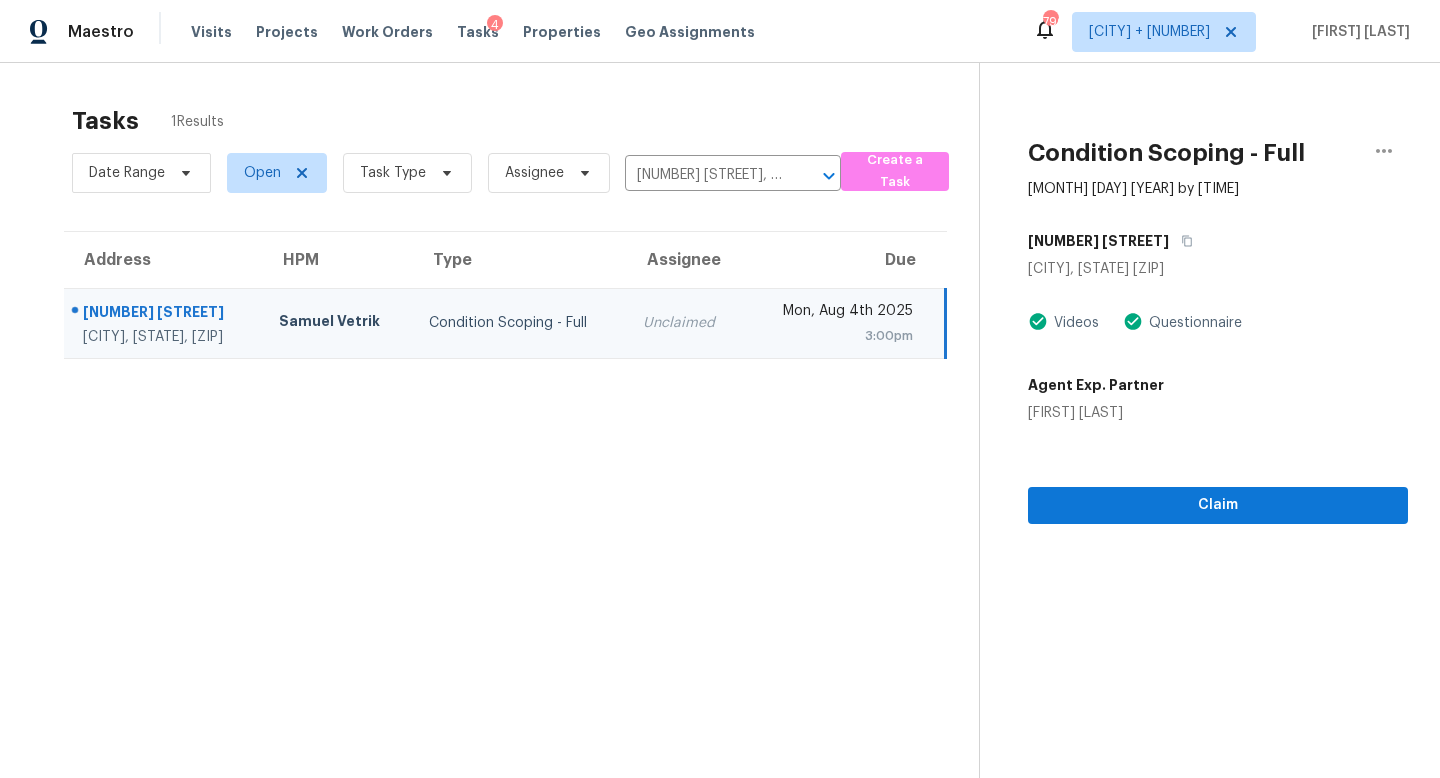 click on "Condition Scoping - Full [DATE] by [TIME] [NUMBER] [STREET] [CITY], [STATE] [ZIP] Videos Questionnaire Agent Exp. Partner [FIRST] [LAST] Claim" at bounding box center [1193, 452] 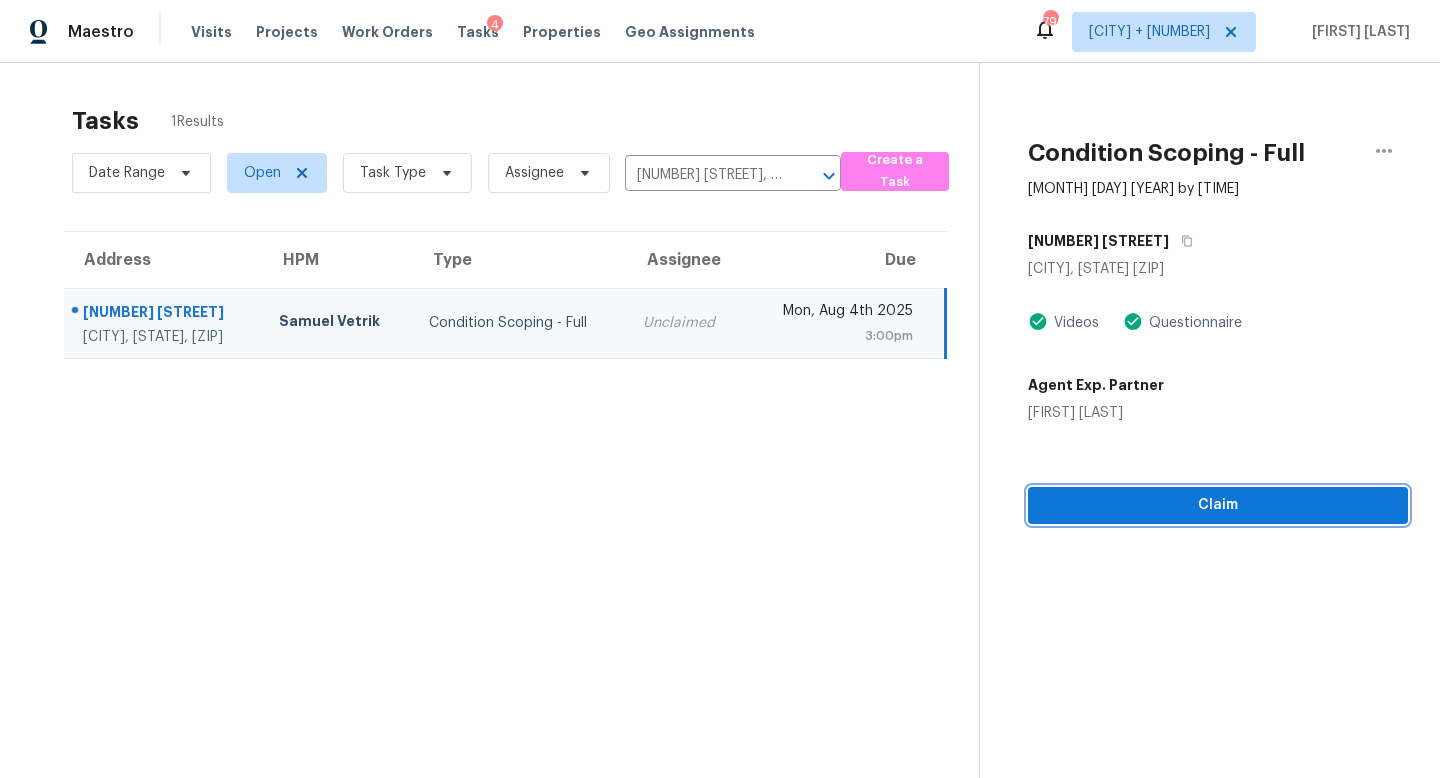 click on "Claim" at bounding box center [1218, 505] 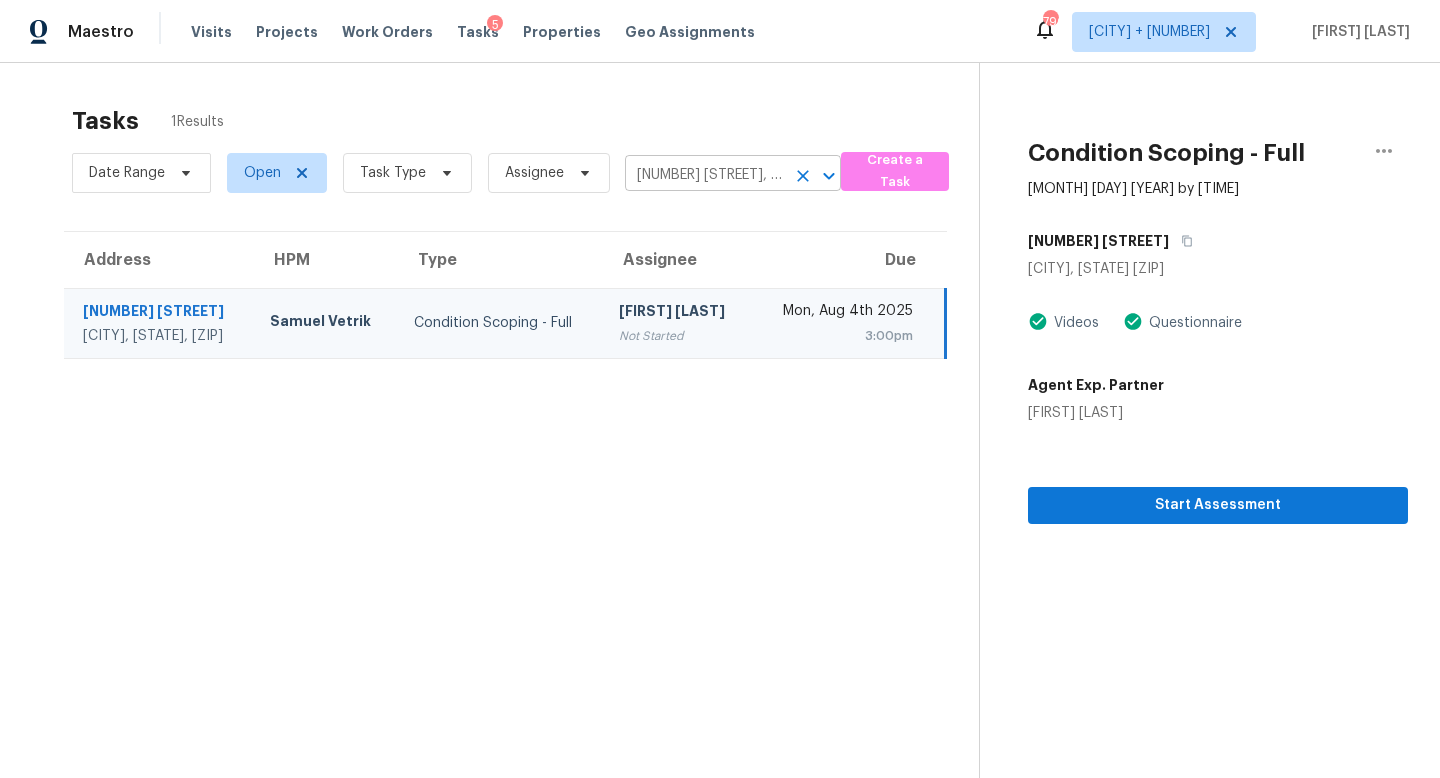 click on "[NUMBER] [STREET], [CITY], [STATE] [ZIP]" at bounding box center (705, 175) 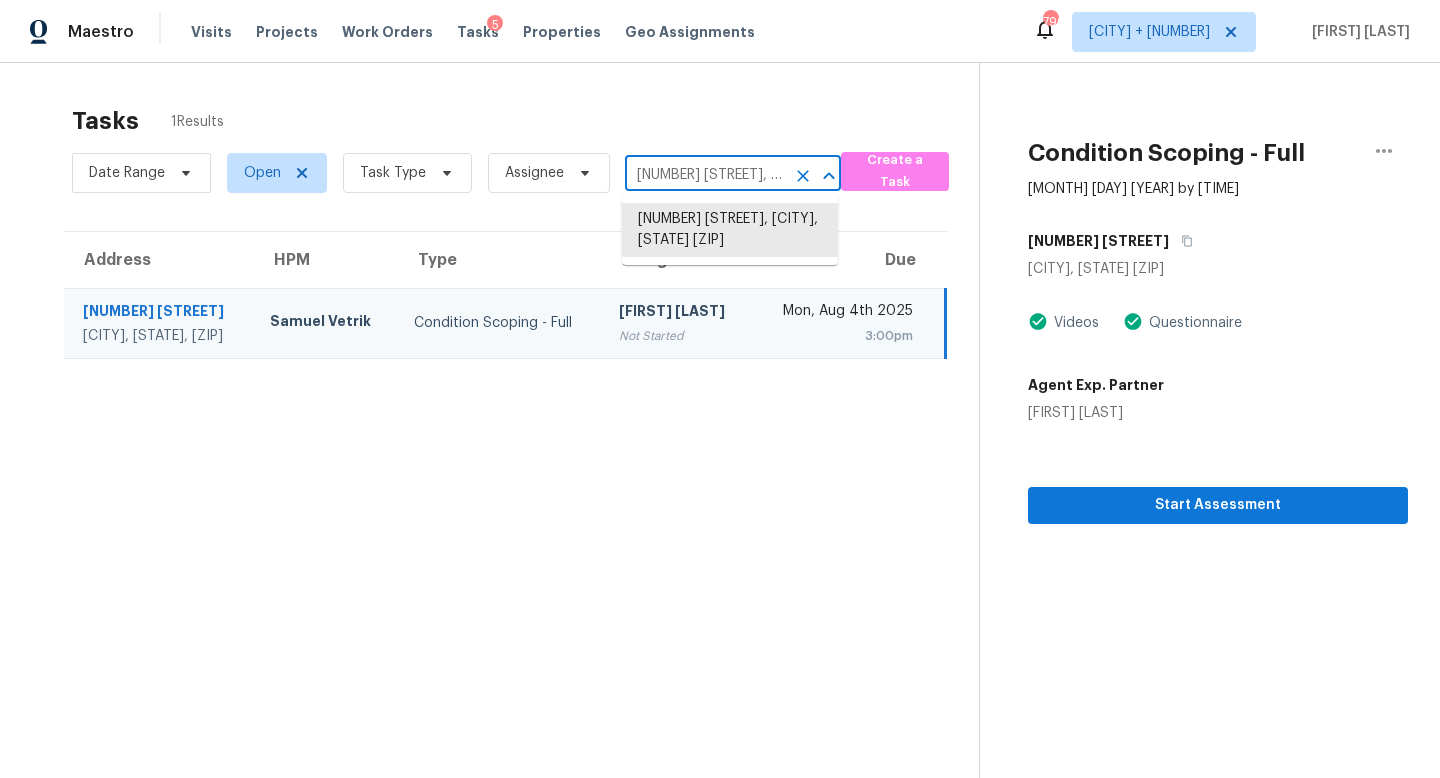 paste on "[NUMBER] [STREET], [CITY], [STATE], [ZIP]" 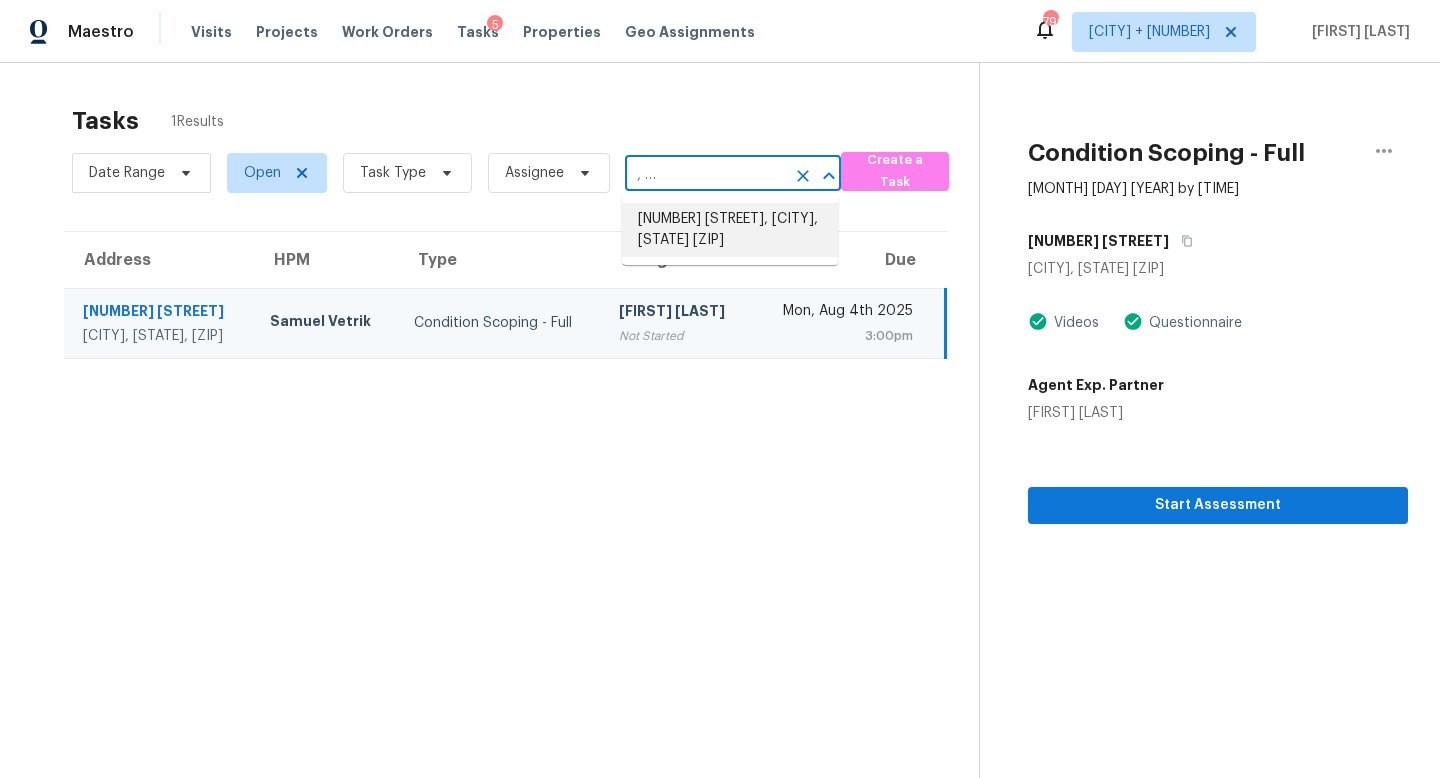 click on "[NUMBER] [STREET], [CITY], [STATE] [ZIP]" at bounding box center (730, 230) 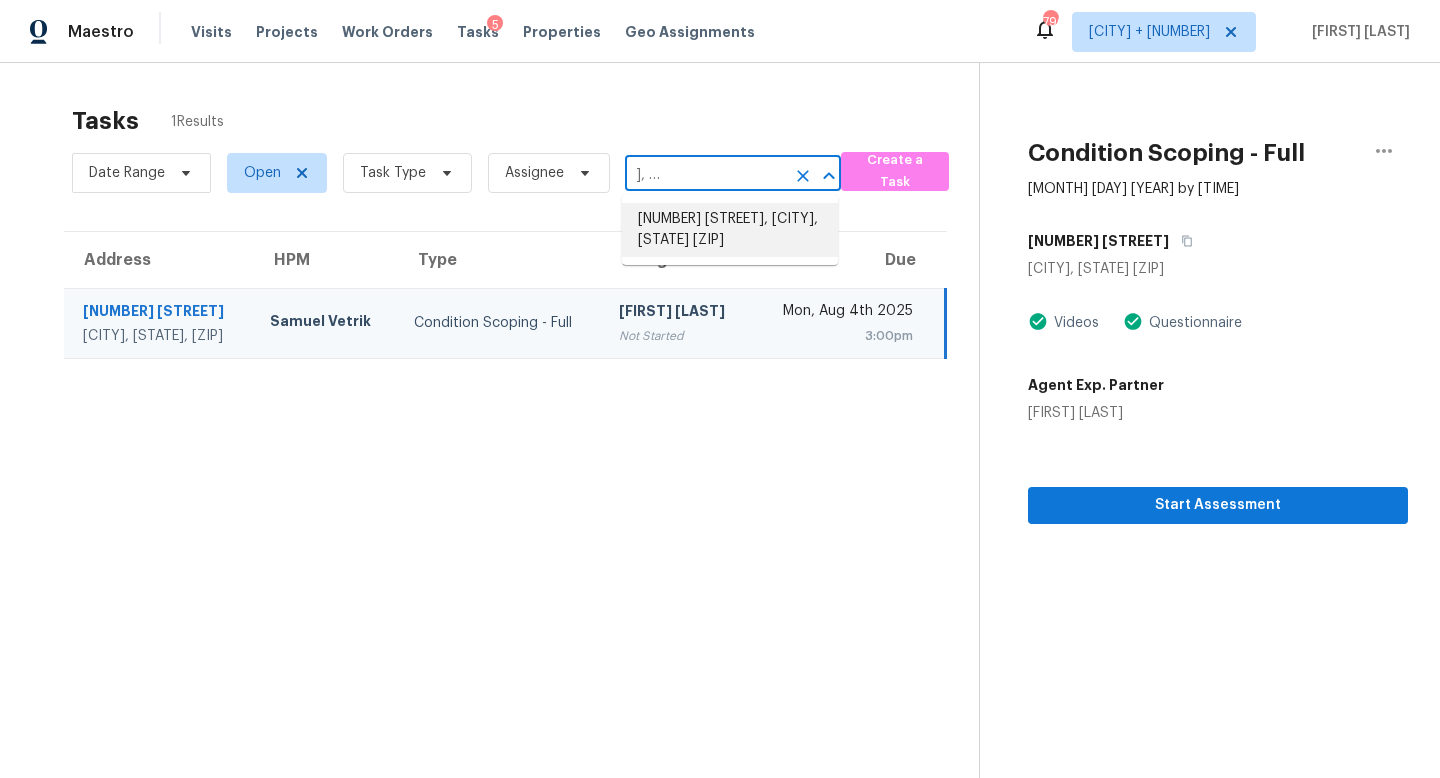 scroll, scrollTop: 0, scrollLeft: 0, axis: both 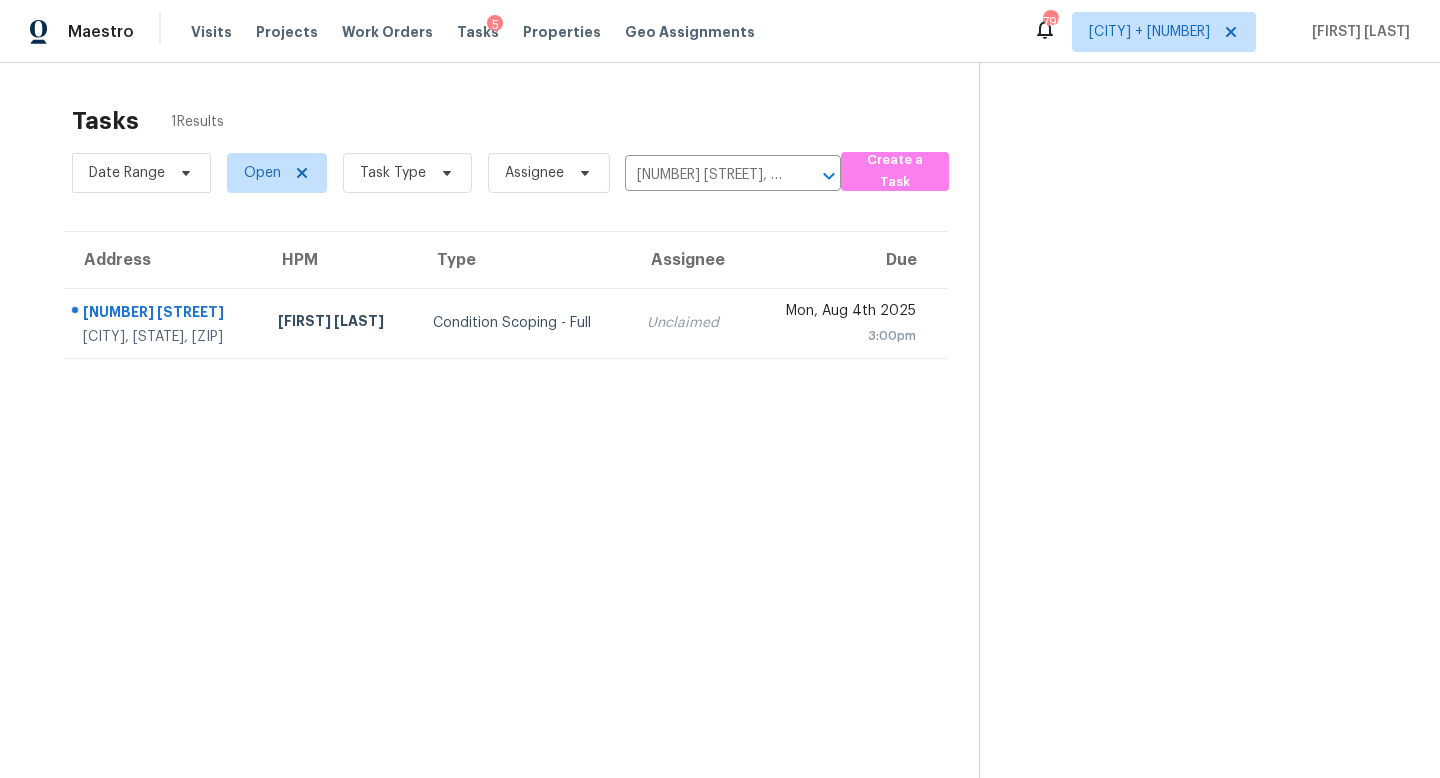 click on "Unclaimed" at bounding box center (689, 323) 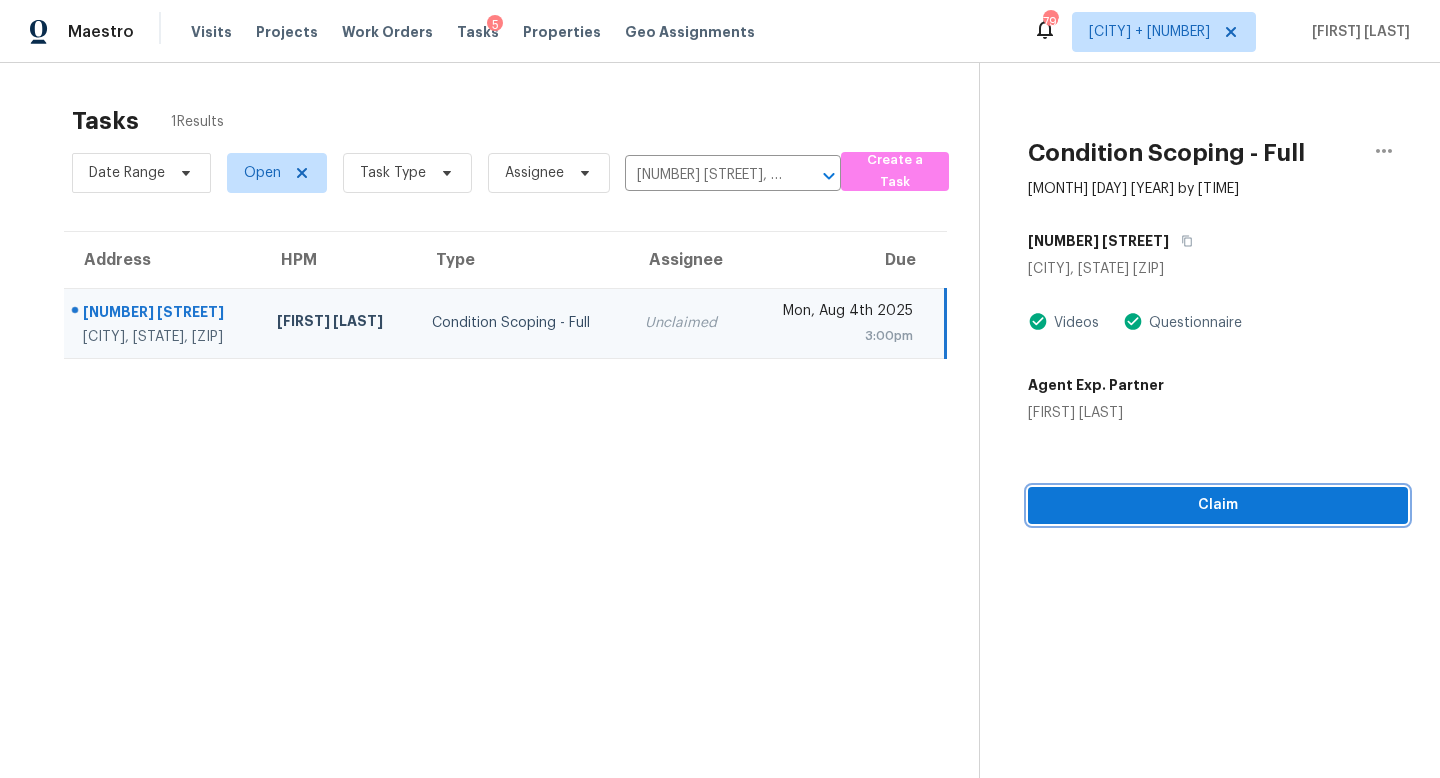 click on "Claim" at bounding box center [1218, 505] 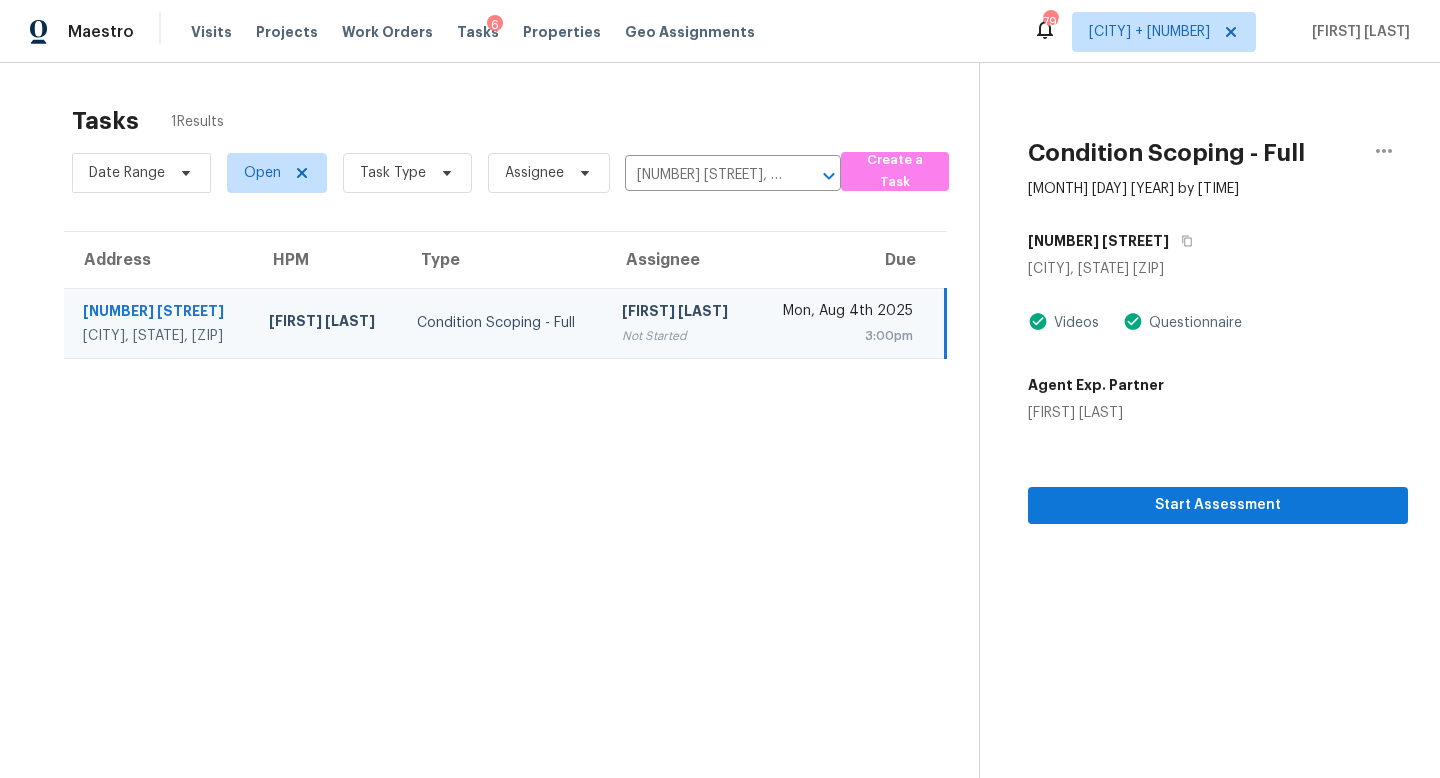 click on "Date Range Open Task Type Assignee [NUMBER] [STREET], [CITY], [STATE] [ZIP] ​" at bounding box center (456, 173) 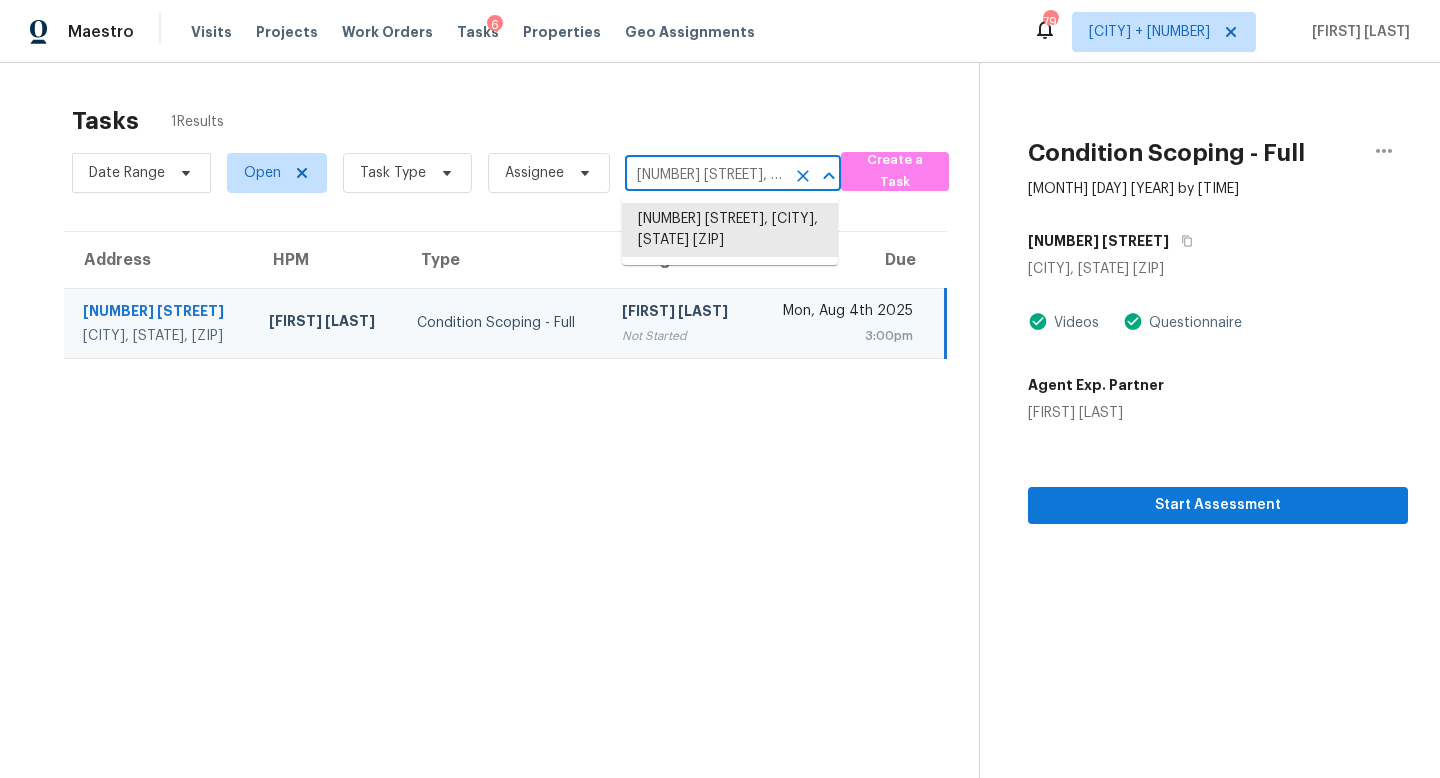 click on "[NUMBER] [STREET], [CITY], [STATE] [ZIP]" at bounding box center [705, 175] 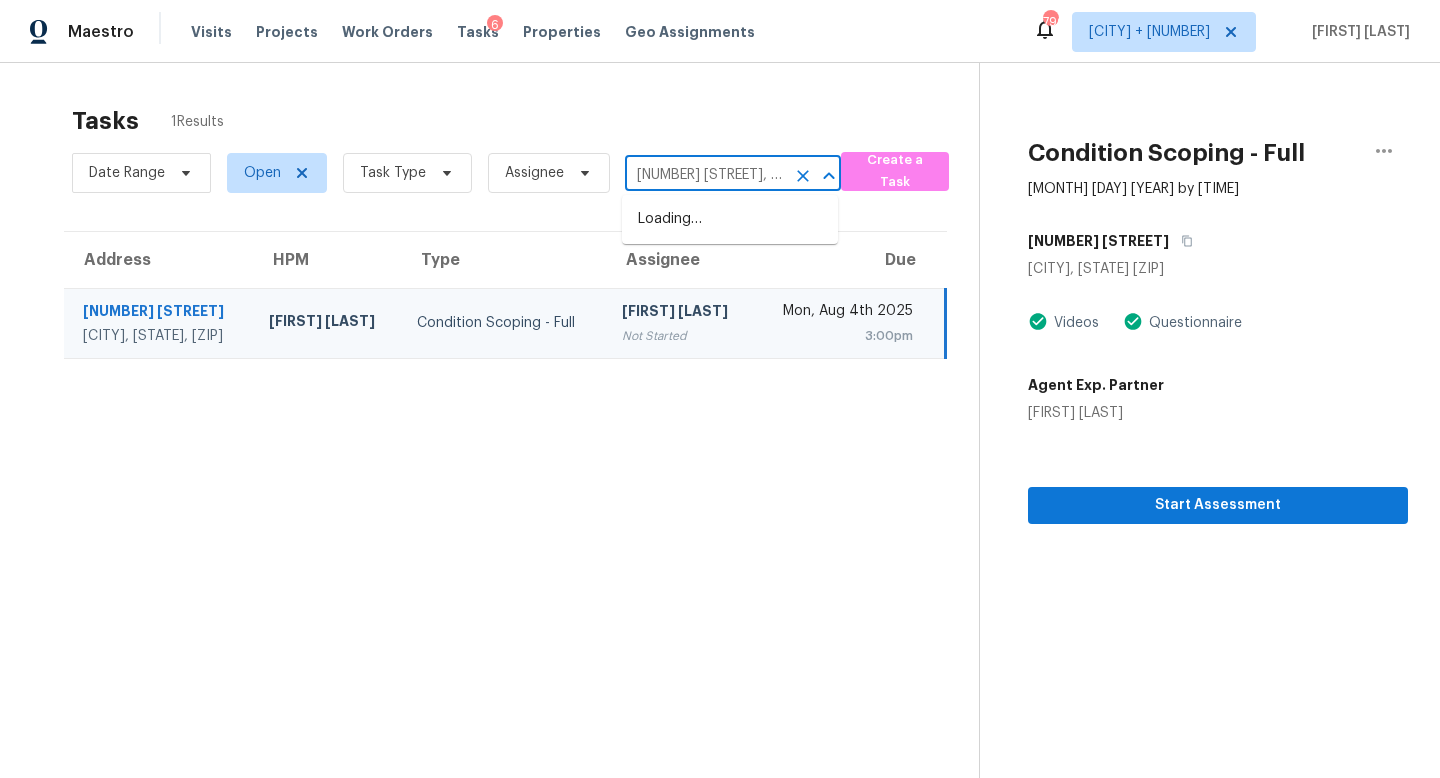 scroll, scrollTop: 0, scrollLeft: 159, axis: horizontal 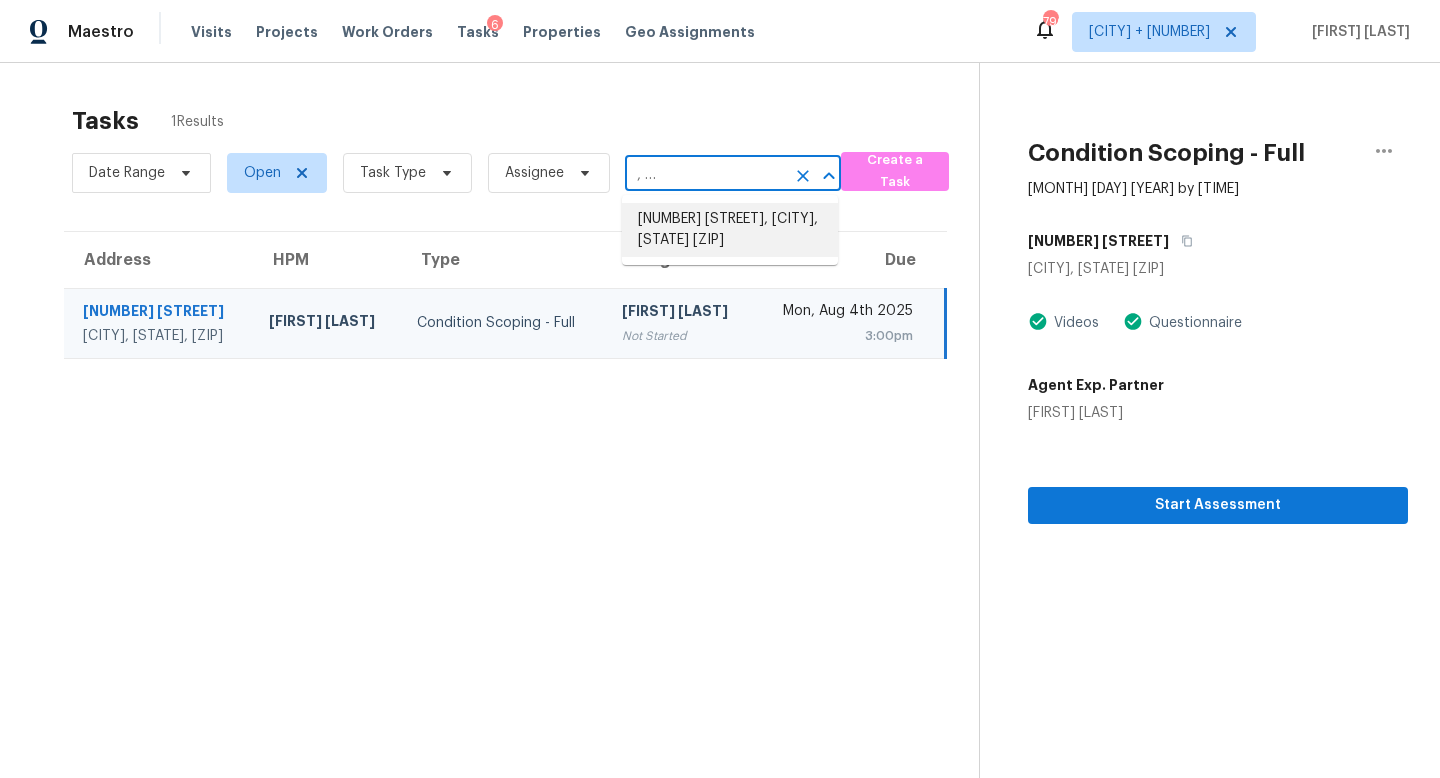 click on "[NUMBER] [STREET], [CITY], [STATE] [ZIP]" at bounding box center (730, 230) 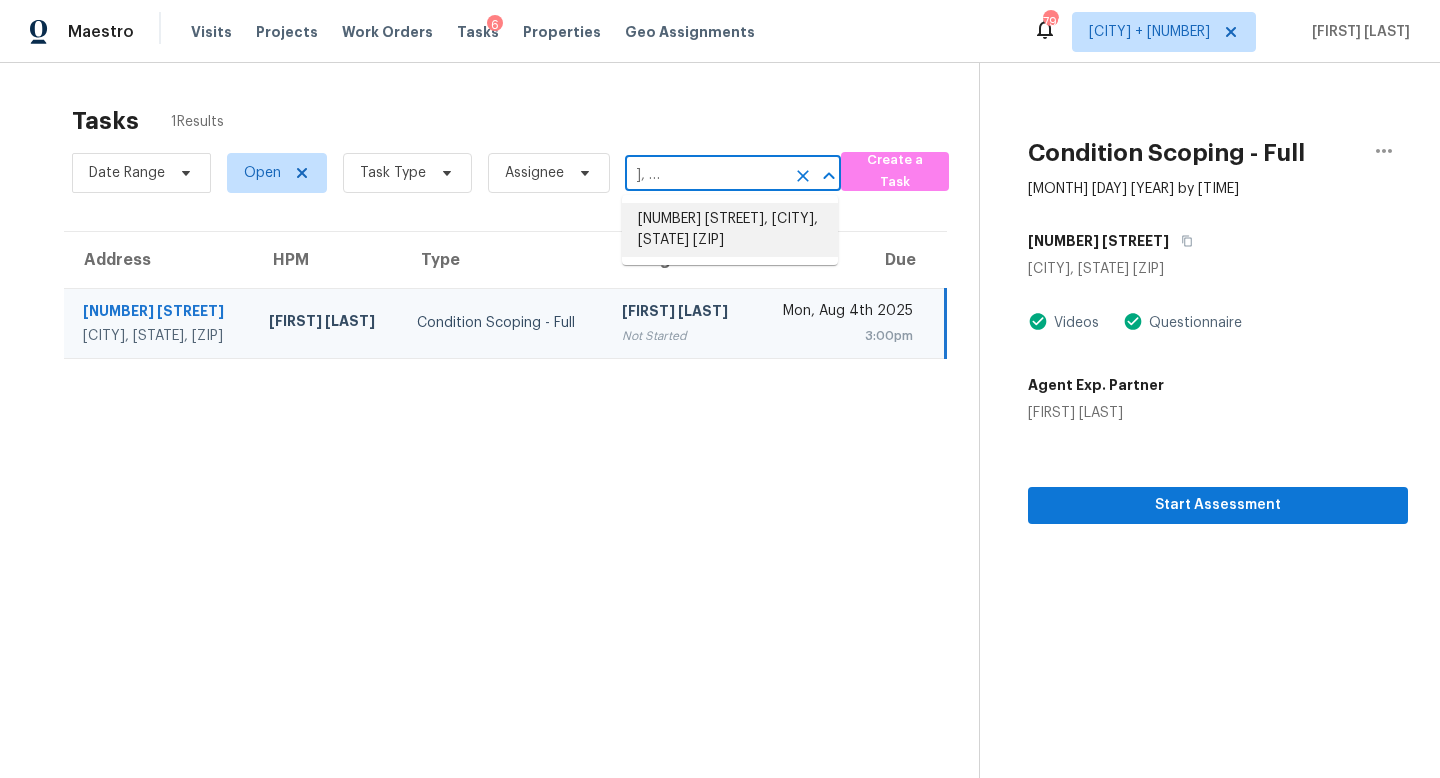 scroll, scrollTop: 0, scrollLeft: 0, axis: both 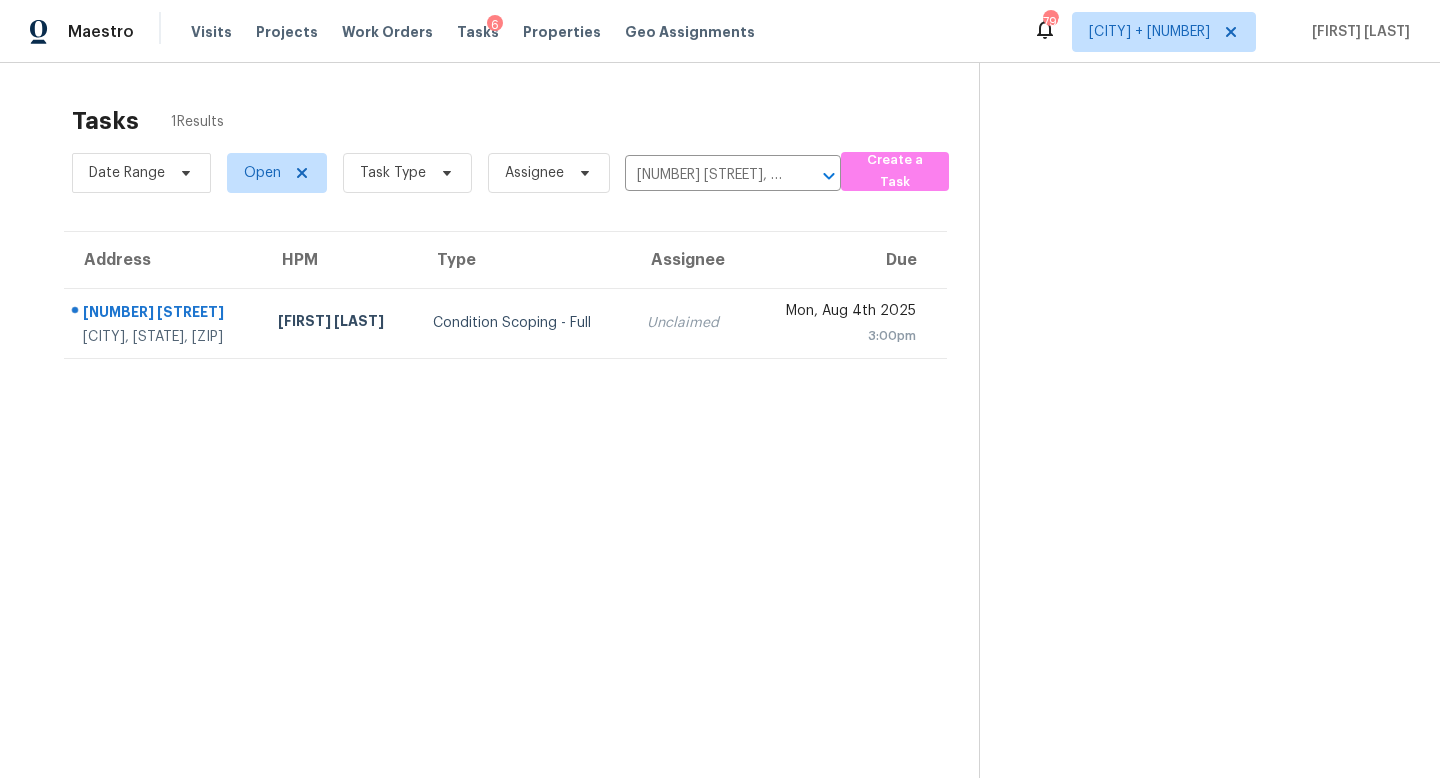 click on "Unclaimed" at bounding box center [689, 323] 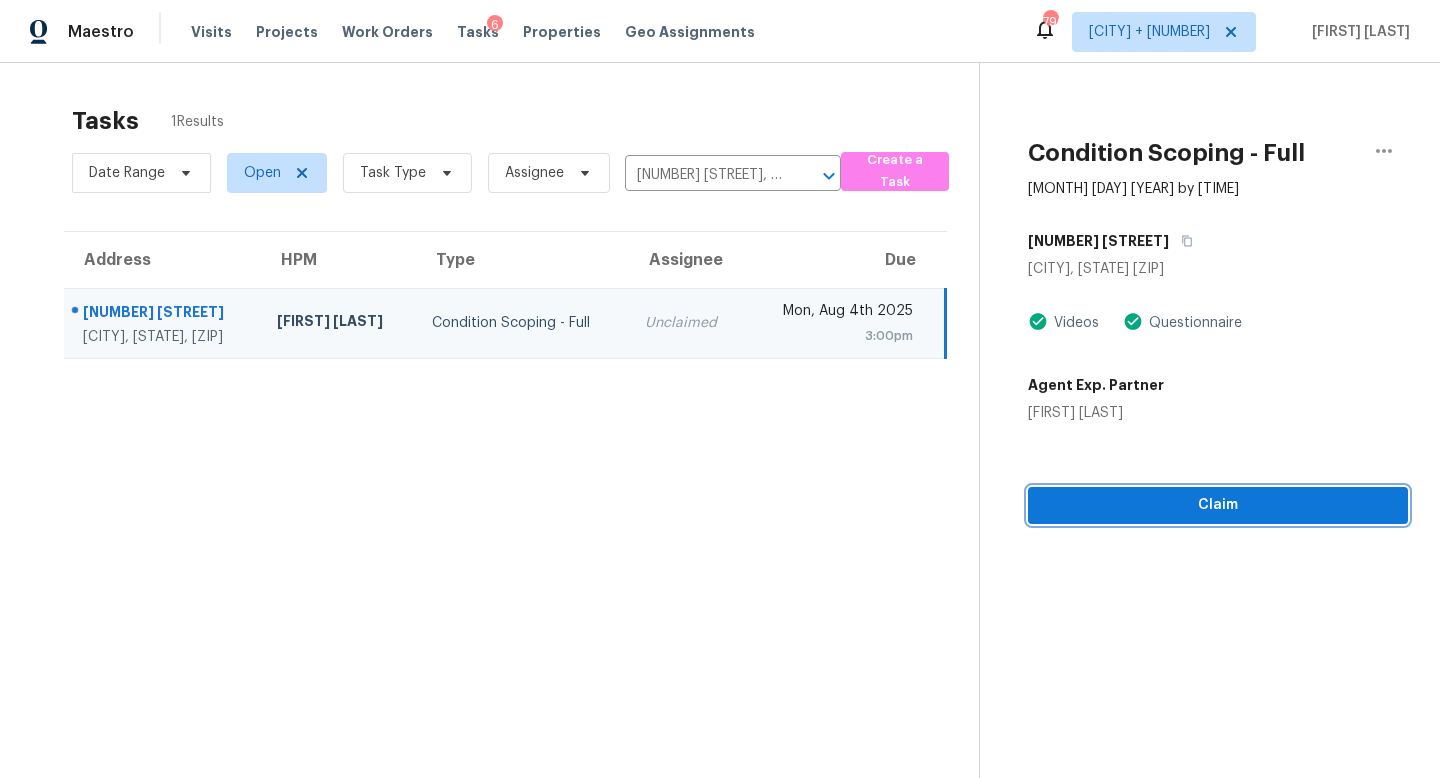 click on "Claim" at bounding box center [1218, 505] 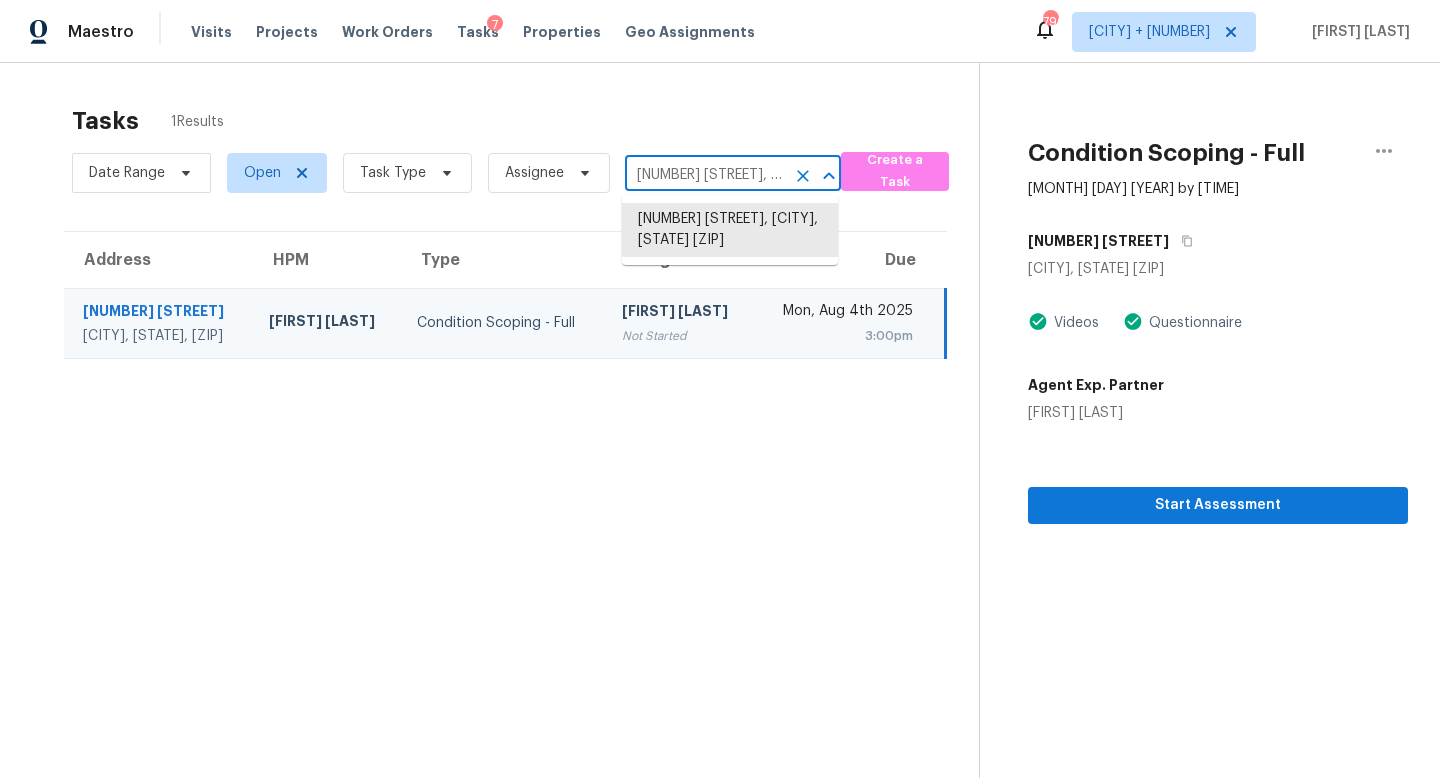 click on "[NUMBER] [STREET], [CITY], [STATE] [ZIP]" at bounding box center (705, 175) 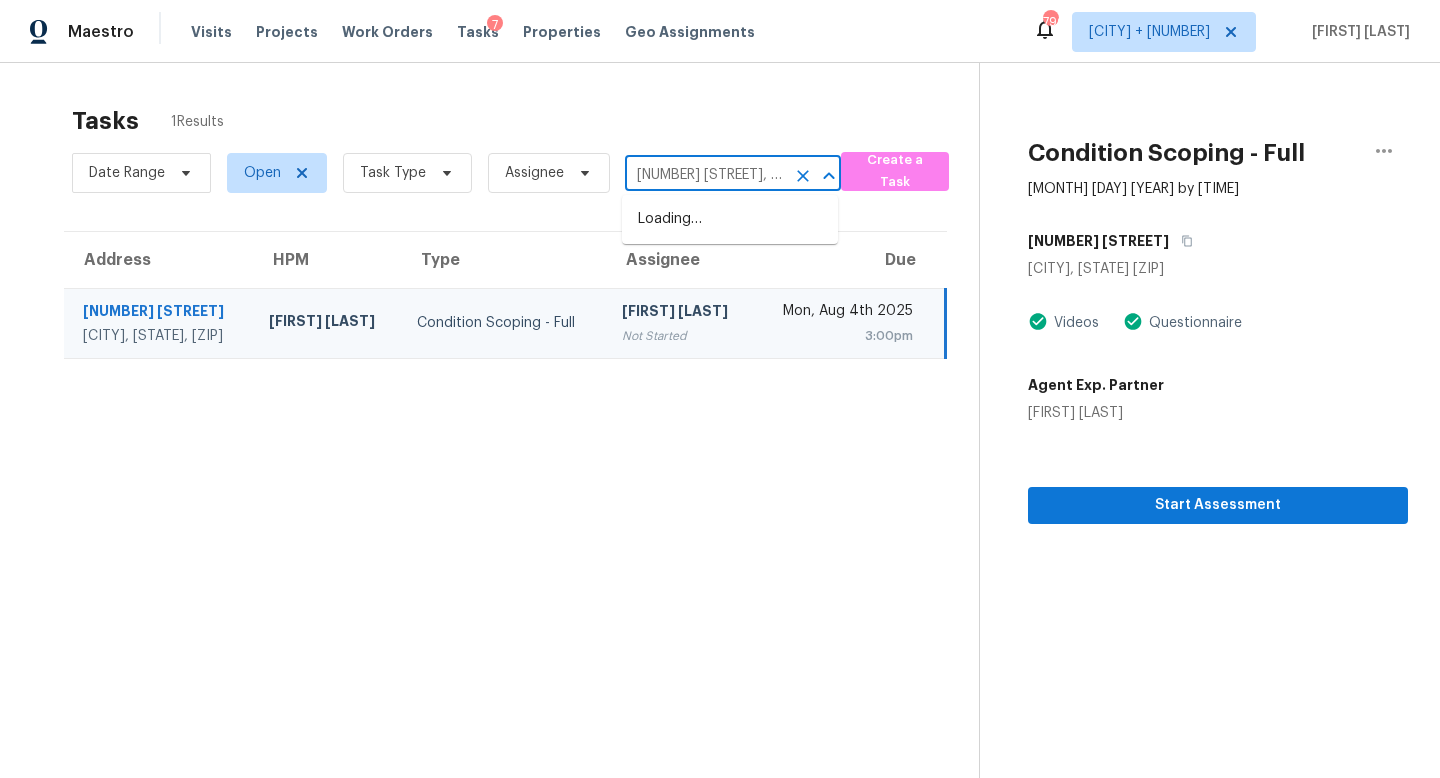 scroll, scrollTop: 0, scrollLeft: 124, axis: horizontal 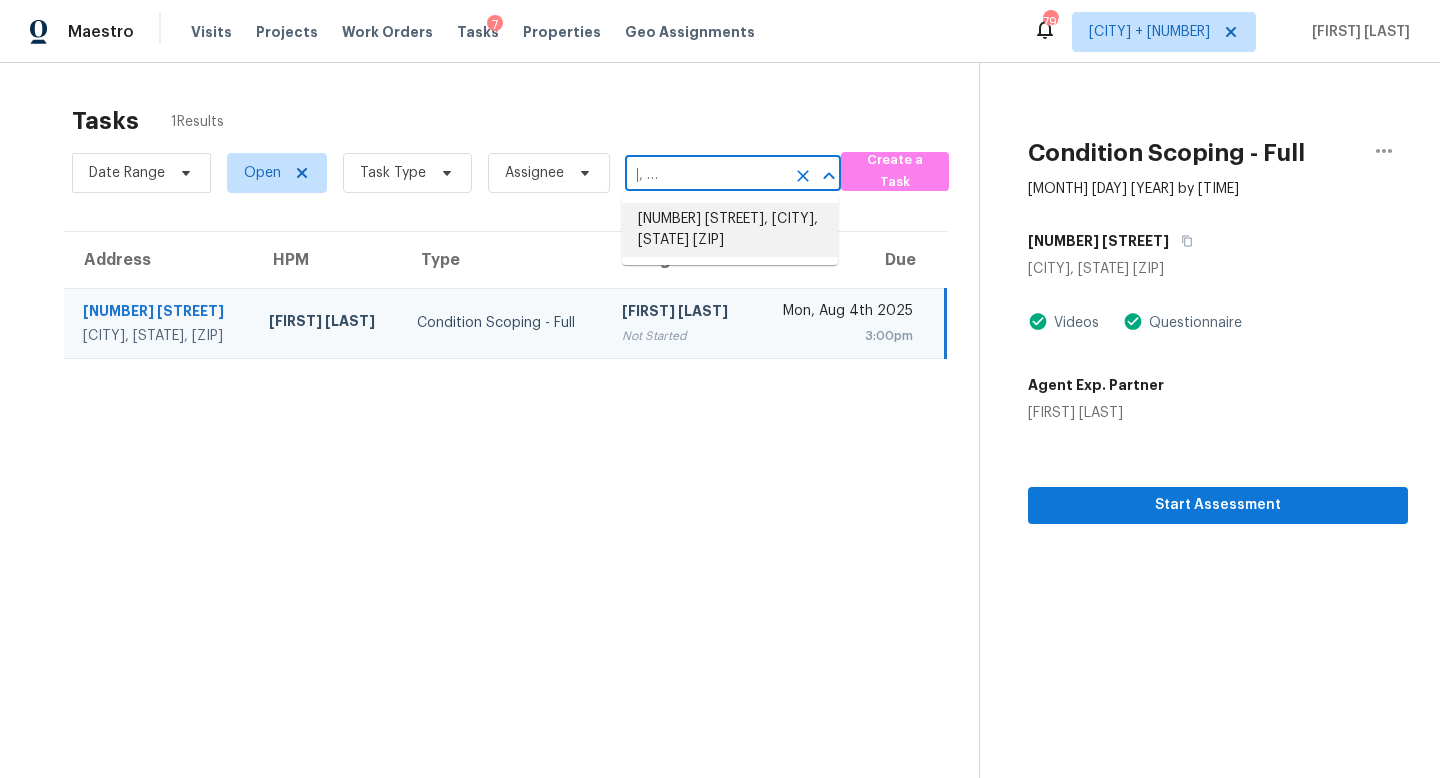 click on "[NUMBER] [STREET], [CITY], [STATE] [ZIP]" at bounding box center (730, 230) 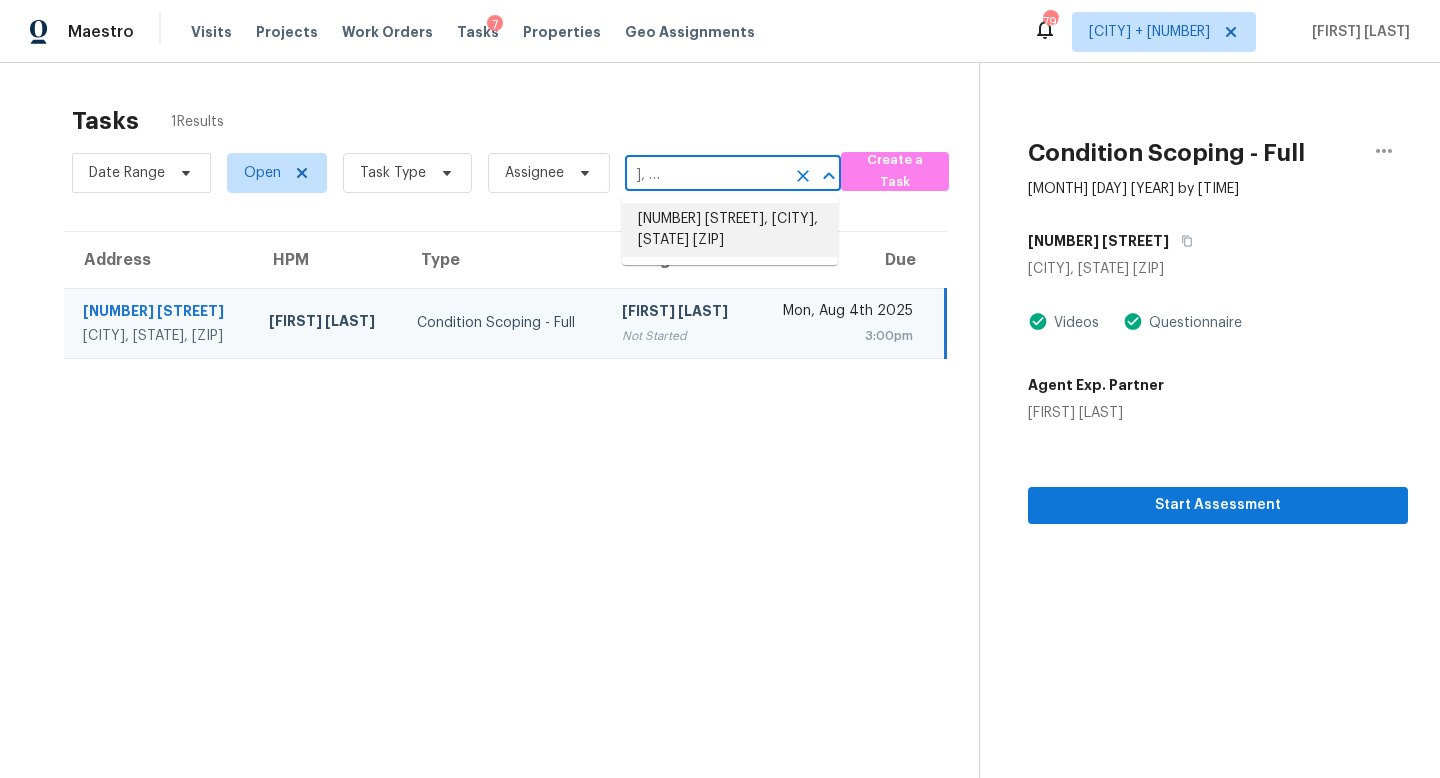 scroll, scrollTop: 0, scrollLeft: 0, axis: both 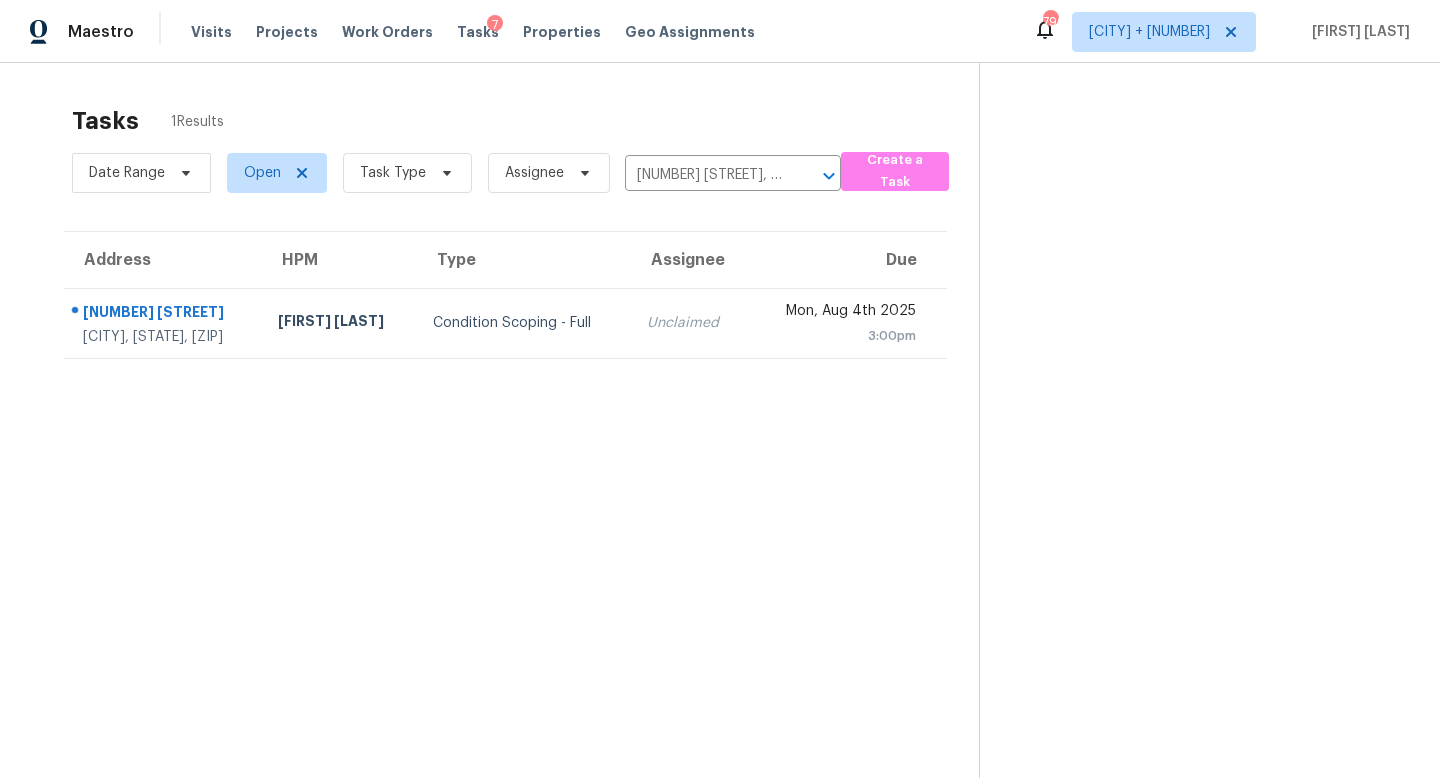 click on "Unclaimed" at bounding box center (689, 323) 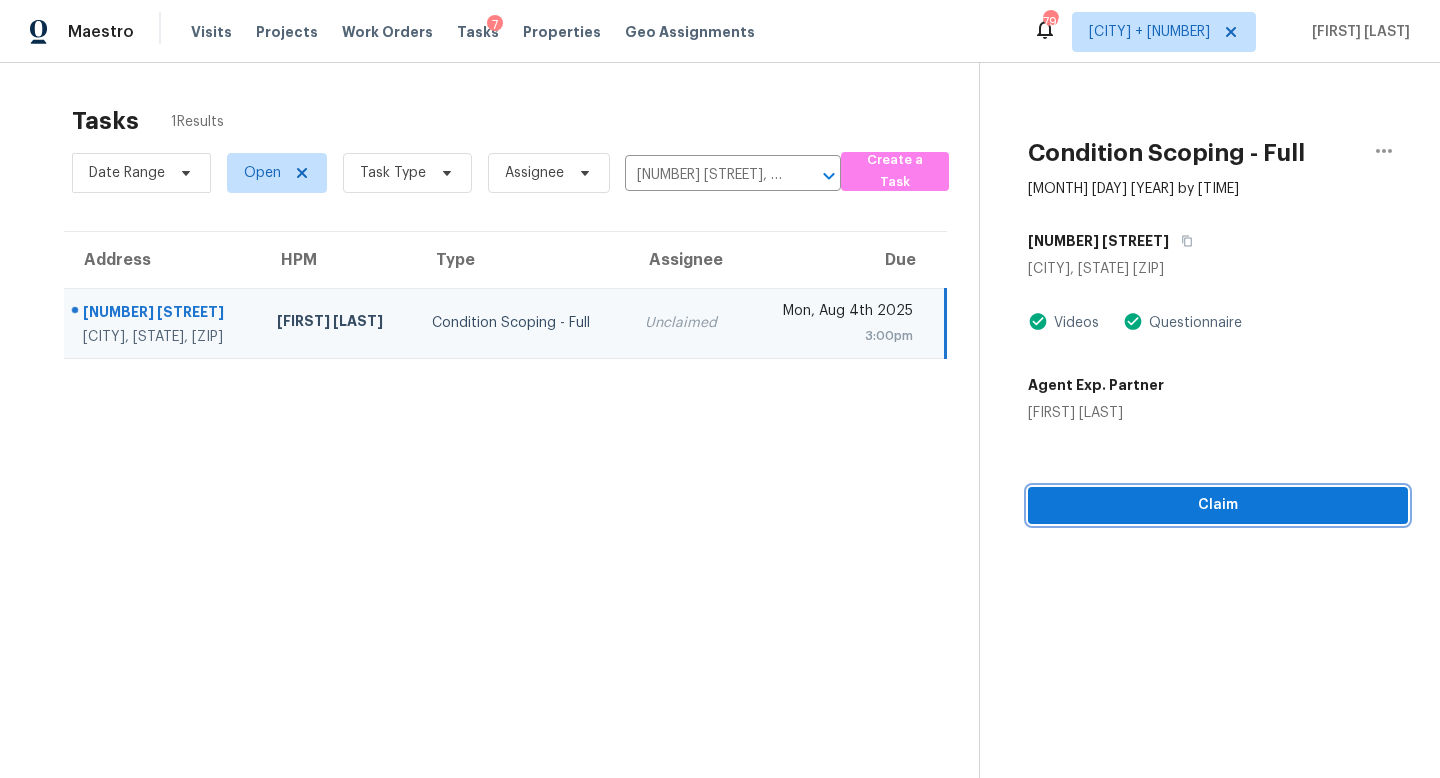 click on "Claim" at bounding box center (1218, 505) 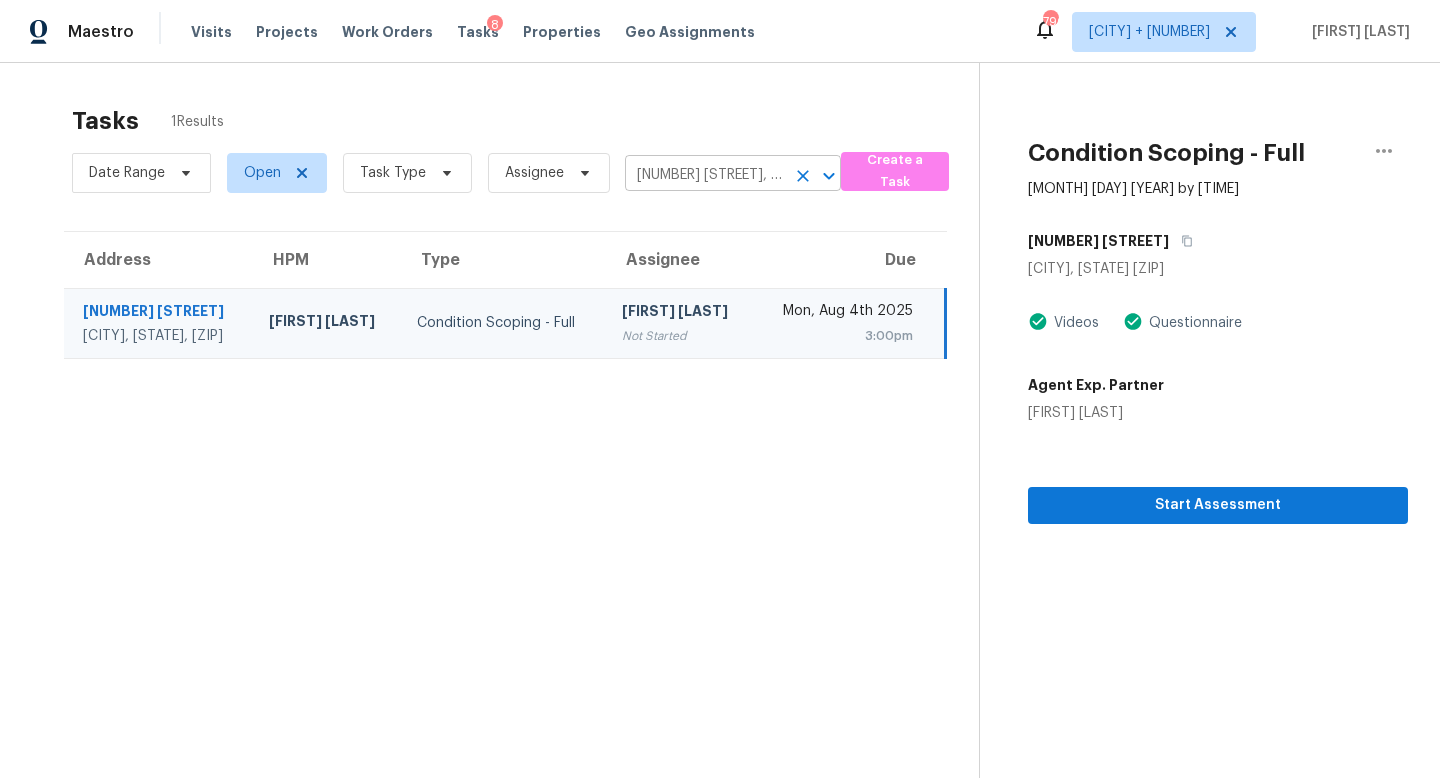 click on "[NUMBER] [STREET], [CITY], [STATE] [ZIP]" at bounding box center [705, 175] 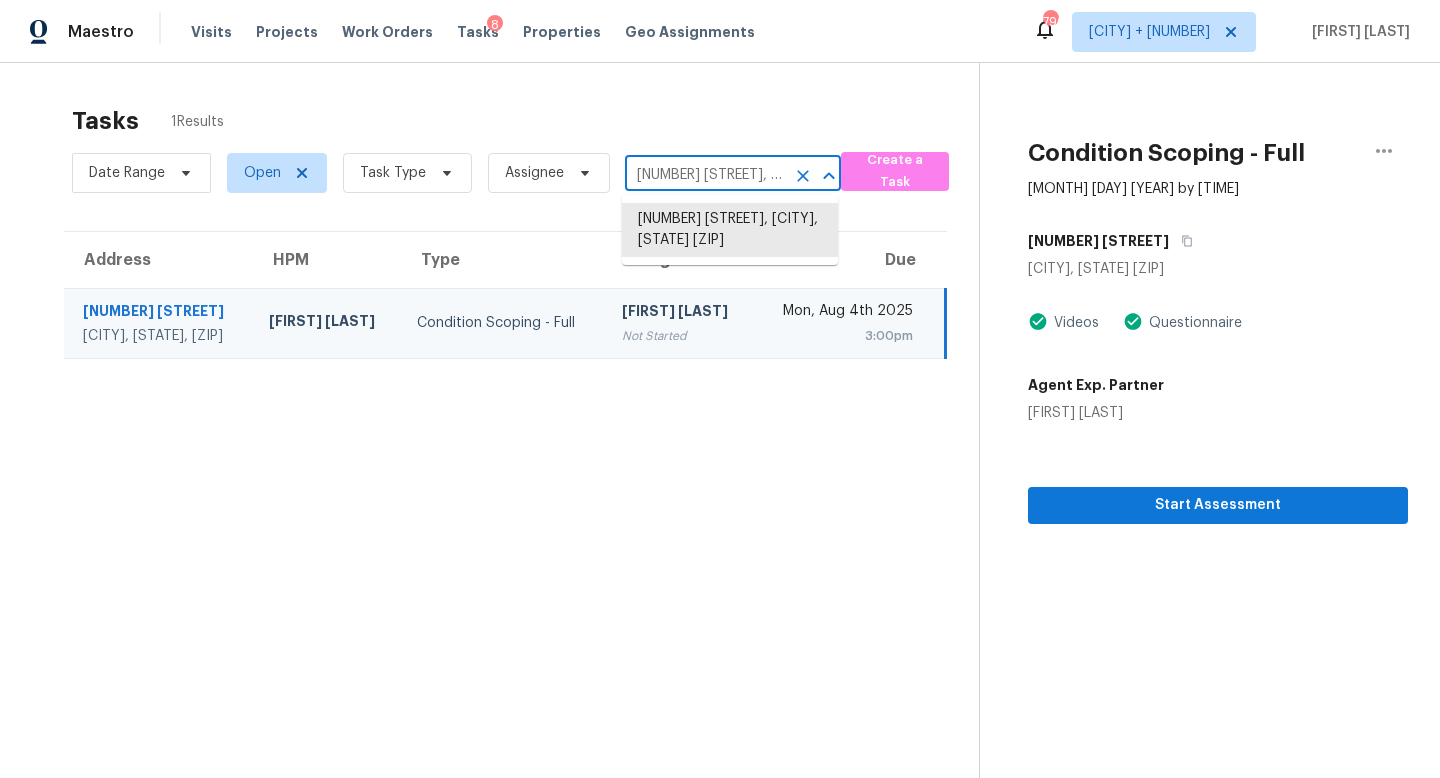 paste on "[NUMBER] [STREET], [CITY], [STATE], [ZIP]" 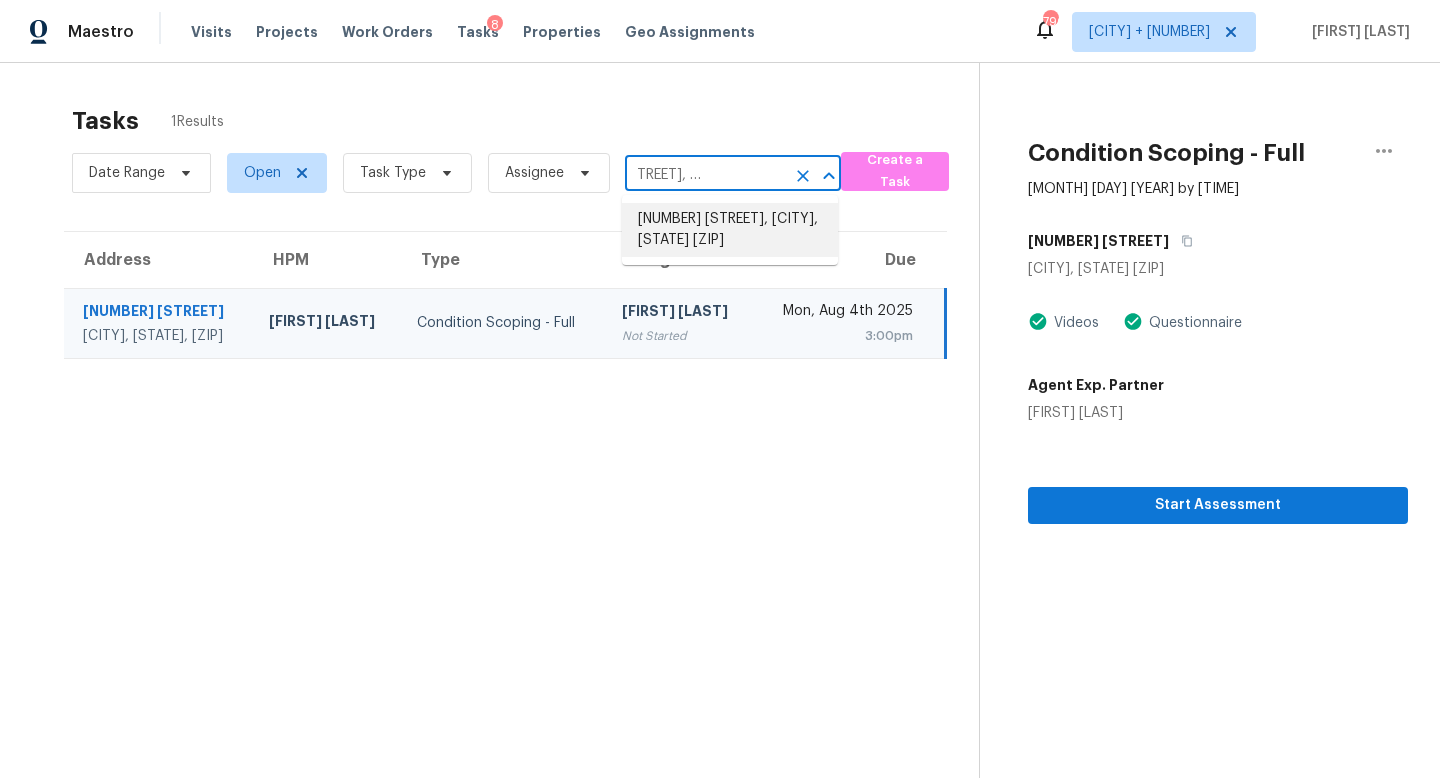 click on "[NUMBER] [STREET], [CITY], [STATE] [ZIP]" at bounding box center (730, 230) 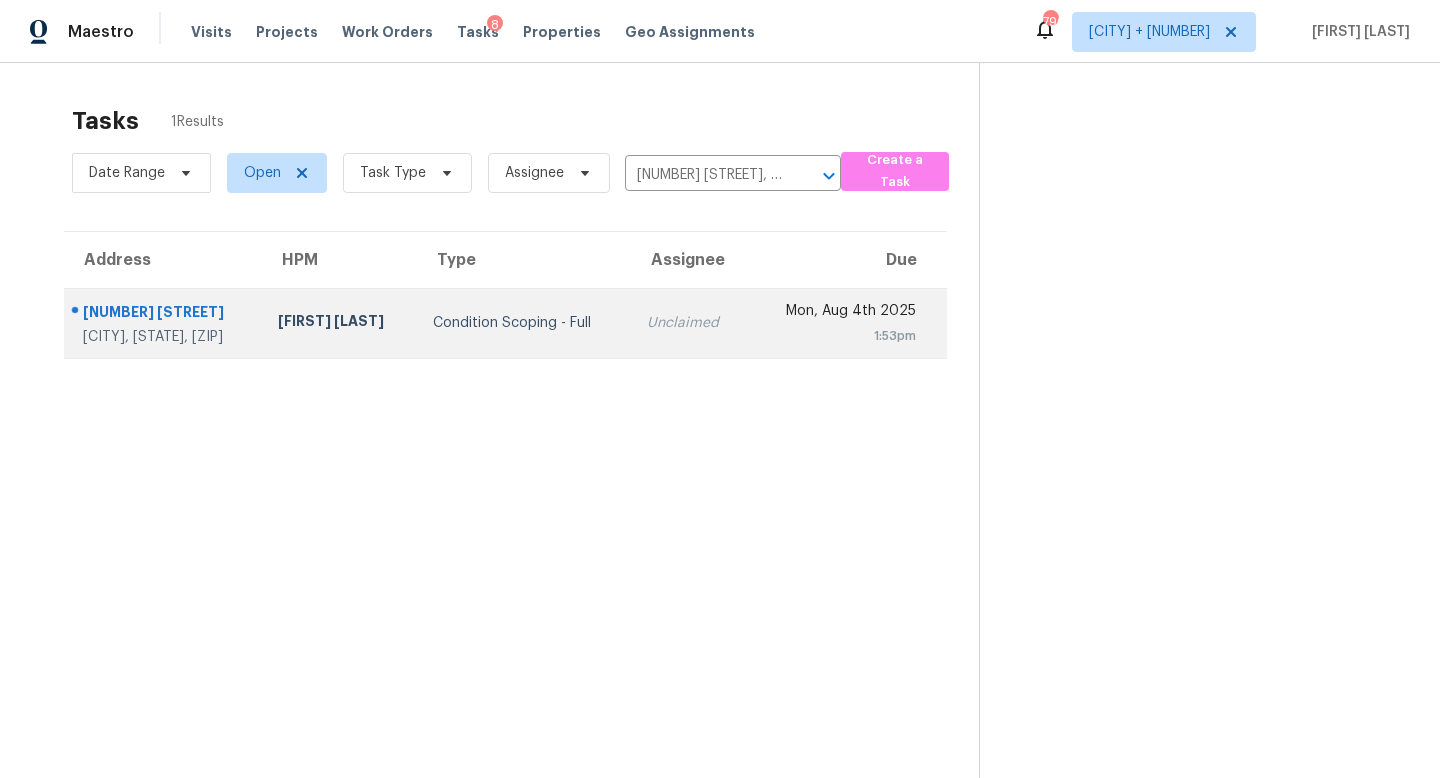 click on "[DAY_OF_WEEK], [MONTH] [DAY] [YEAR] [TIME]" at bounding box center [847, 323] 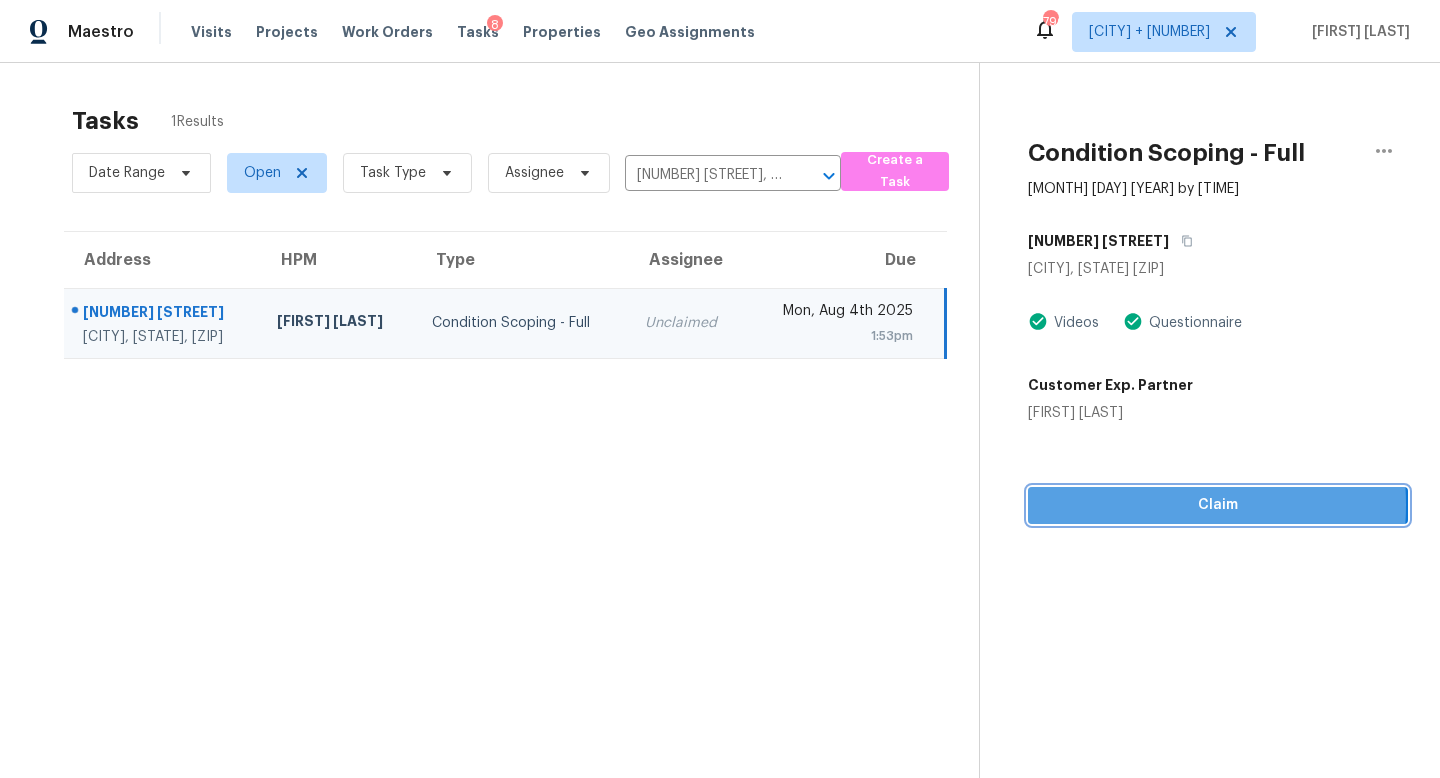 click on "Claim" at bounding box center (1218, 505) 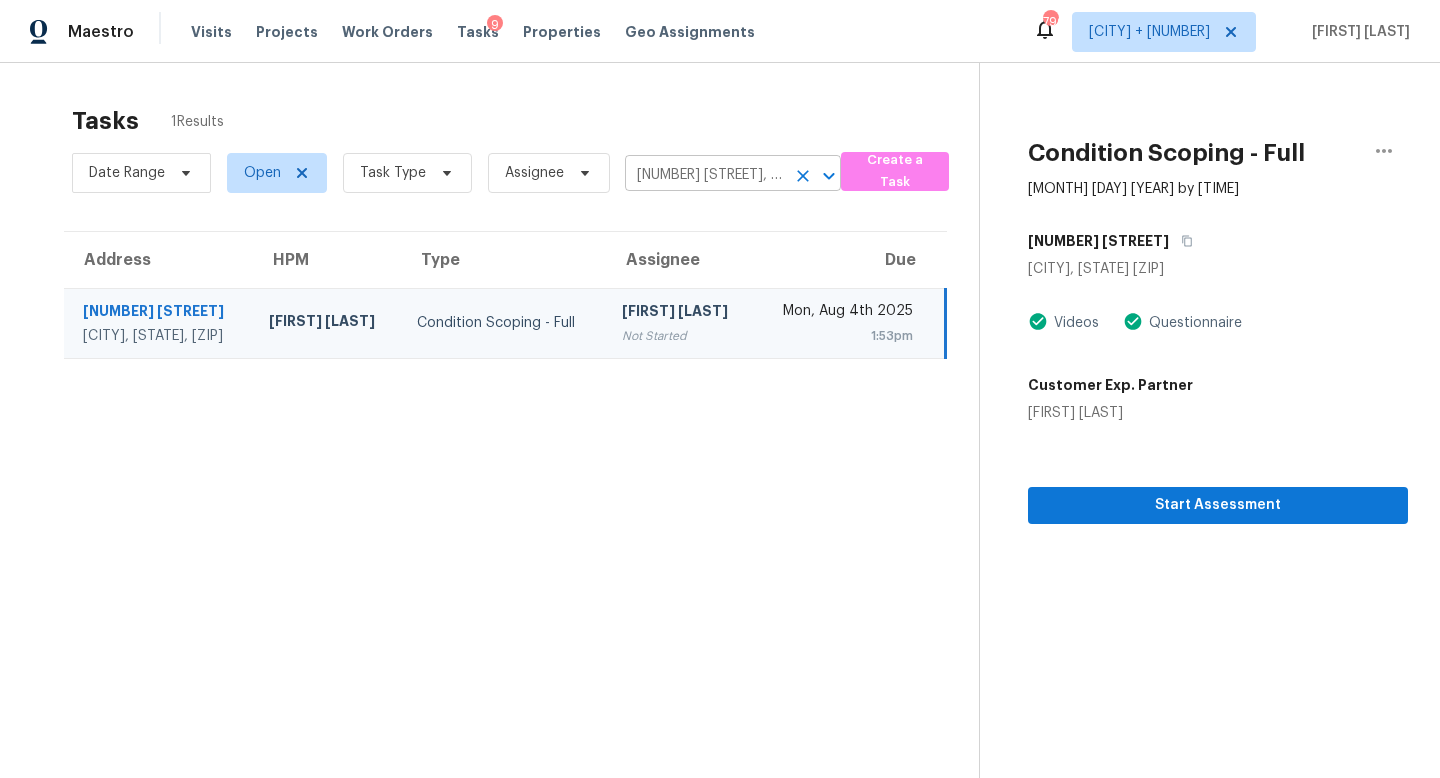 click on "[NUMBER] [STREET], [CITY], [STATE] [ZIP]" at bounding box center (705, 175) 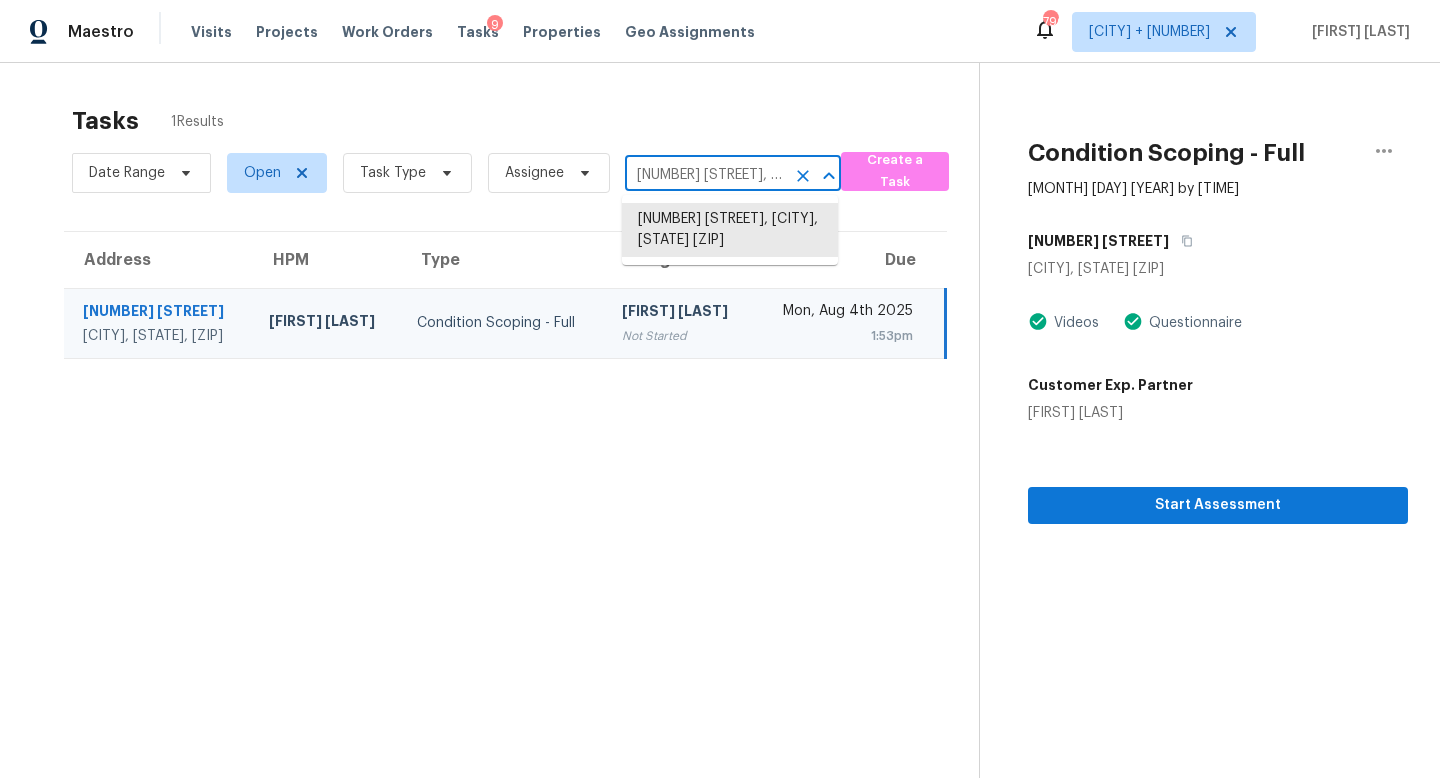 paste on "[NUMBER] [STREET], [CITY], [STATE], [ZIP]" 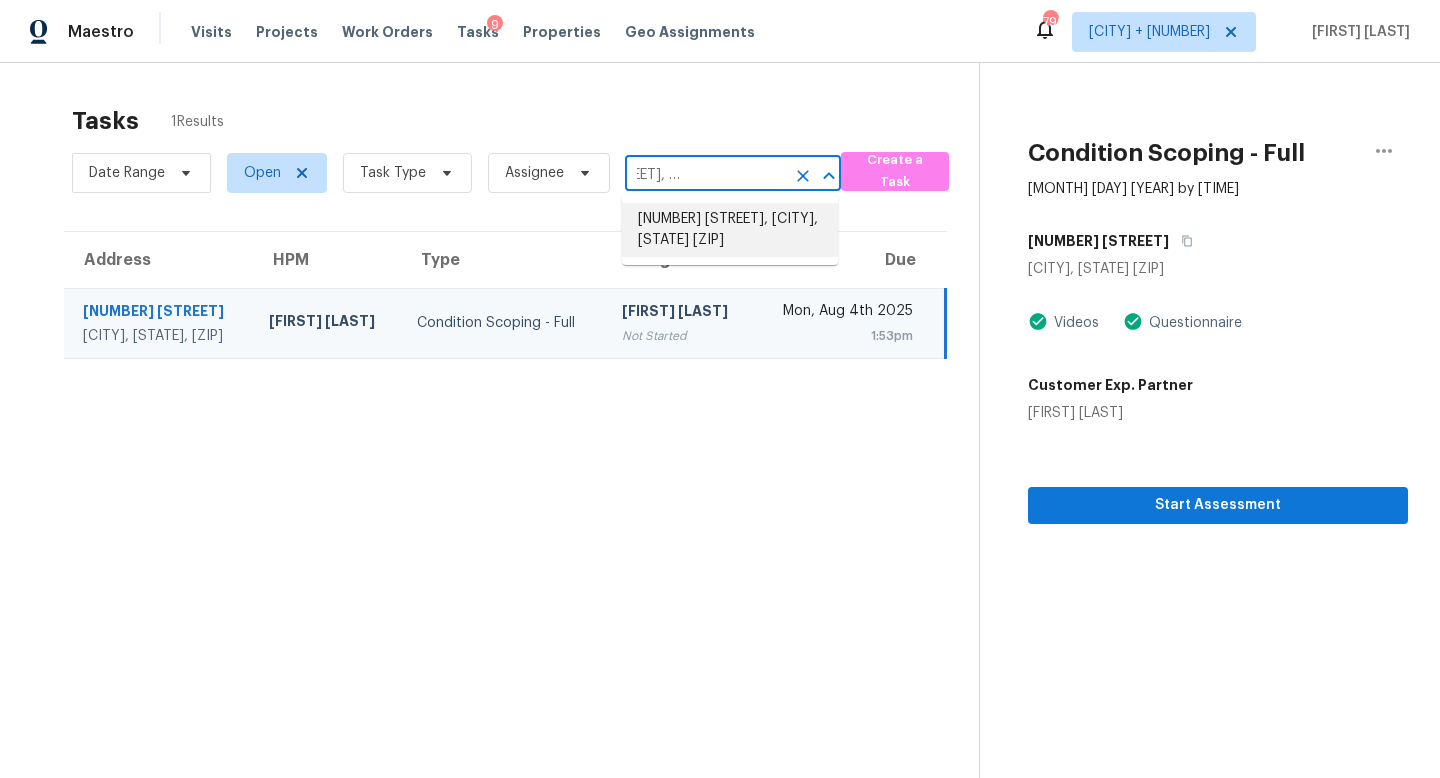 click on "[NUMBER] [STREET], [CITY], [STATE] [ZIP]" at bounding box center (730, 230) 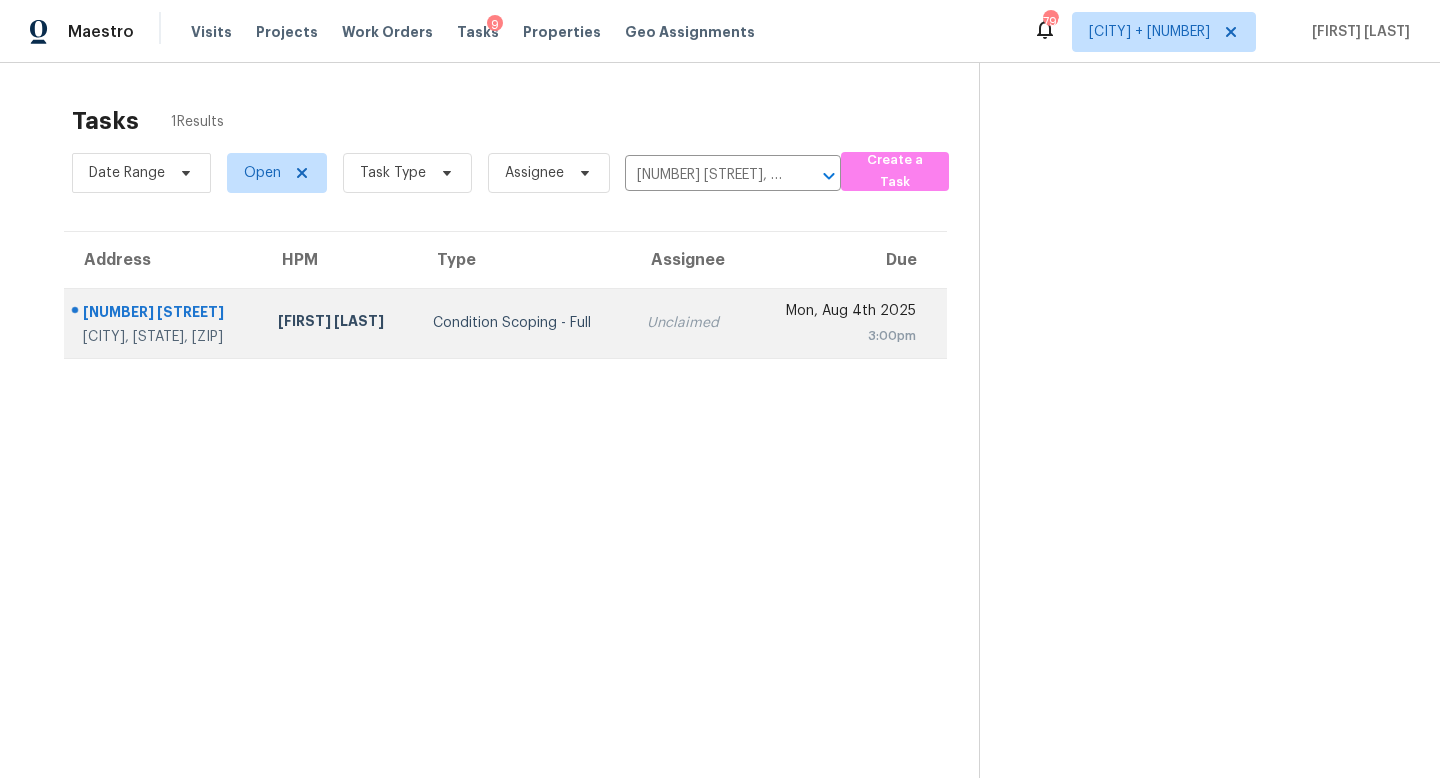 click on "[DAY_OF_WEEK], [MONTH] [DAY] [YEAR] [TIME]" at bounding box center [847, 323] 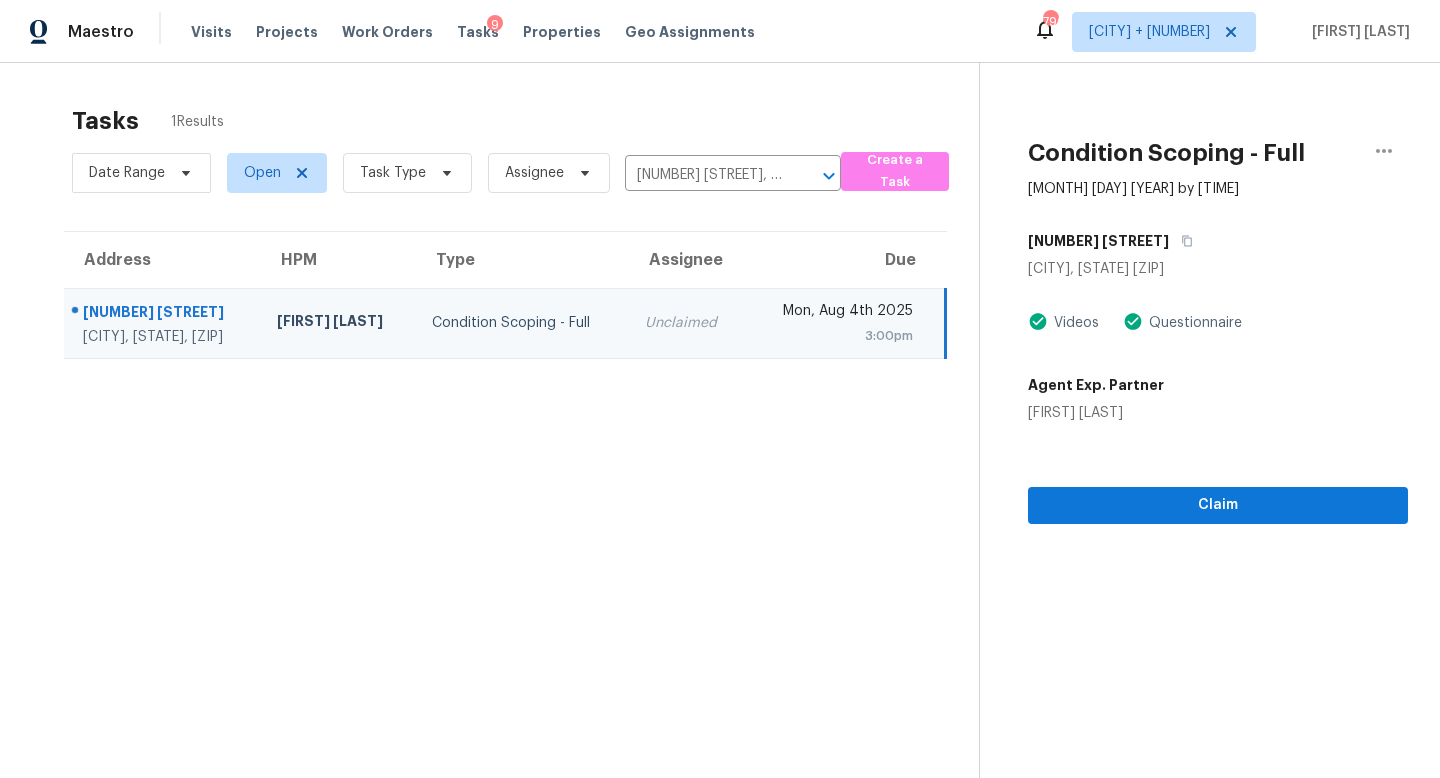 click on "Condition Scoping - Full [DATE] by [TIME] [NUMBER] [STREET] [CITY], [STATE] [ZIP] Videos Questionnaire Agent Exp. Partner [FIRST] [LAST] Claim" at bounding box center (1193, 452) 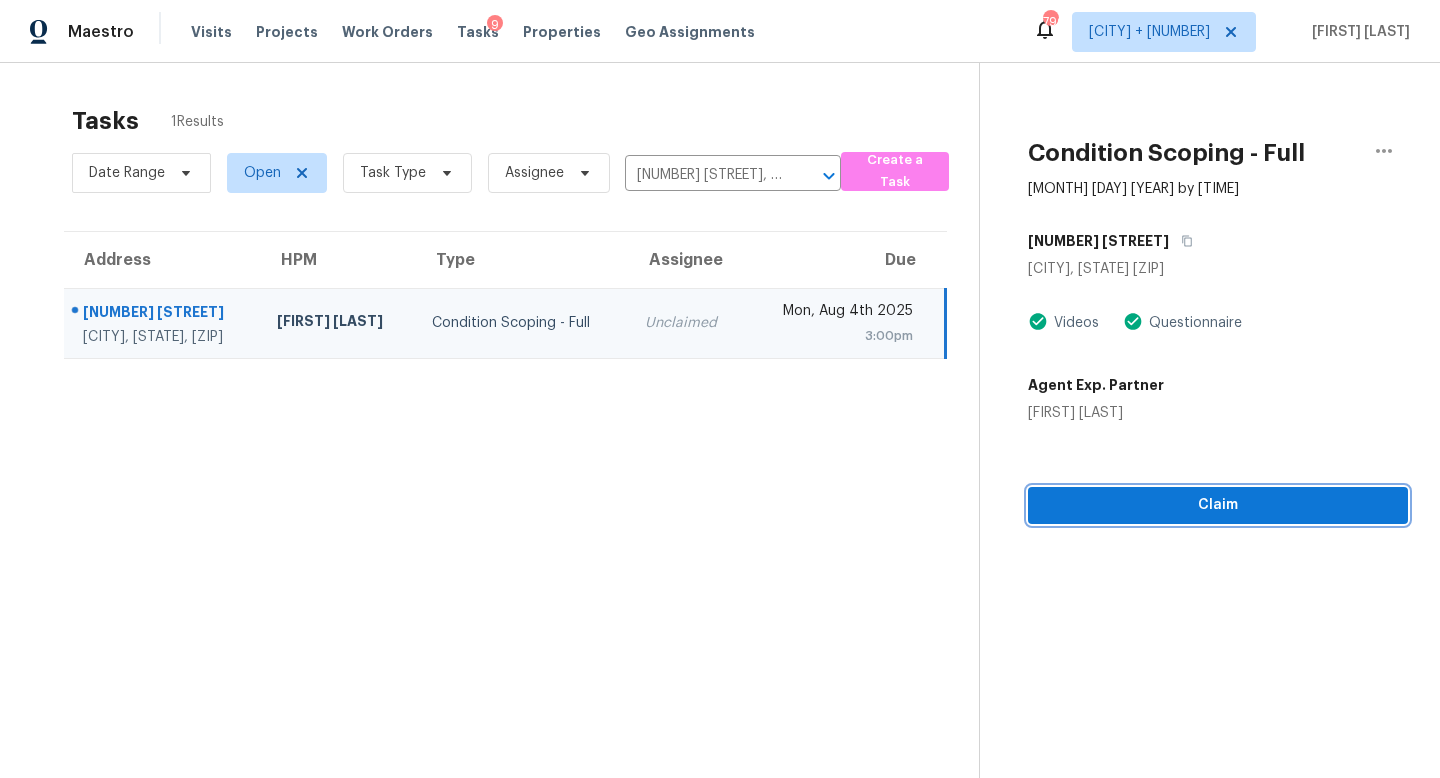 click on "Claim" at bounding box center (1218, 505) 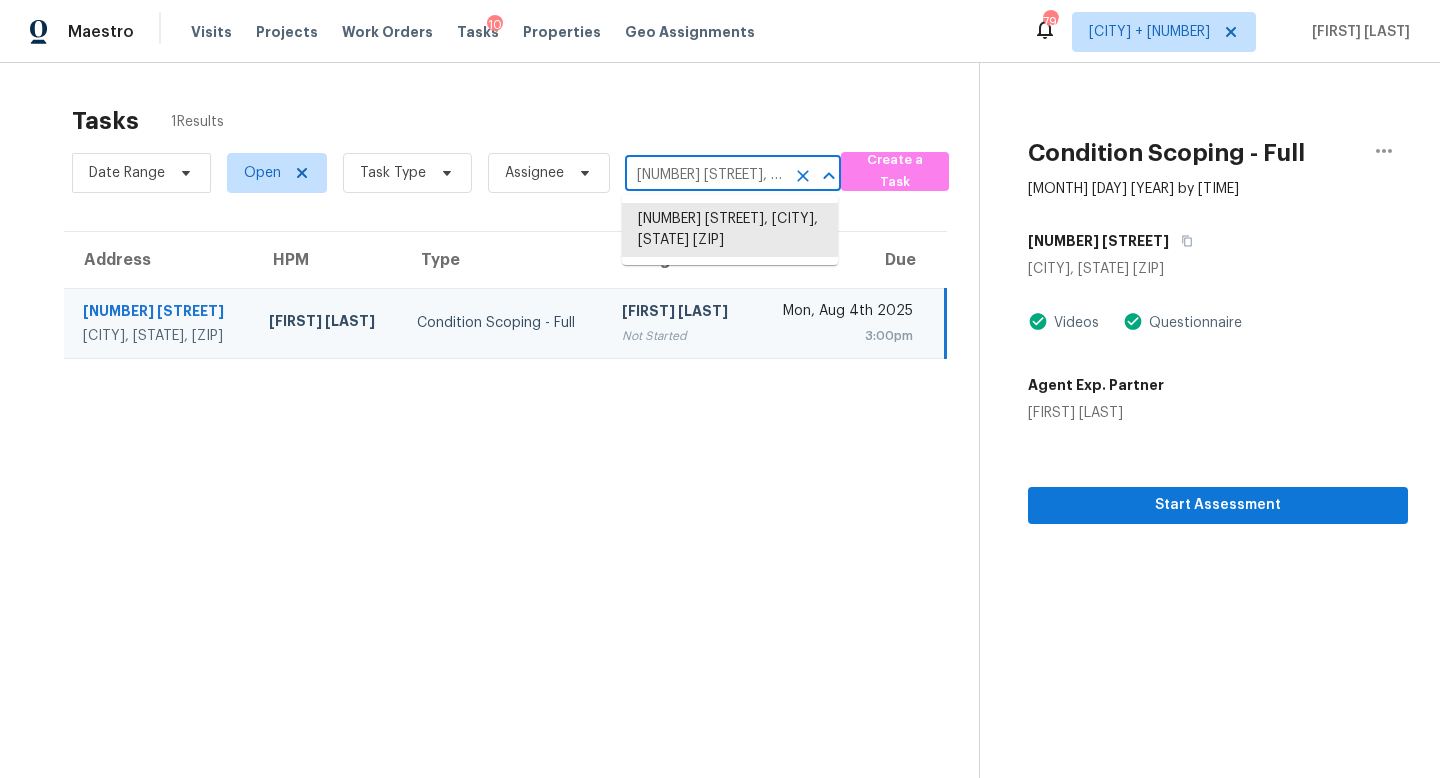 click on "[NUMBER] [STREET], [CITY], [STATE] [ZIP]" at bounding box center [705, 175] 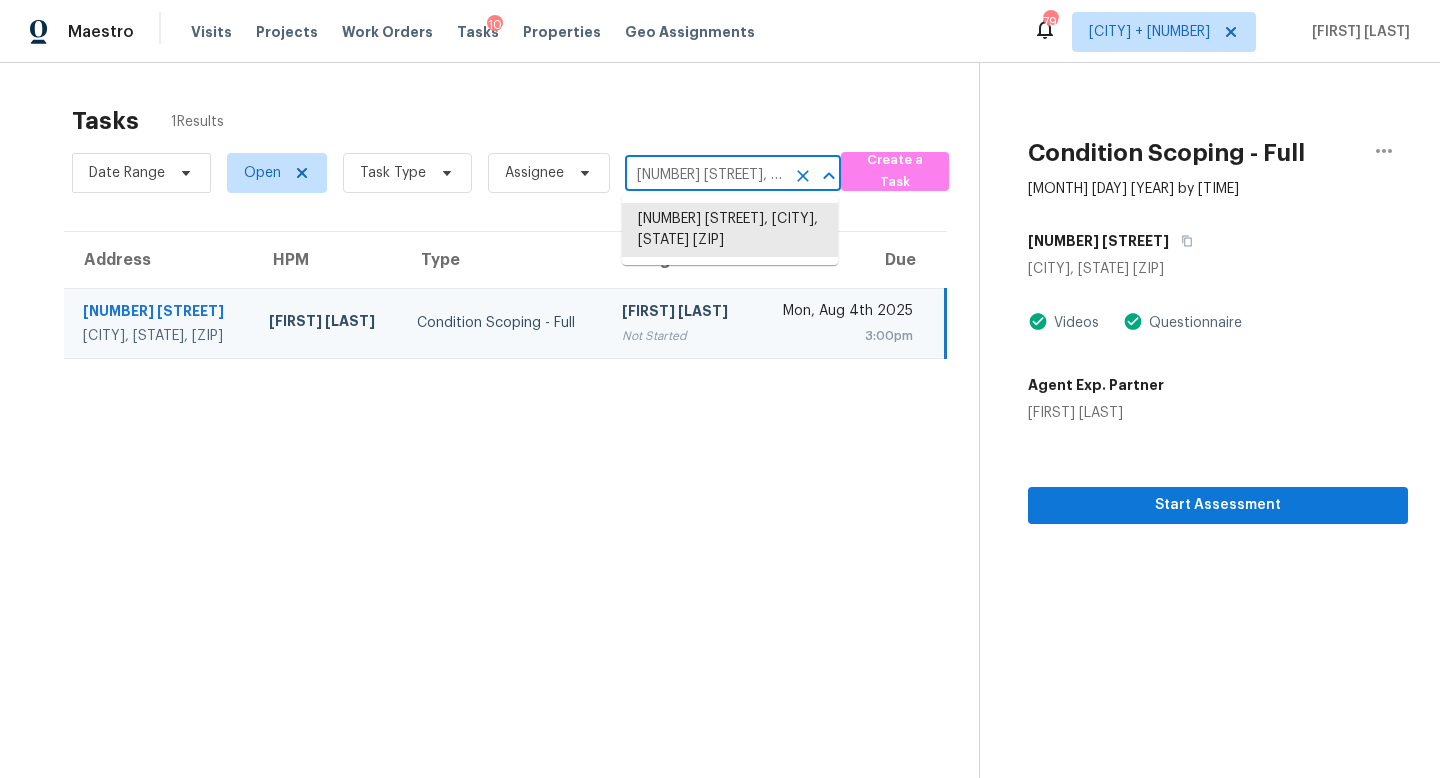 scroll, scrollTop: 0, scrollLeft: 102, axis: horizontal 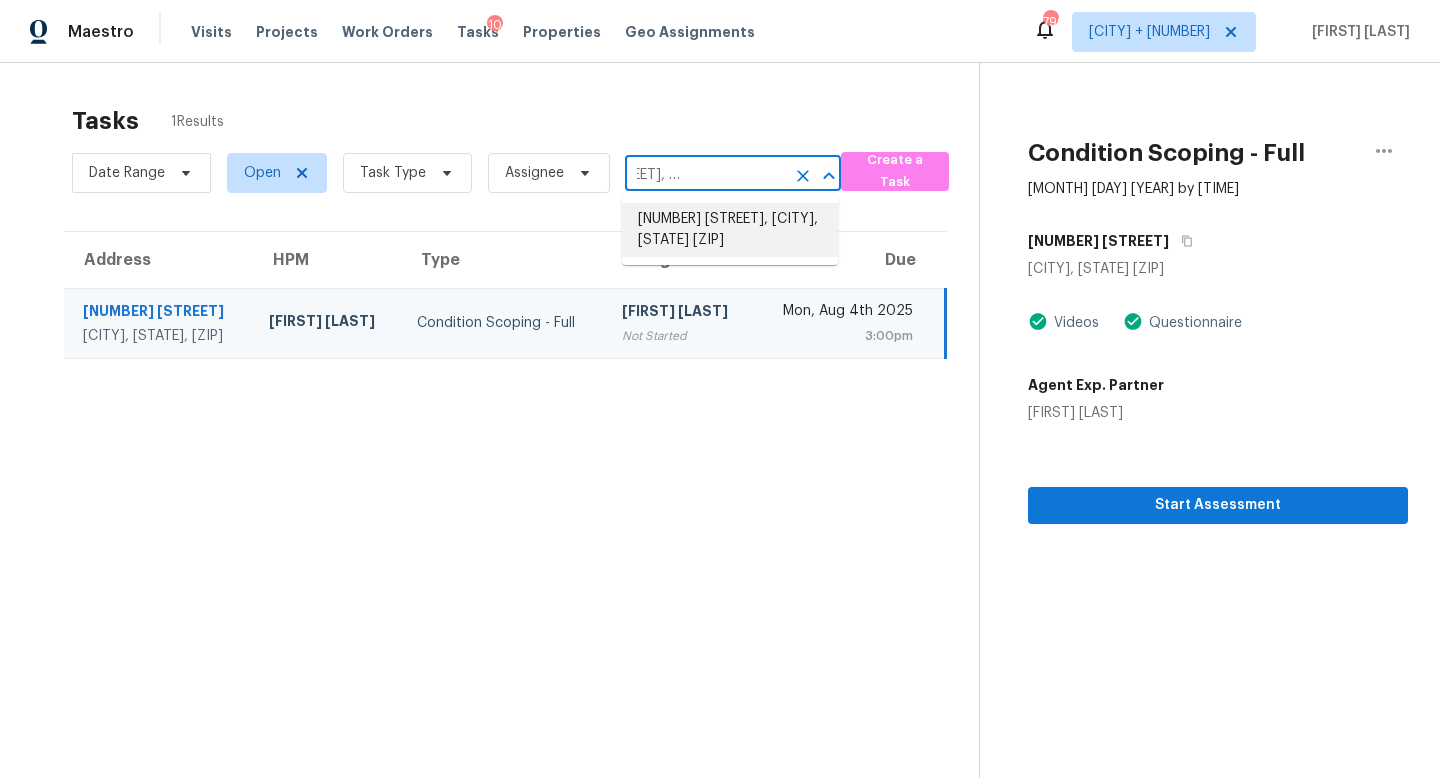 click on "[NUMBER] [STREET], [CITY], [STATE] [ZIP]" at bounding box center (730, 230) 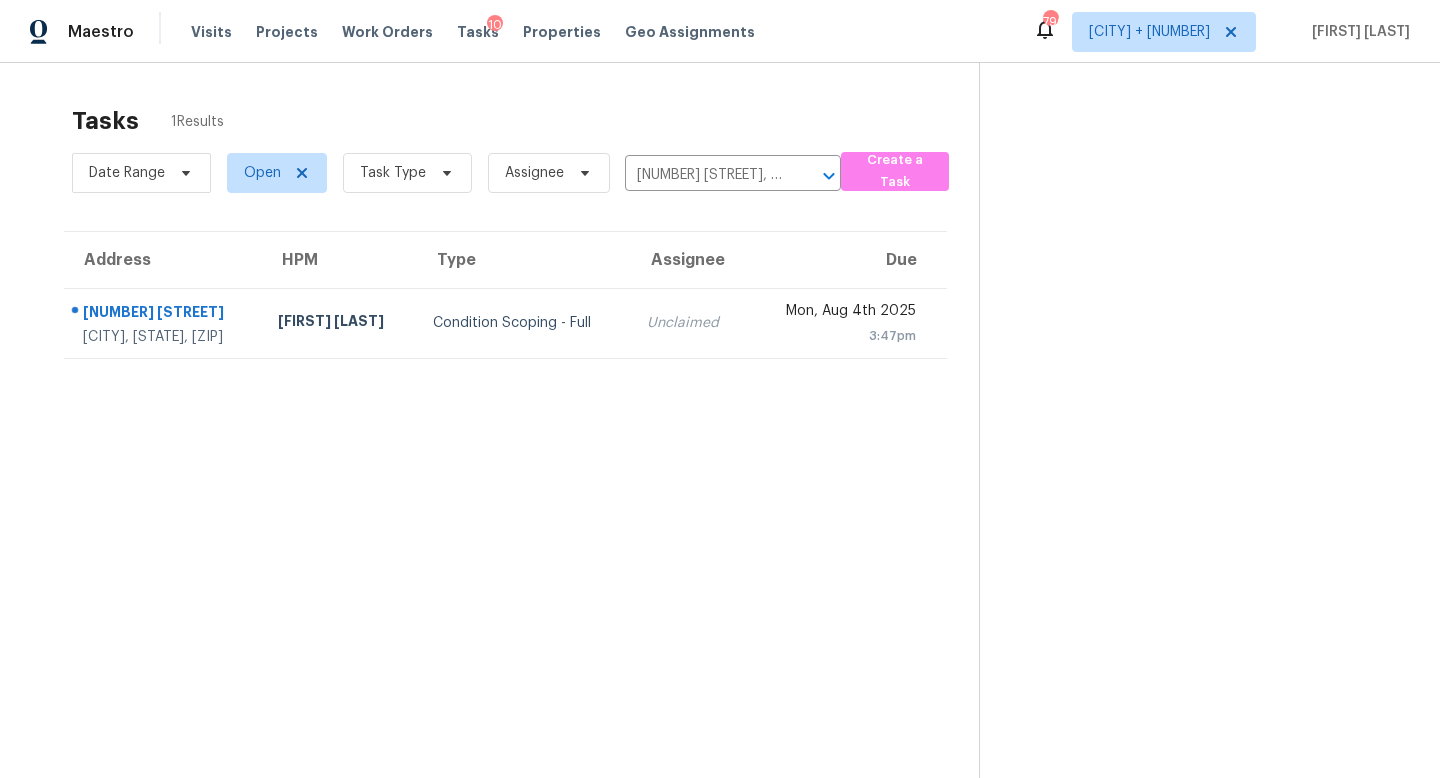 click on "Unclaimed" at bounding box center [689, 323] 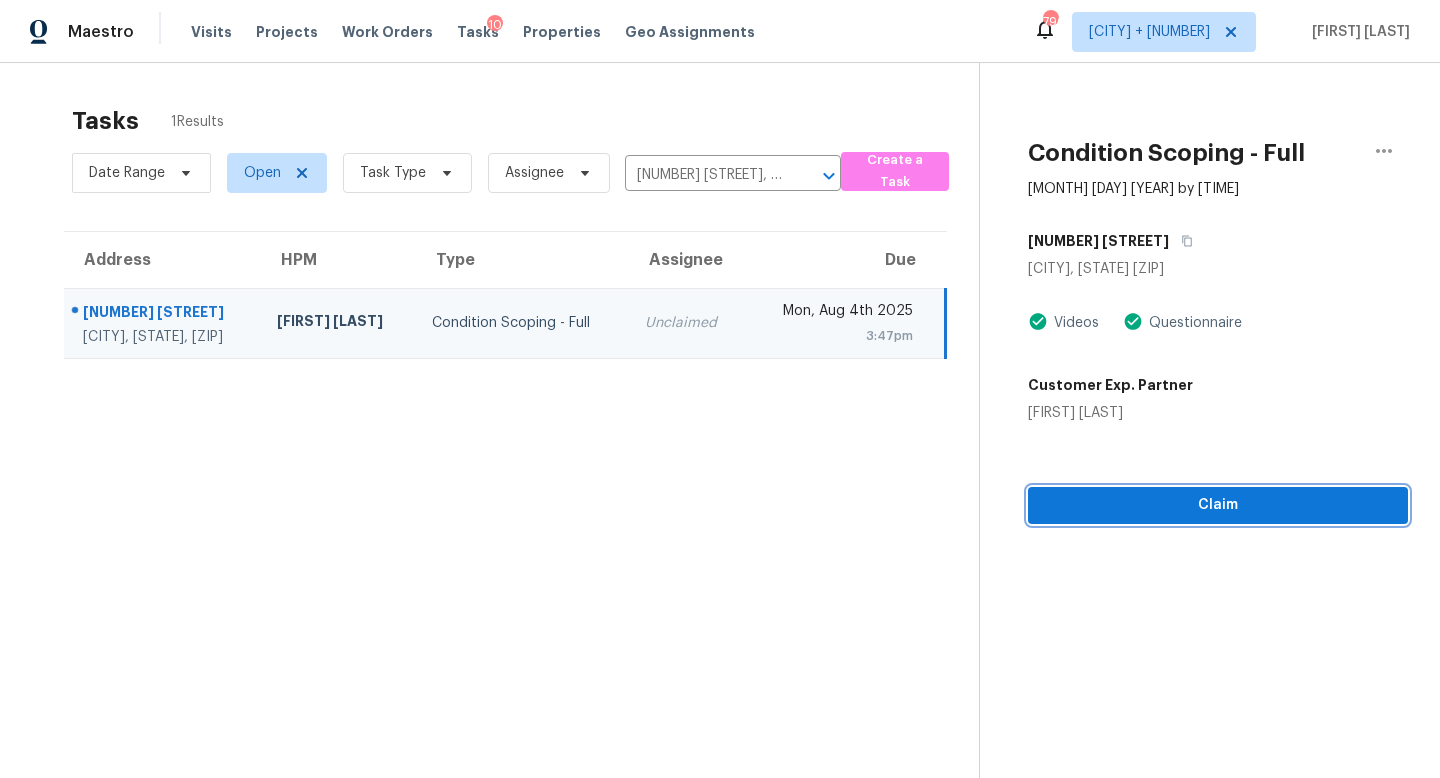click on "Claim" at bounding box center [1218, 505] 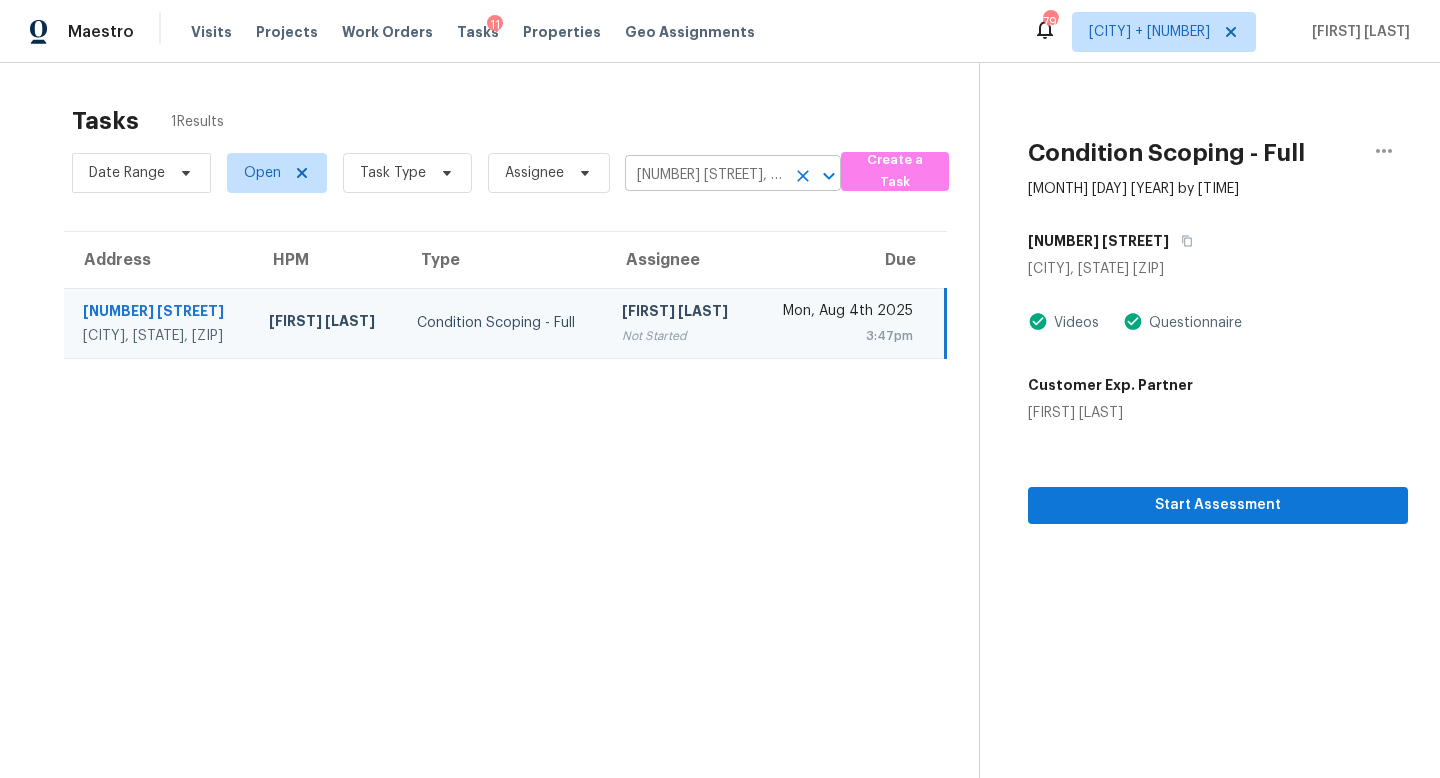click on "[NUMBER] [STREET], [CITY], [STATE] [ZIP]" at bounding box center (705, 175) 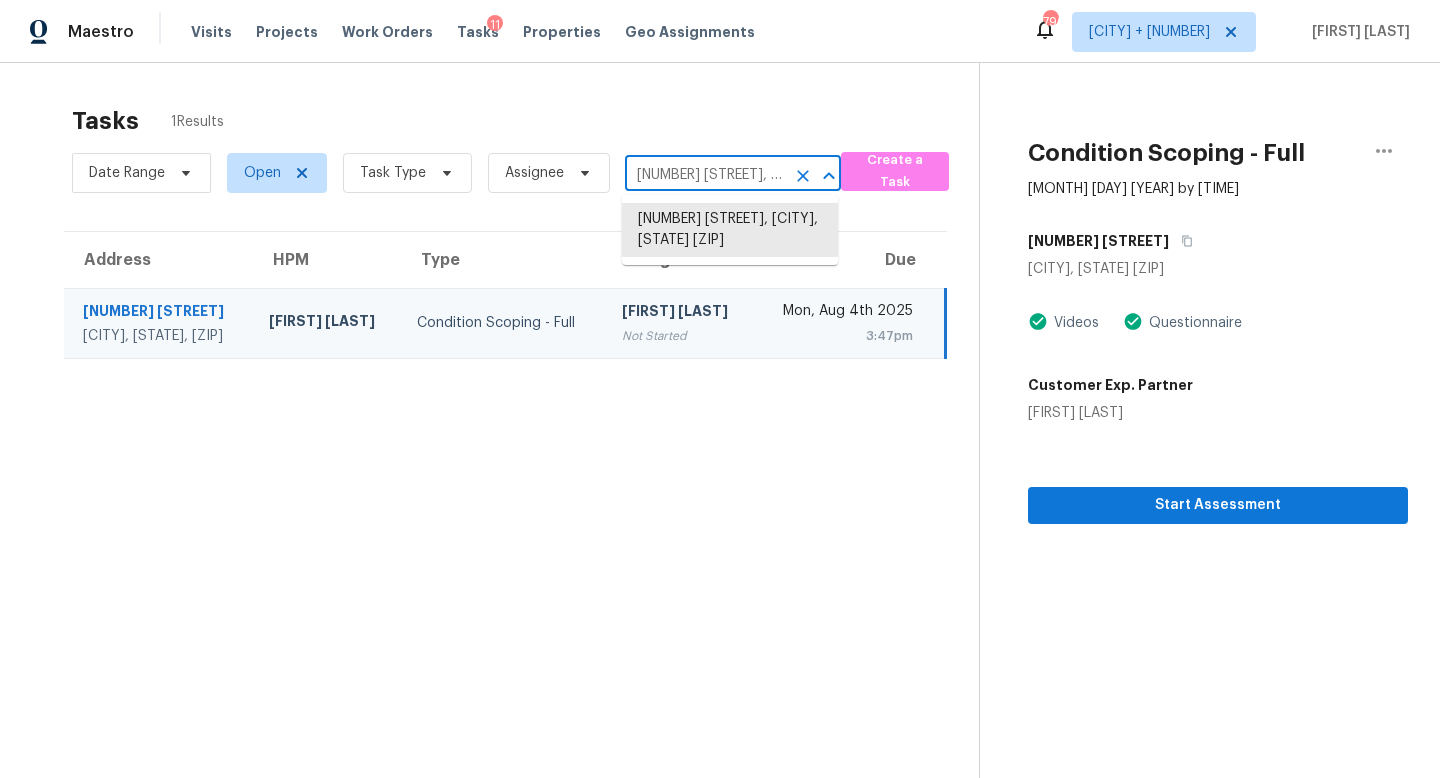 paste on "[NUMBER] [STREET], [CITY], [STATE], [ZIP]" 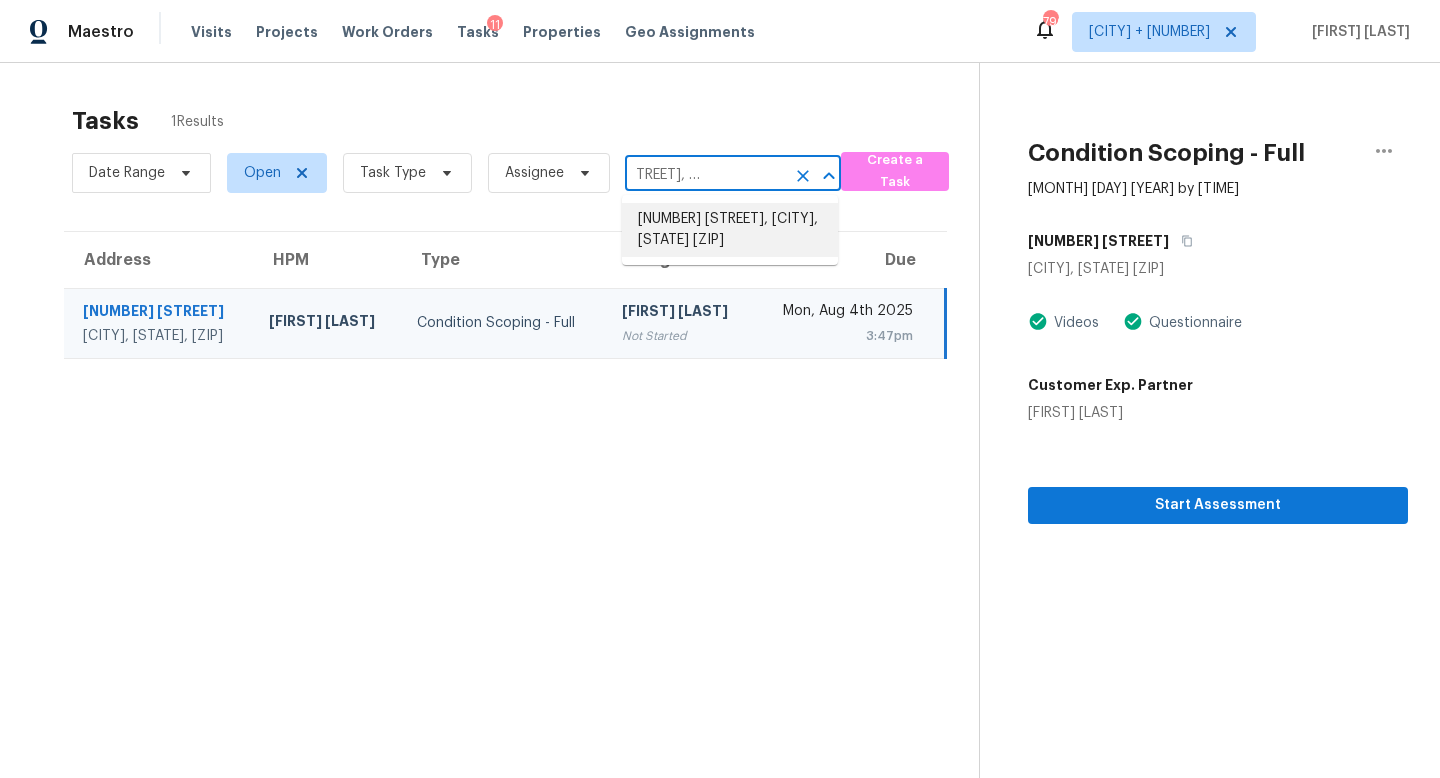 click on "[NUMBER] [STREET], [CITY], [STATE] [ZIP]" at bounding box center (730, 230) 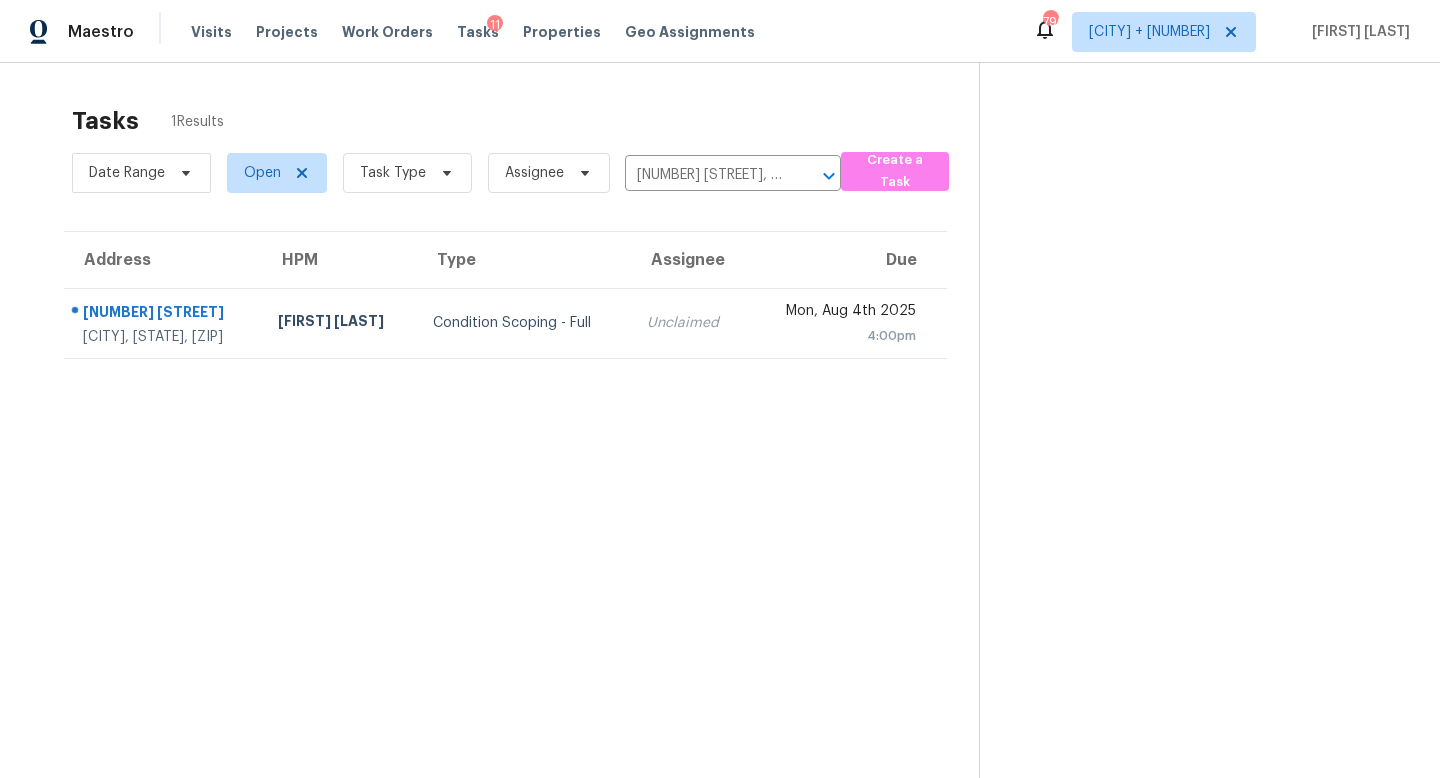 click on "Unclaimed" at bounding box center (689, 323) 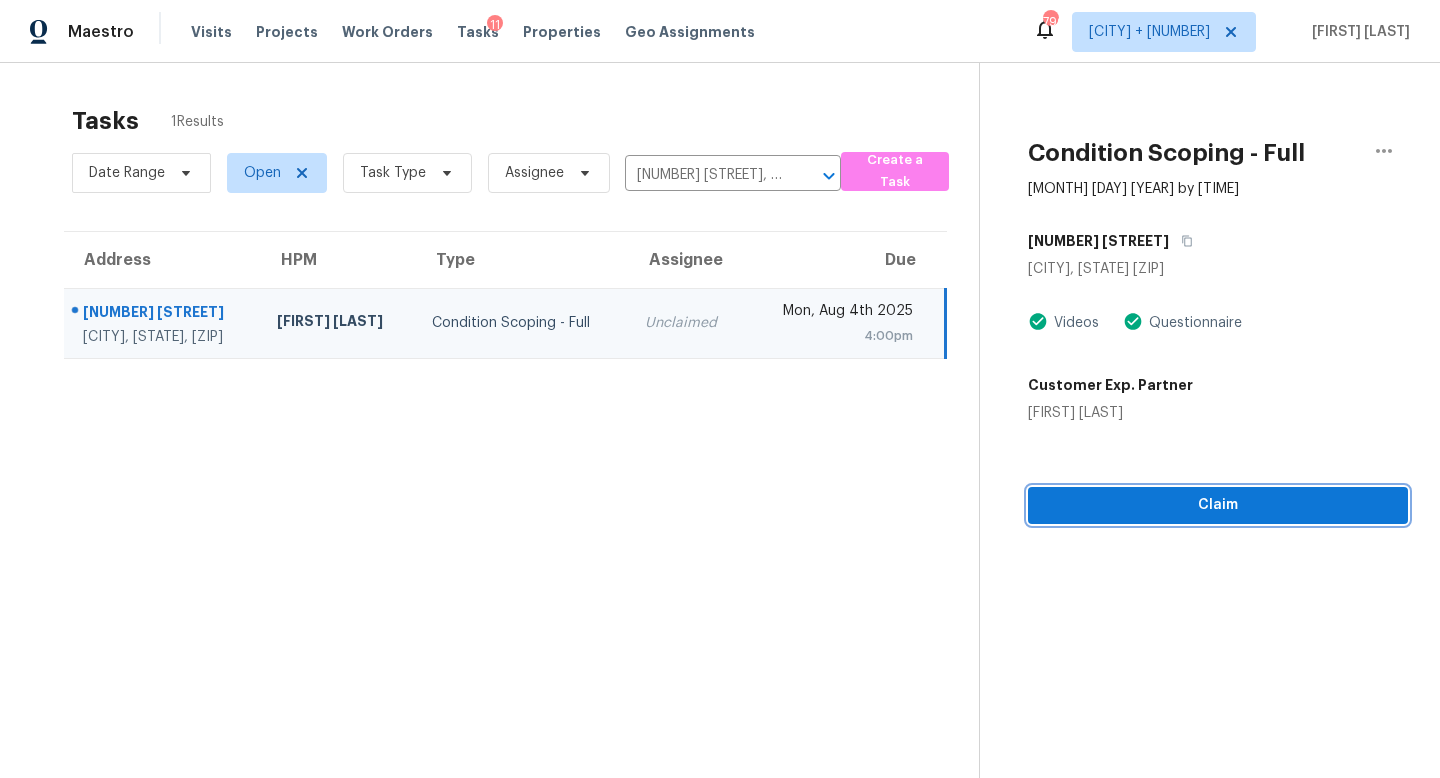 click on "Claim" at bounding box center (1218, 505) 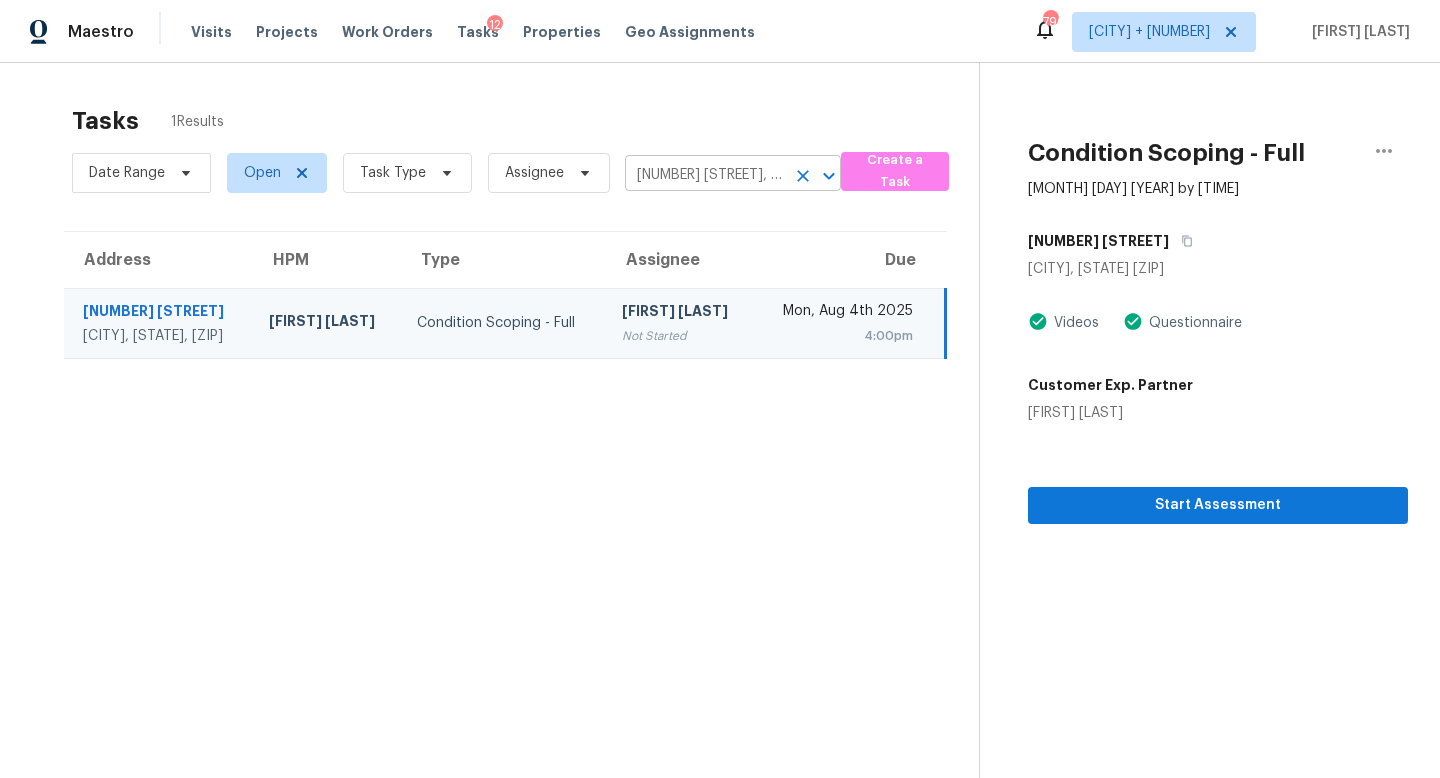 click on "[NUMBER] [STREET], [CITY], [STATE] [ZIP]" at bounding box center [705, 175] 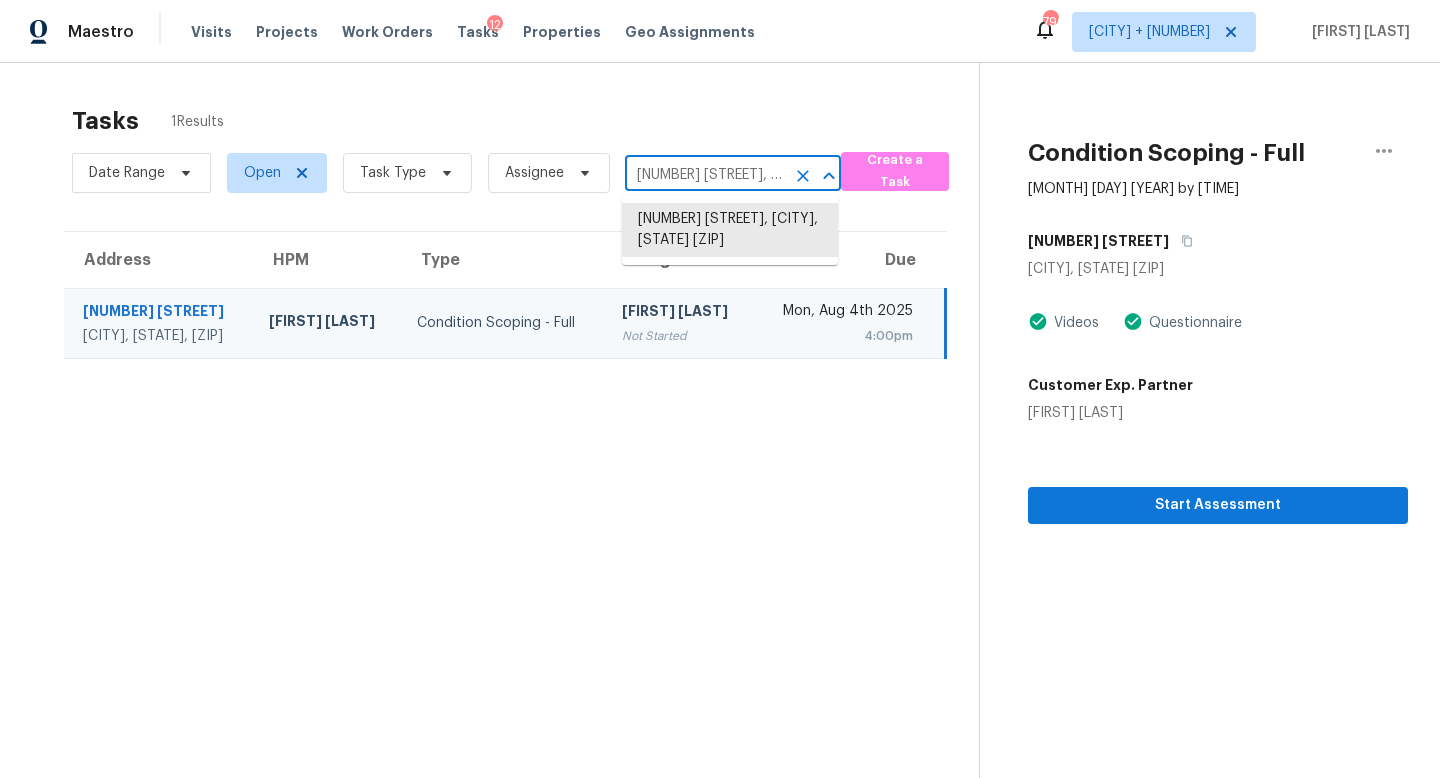 paste on "[NUMBER] [STREET], [CITY], [STATE], [ZIP]" 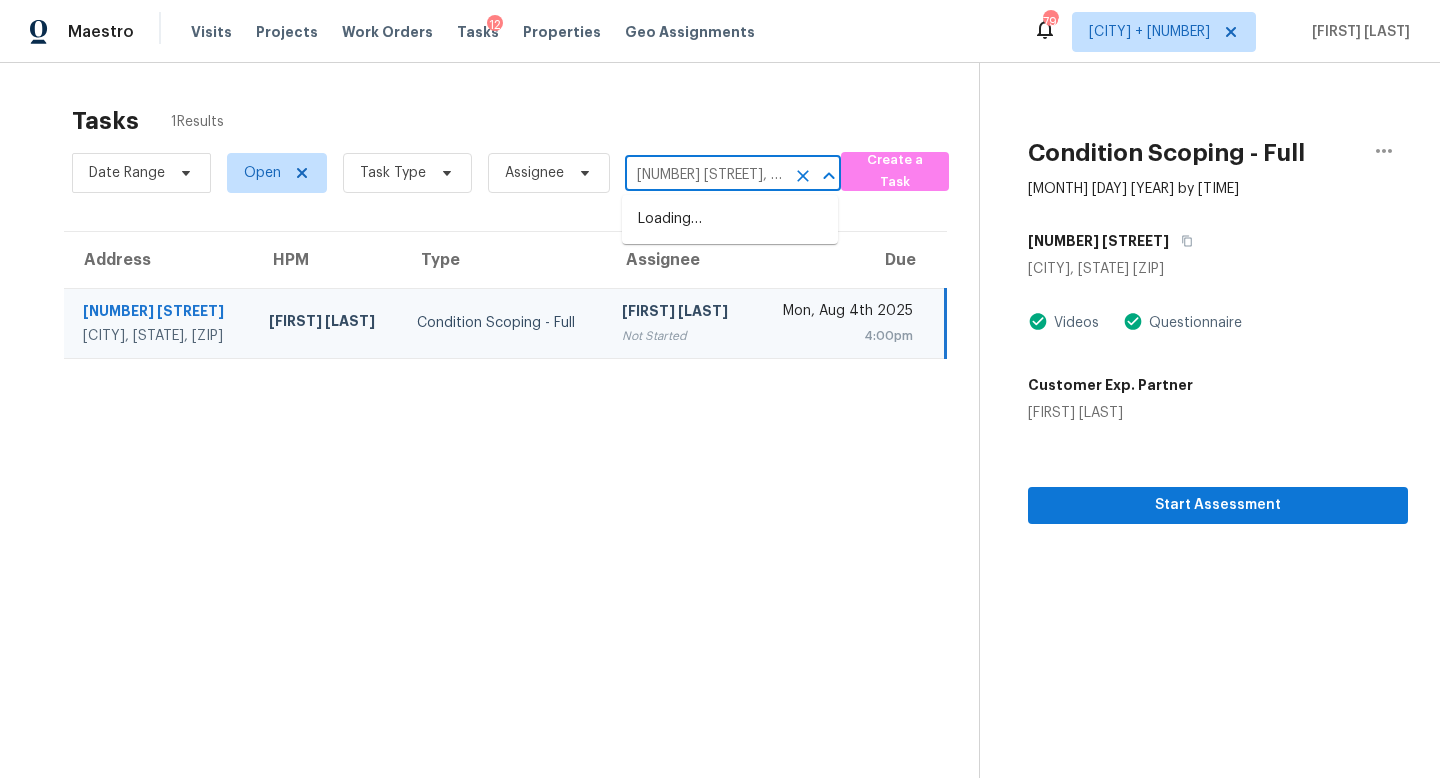 scroll, scrollTop: 0, scrollLeft: 148, axis: horizontal 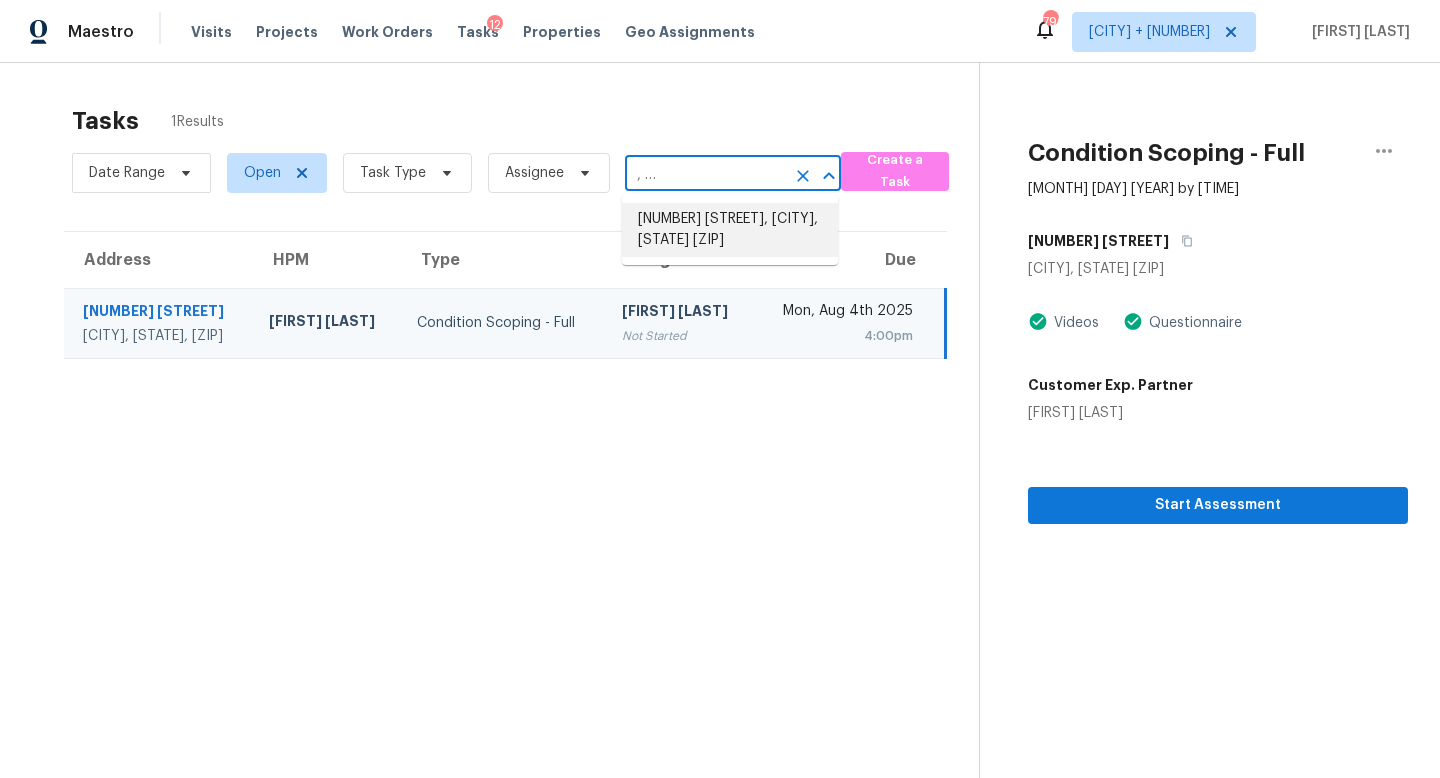 click on "[NUMBER] [STREET], [CITY], [STATE] [ZIP]" at bounding box center (730, 230) 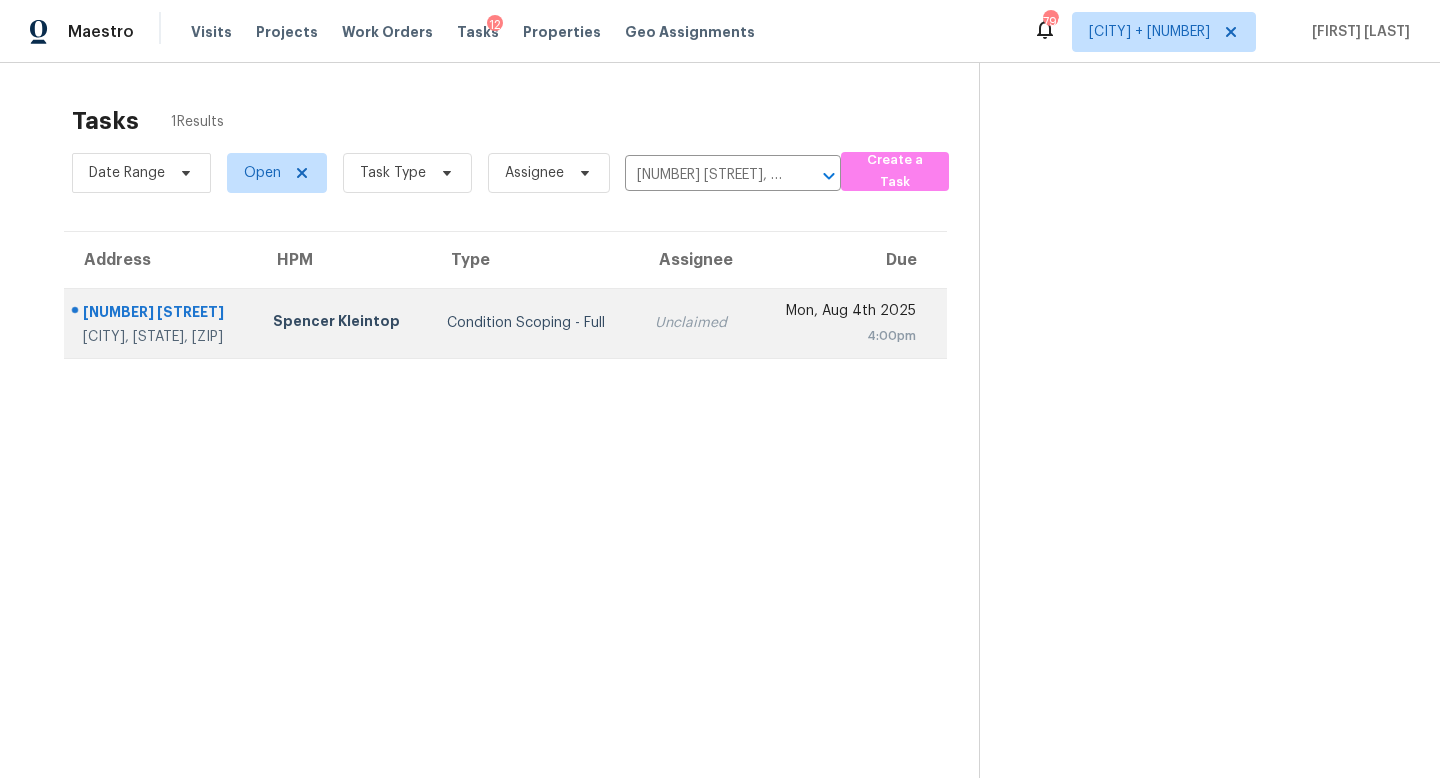 click on "Unclaimed" at bounding box center [696, 323] 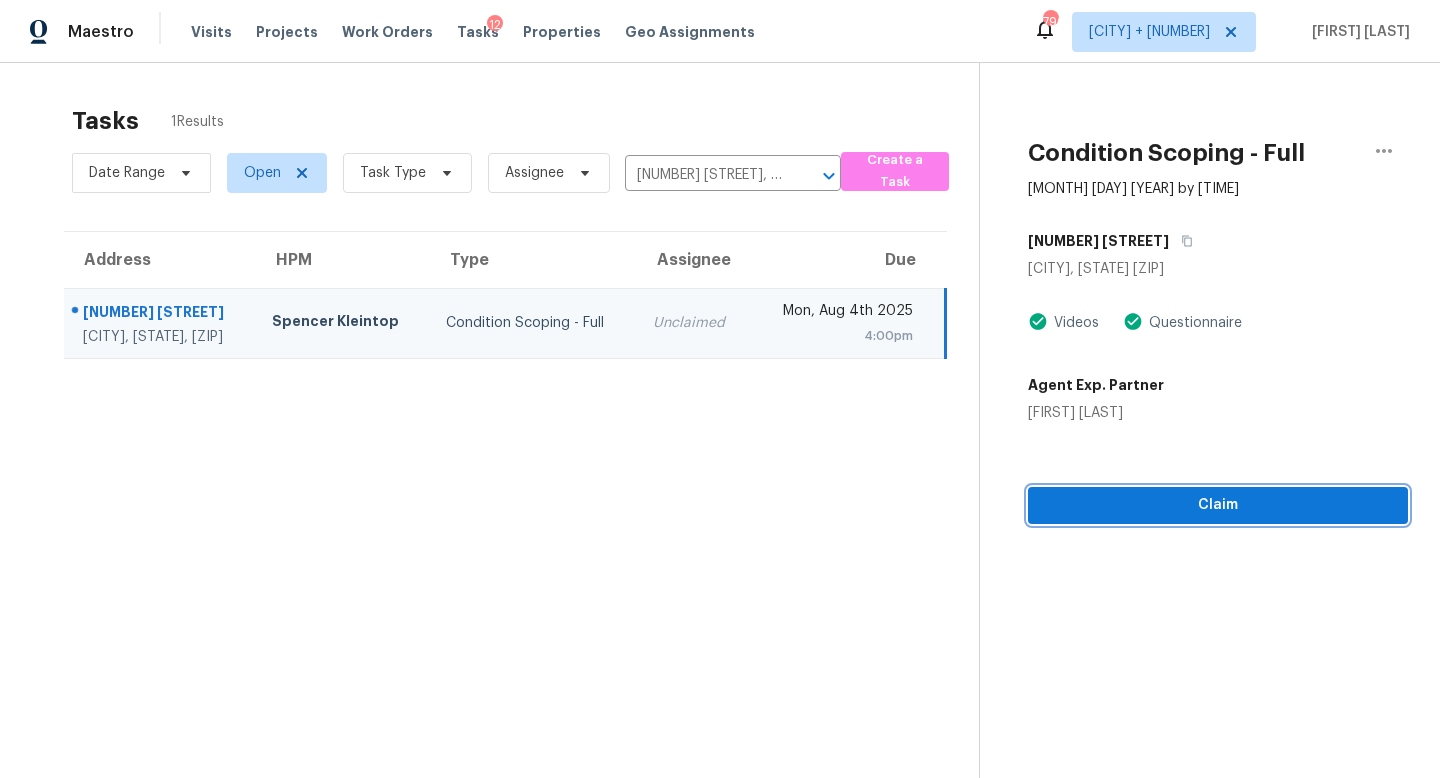 click on "Claim" at bounding box center (1218, 505) 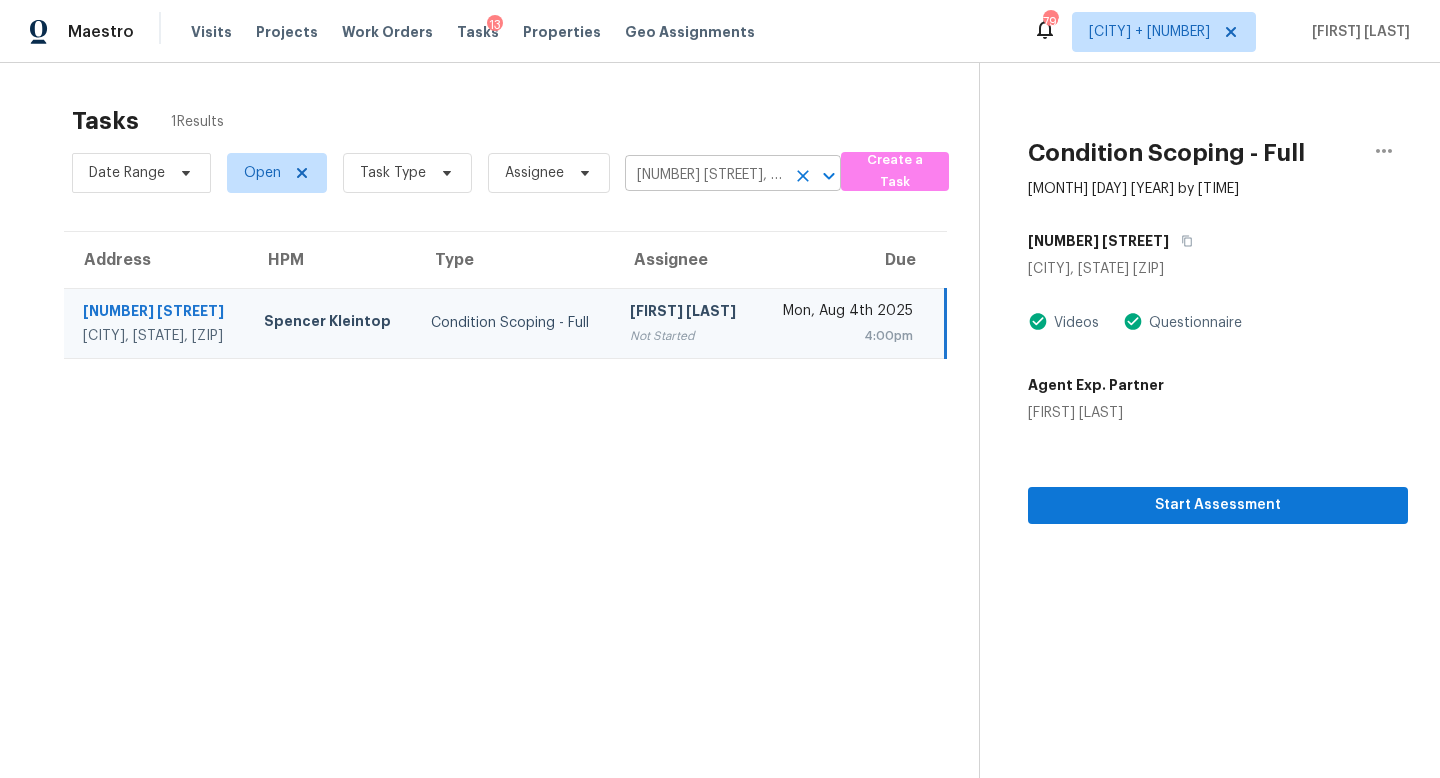 click on "[NUMBER] [STREET], [CITY], [STATE] [ZIP]" at bounding box center [705, 175] 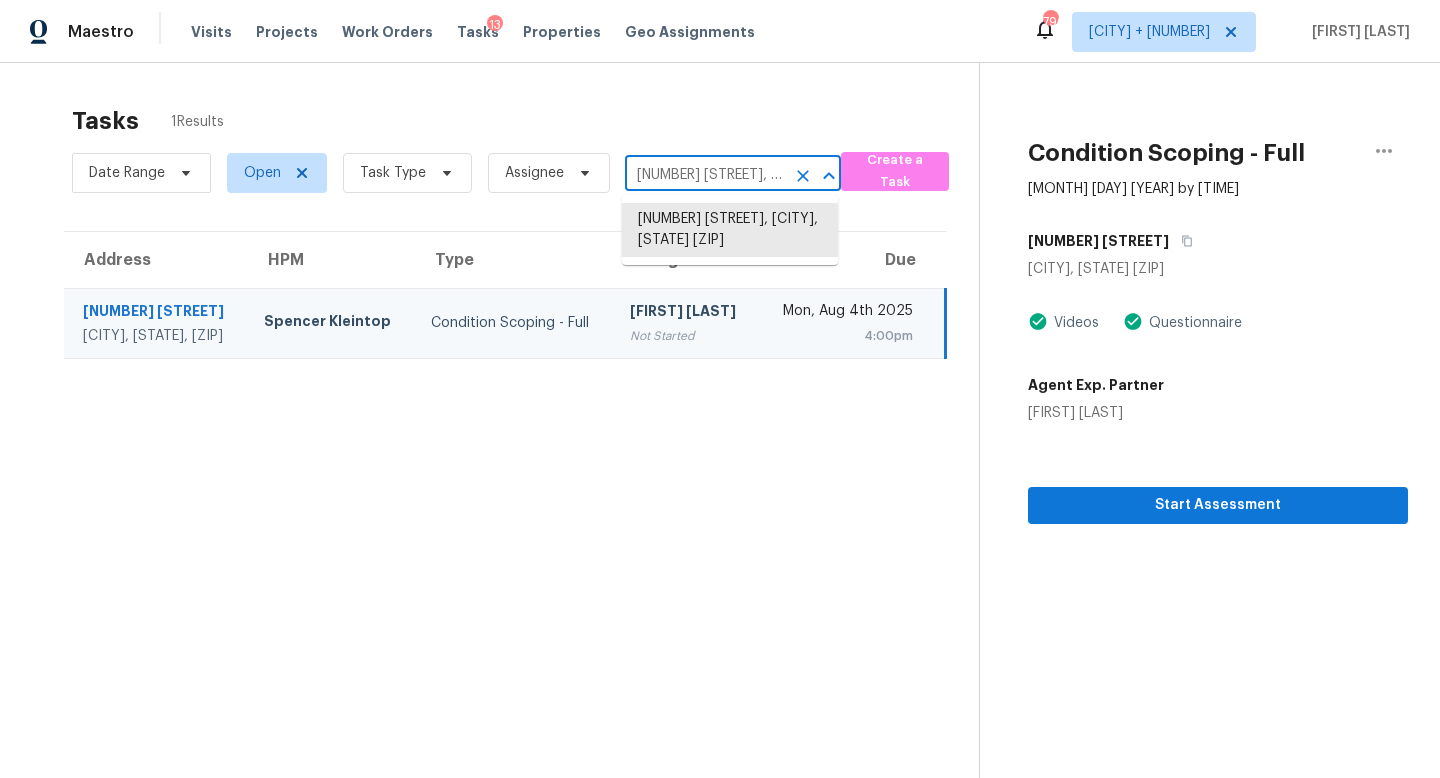 paste on "[NUMBER] [STREET], [CITY], [STATE], [ZIP]" 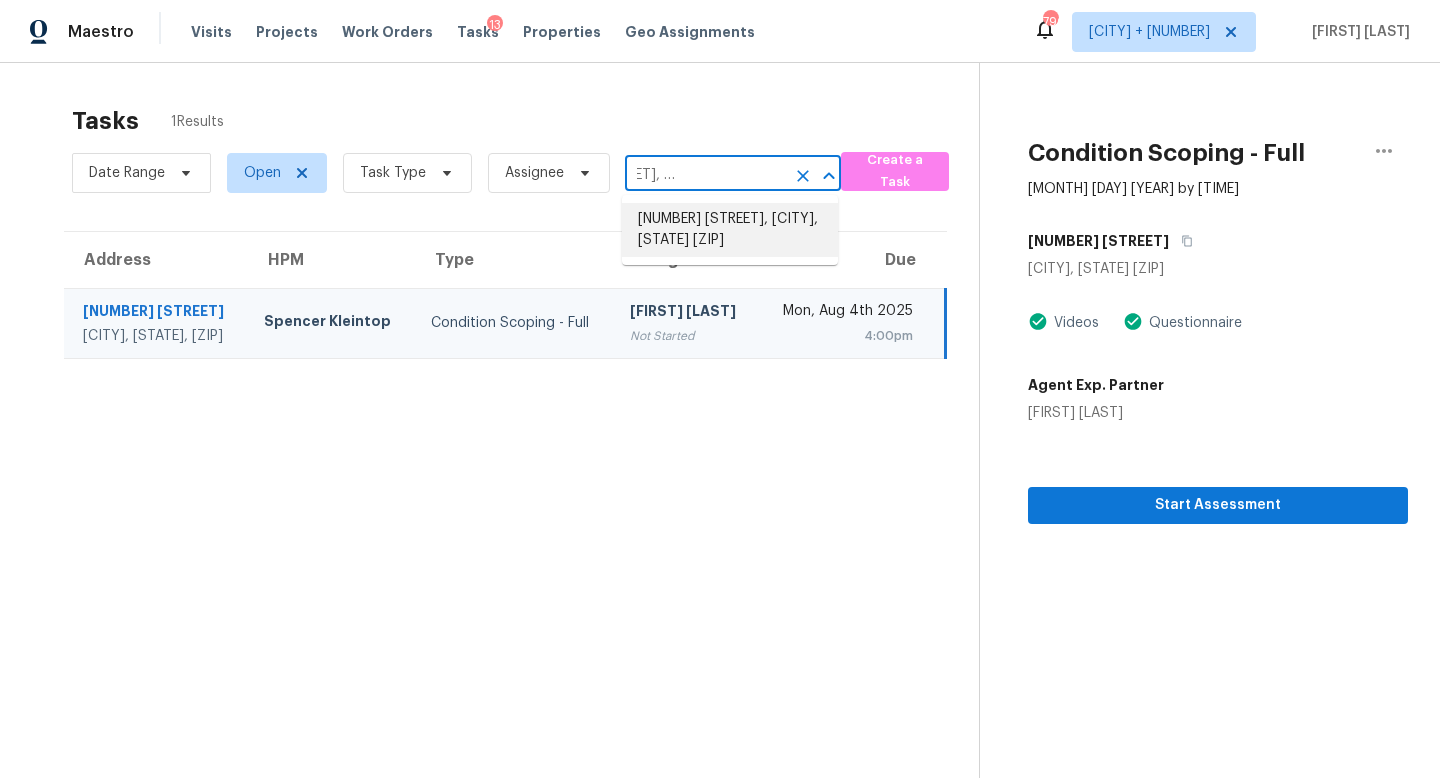 click on "[NUMBER] [STREET], [CITY], [STATE] [ZIP]" at bounding box center [730, 230] 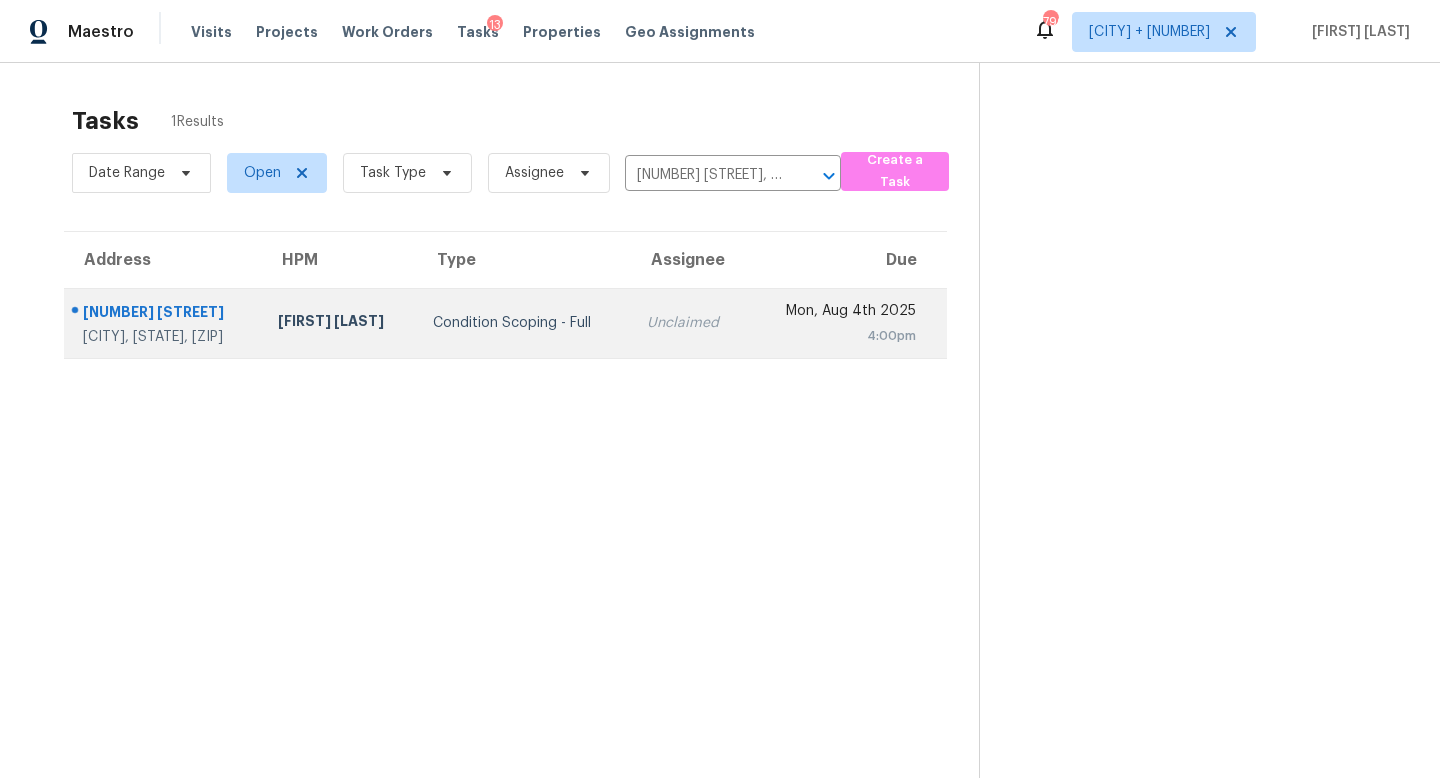 click on "Unclaimed" at bounding box center (689, 323) 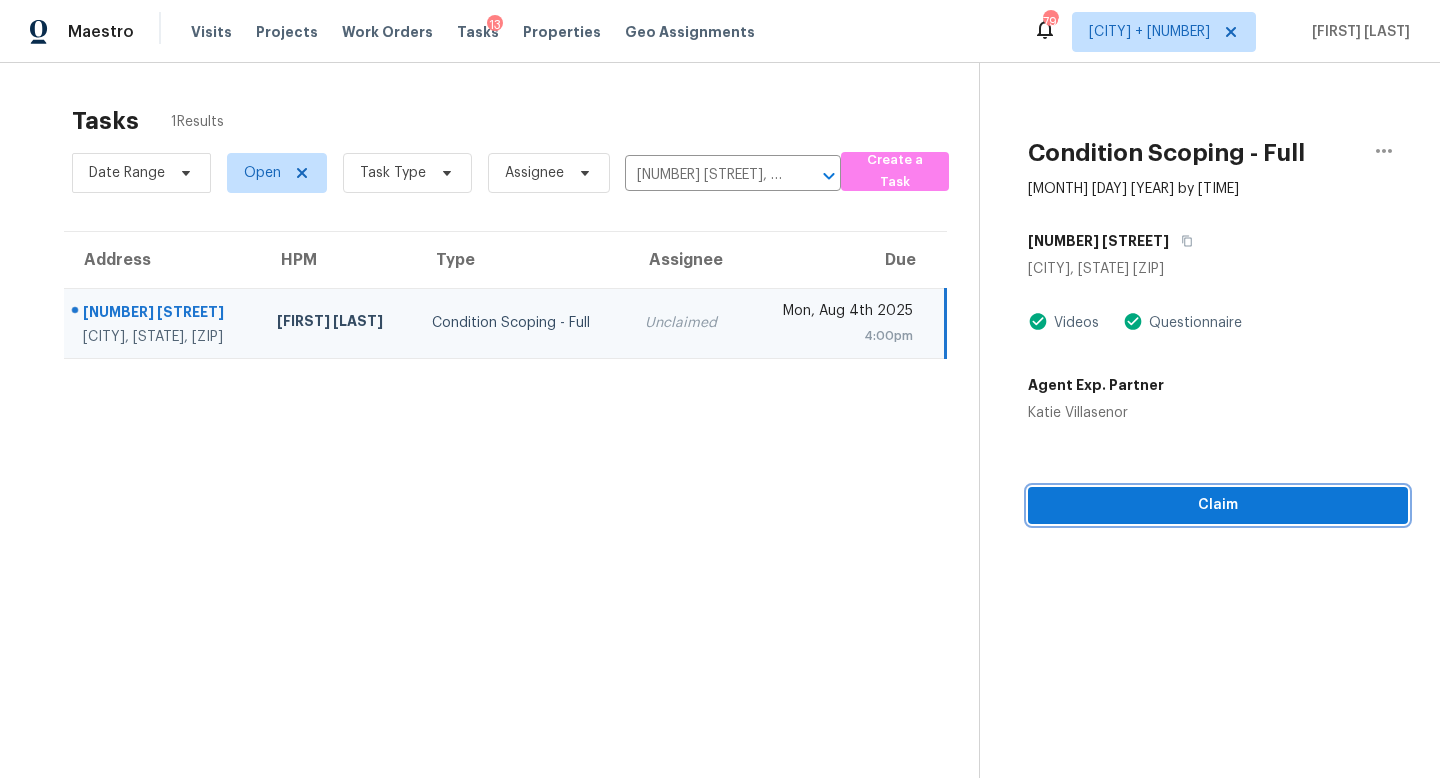 click on "Claim" at bounding box center [1218, 505] 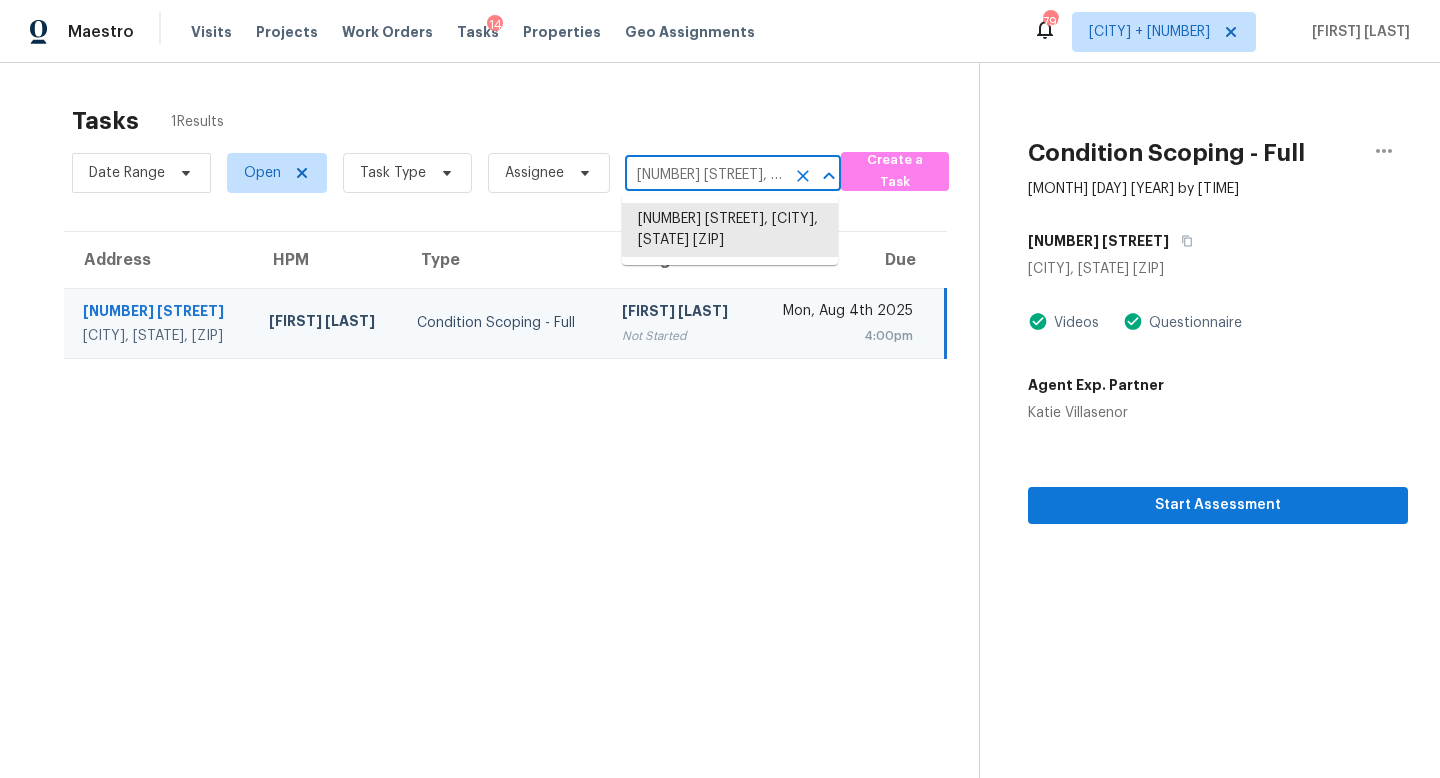 click on "[NUMBER] [STREET], [CITY], [STATE] [ZIP]" at bounding box center (705, 175) 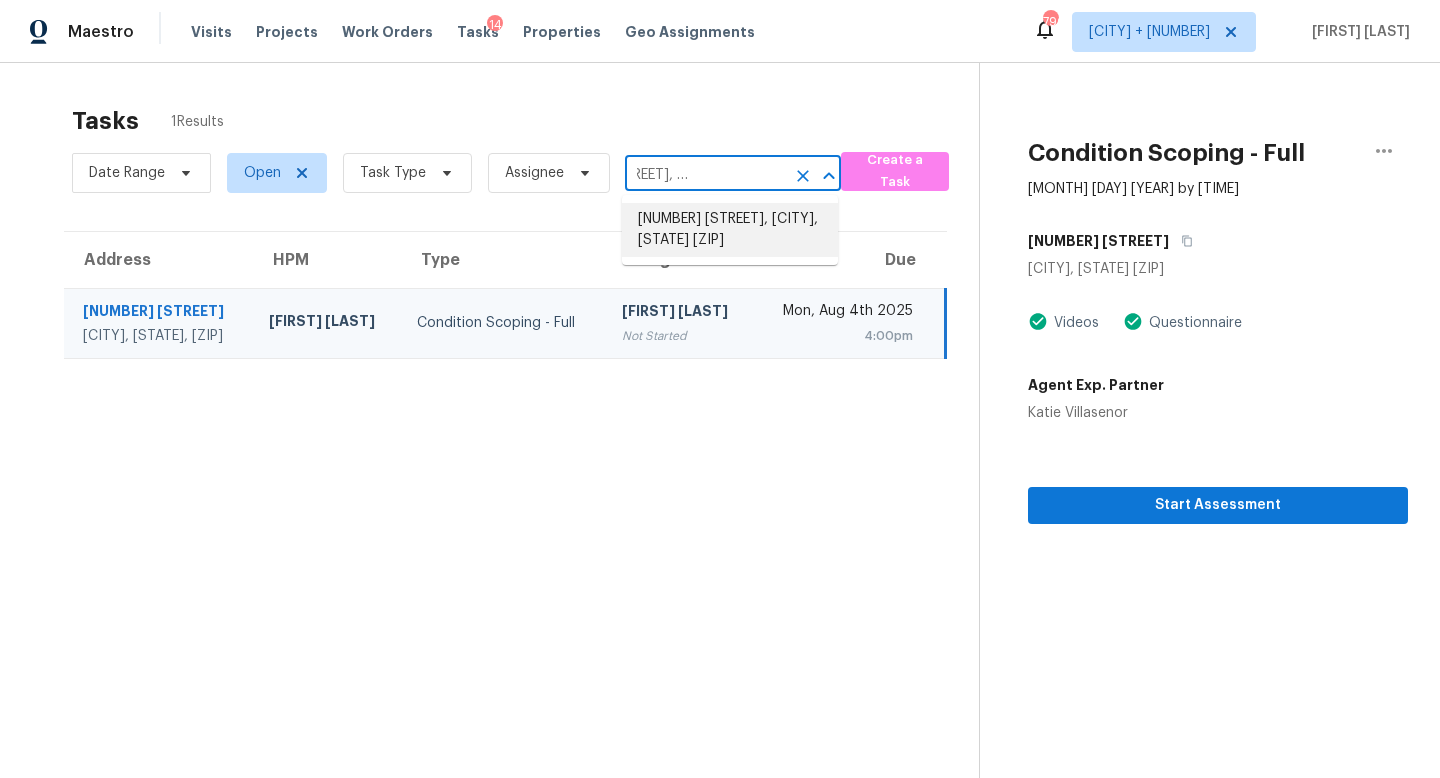 click on "[NUMBER] [STREET], [CITY], [STATE] [ZIP]" at bounding box center [730, 230] 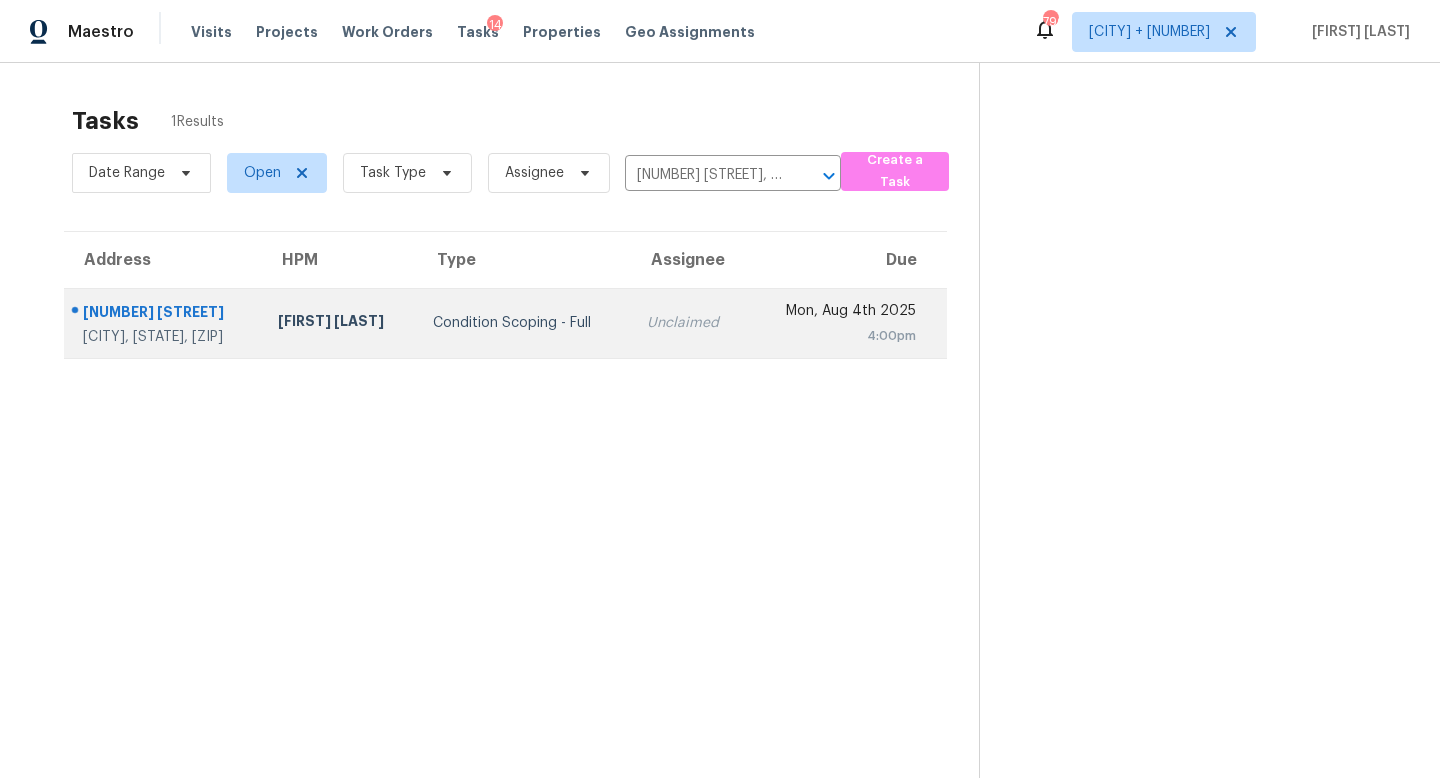 click on "Unclaimed" at bounding box center [689, 323] 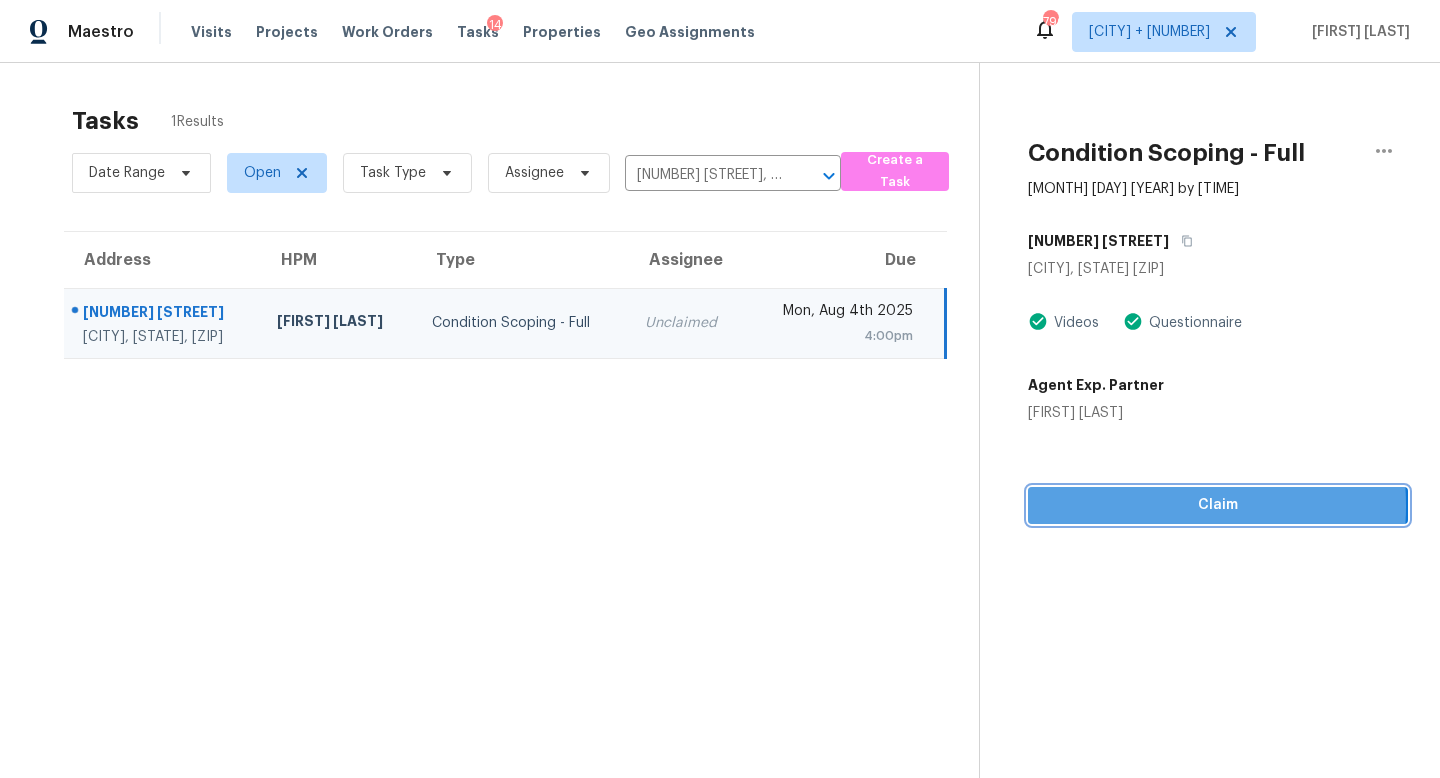 click on "Claim" at bounding box center [1218, 505] 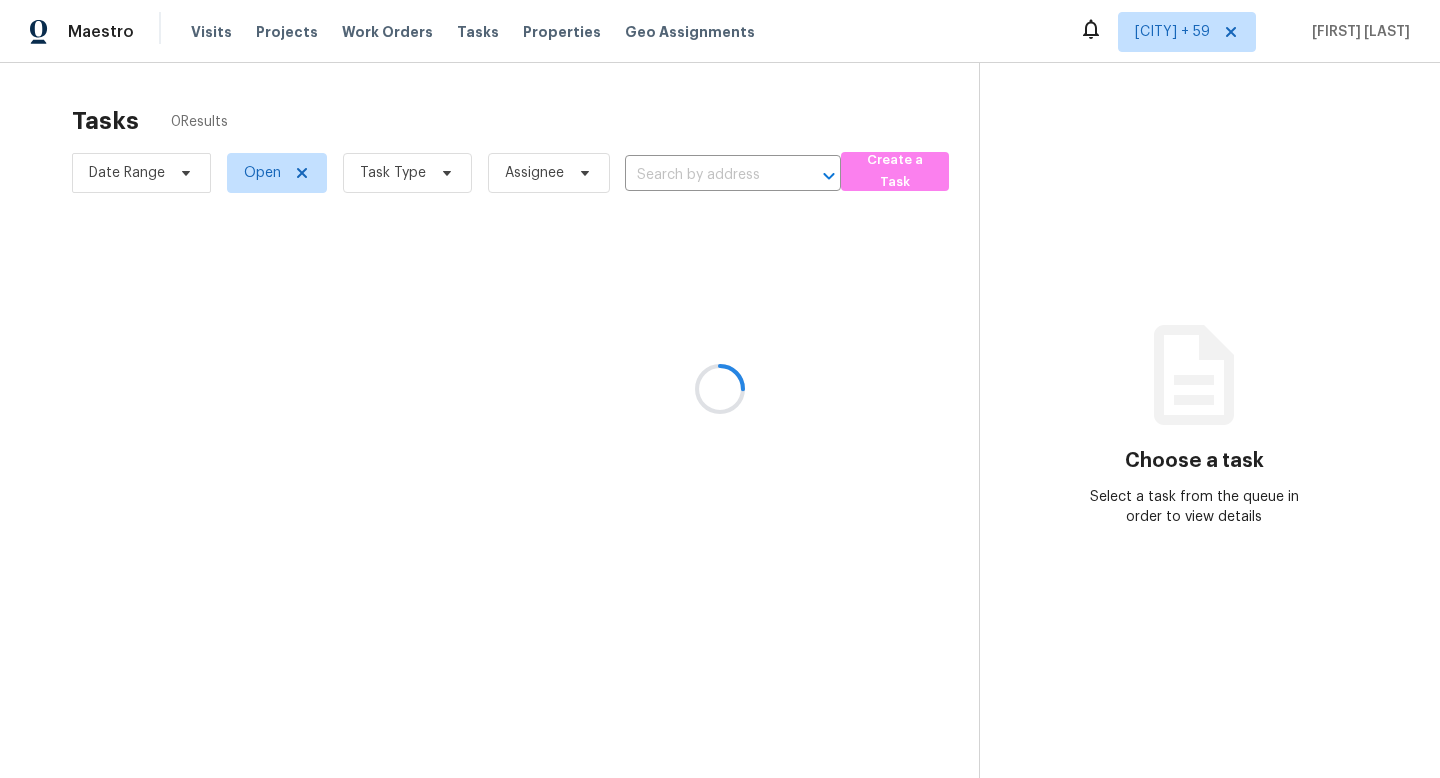 scroll, scrollTop: 0, scrollLeft: 0, axis: both 